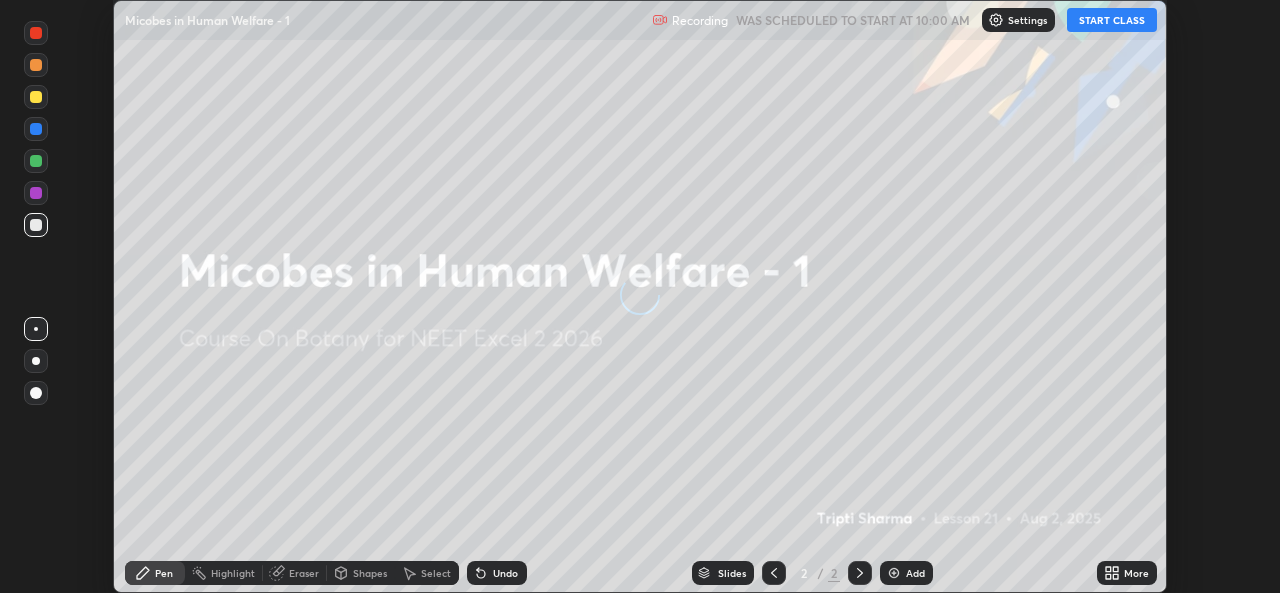 scroll, scrollTop: 0, scrollLeft: 0, axis: both 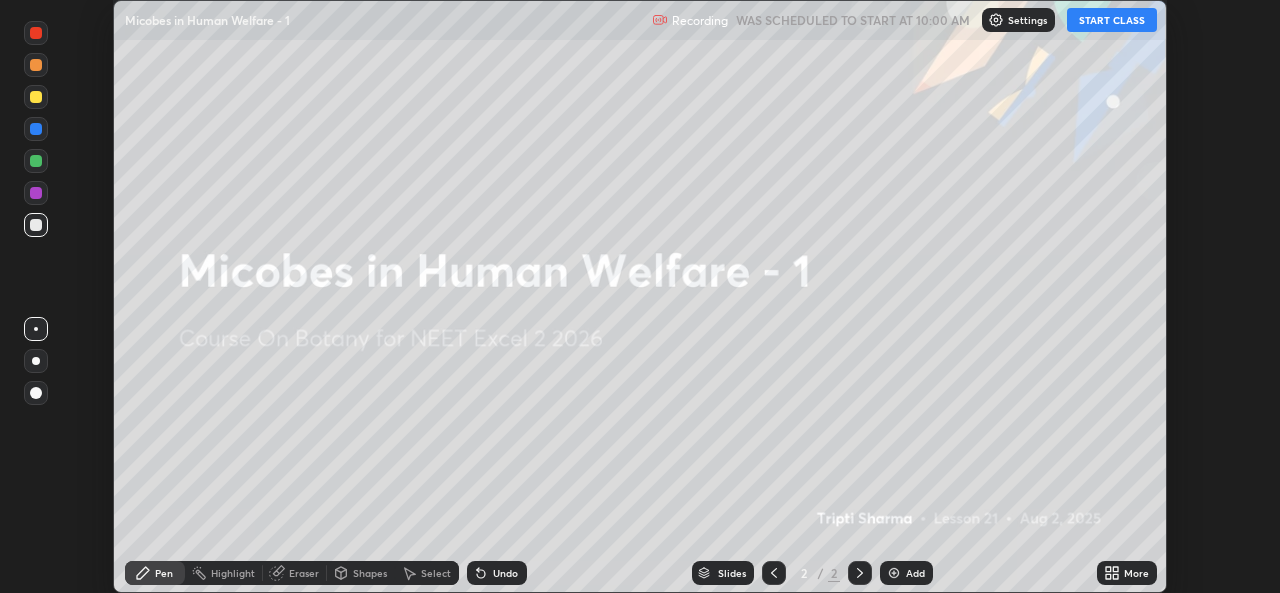 click on "START CLASS" at bounding box center (1112, 20) 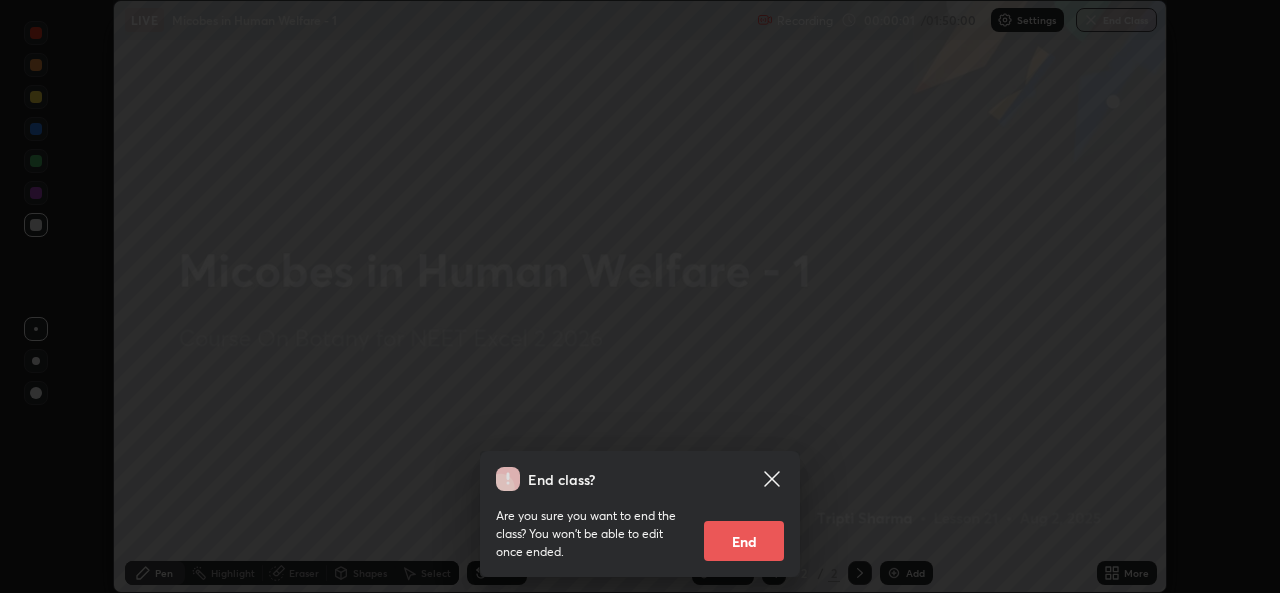 click 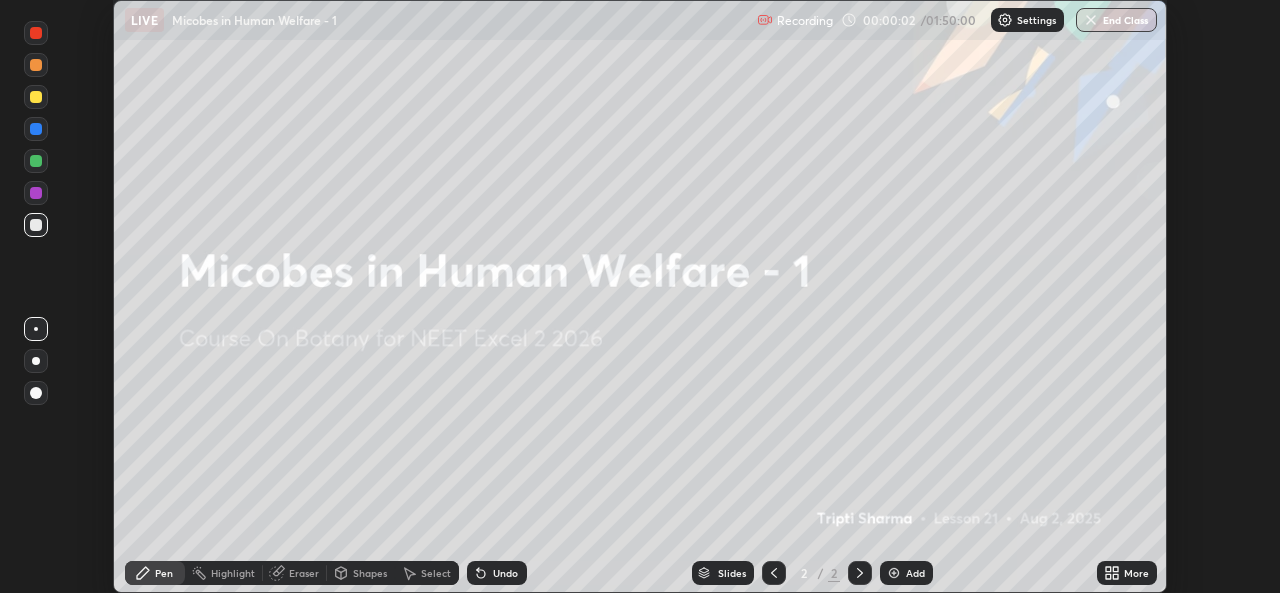 click 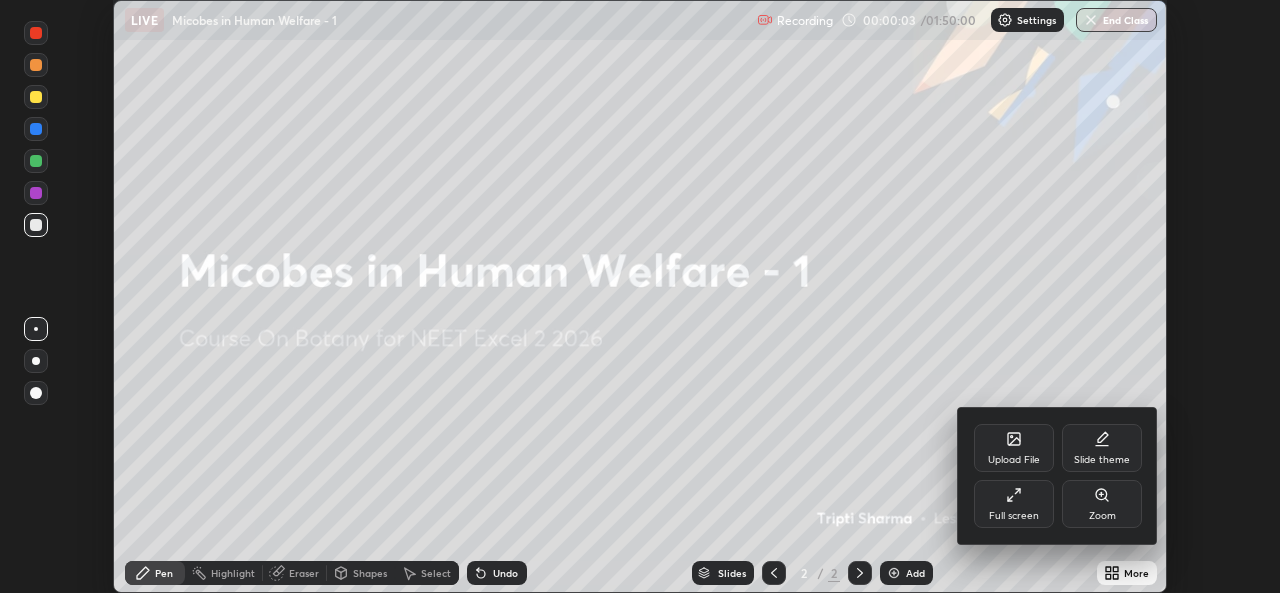 click on "Full screen" at bounding box center (1014, 504) 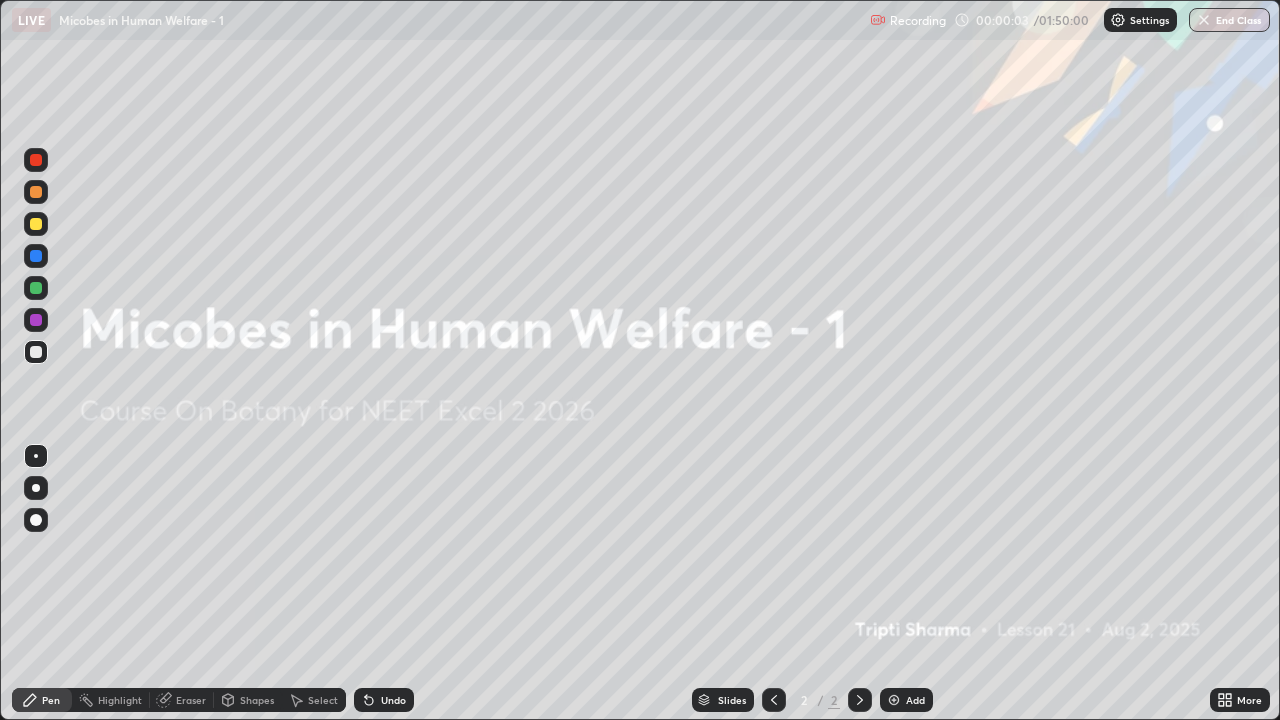 scroll, scrollTop: 99280, scrollLeft: 98720, axis: both 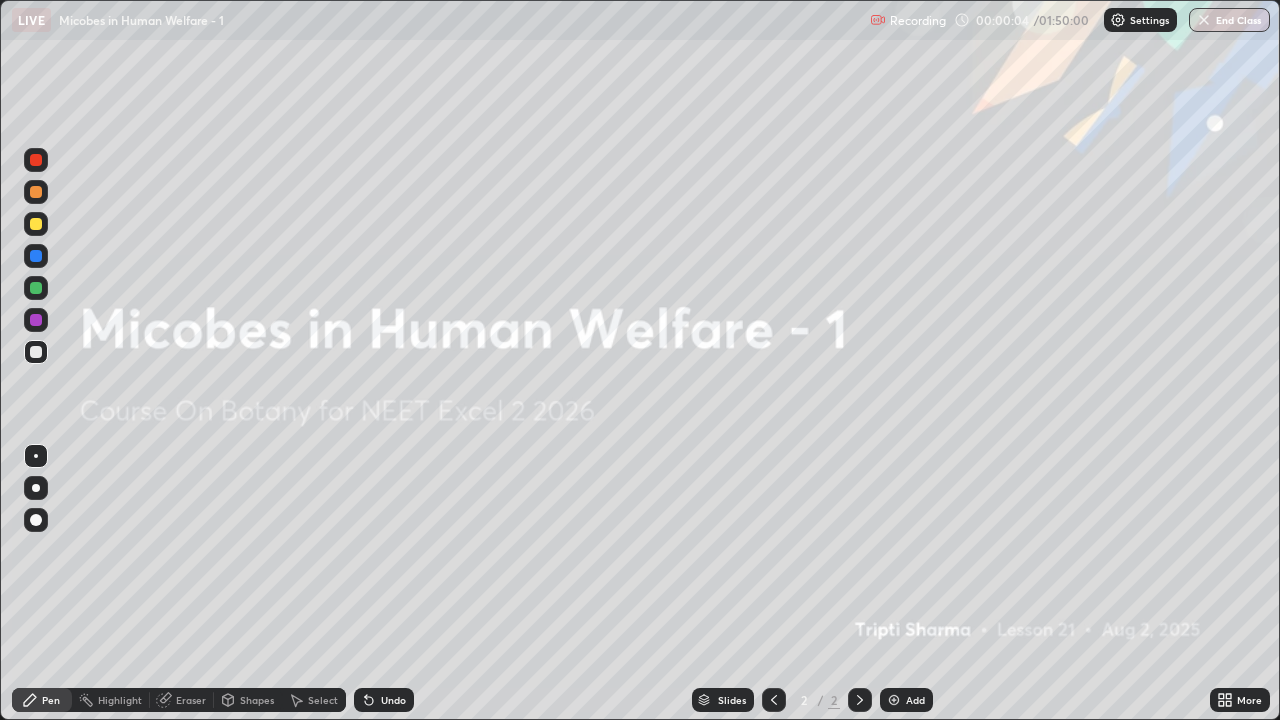 click at bounding box center [1118, 20] 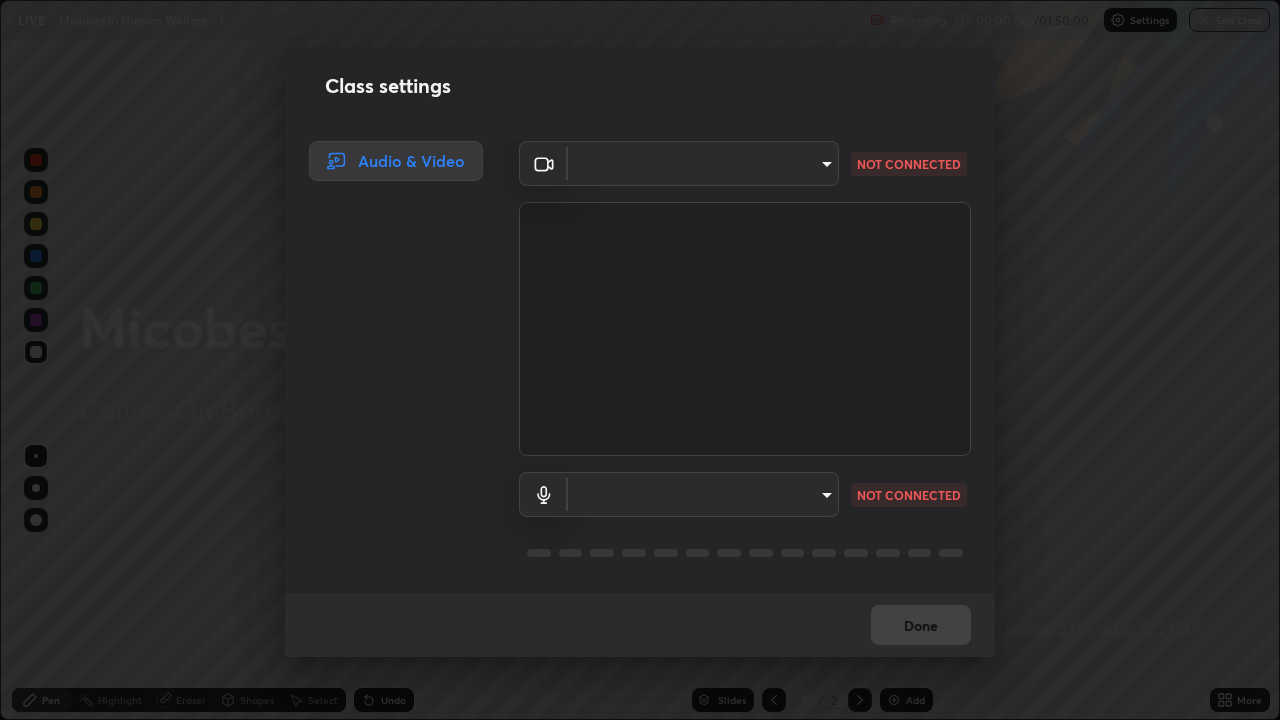 type on "9788daf0cbf52dd0d374ba9f0d4f11576c03820bc15fcf9a4a11f890b69d92bf" 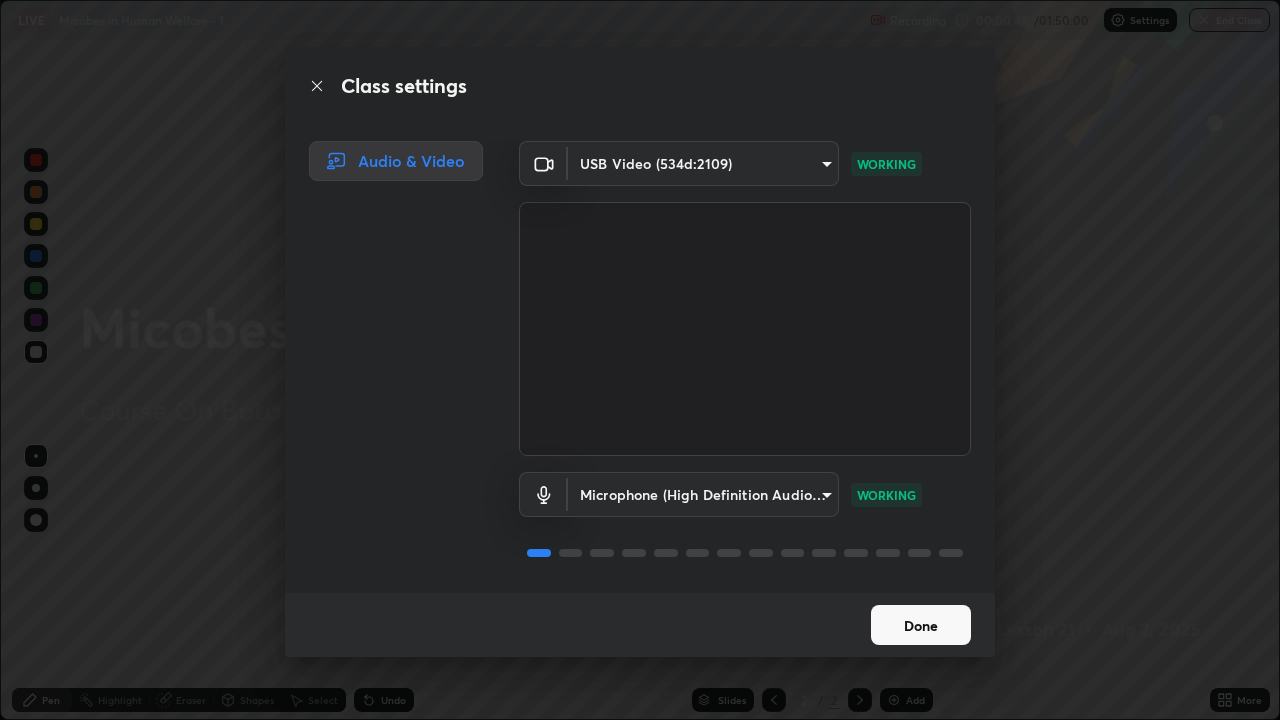 click on "Done" at bounding box center (921, 625) 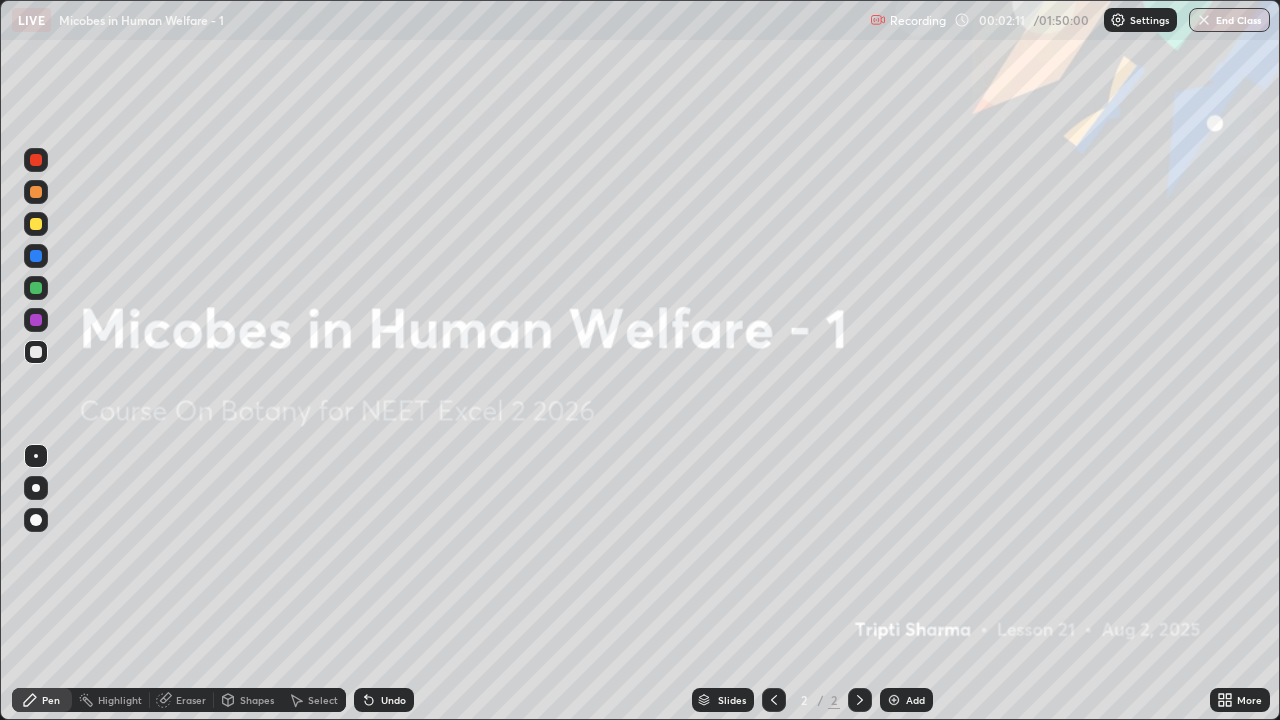 click on "Add" at bounding box center (915, 700) 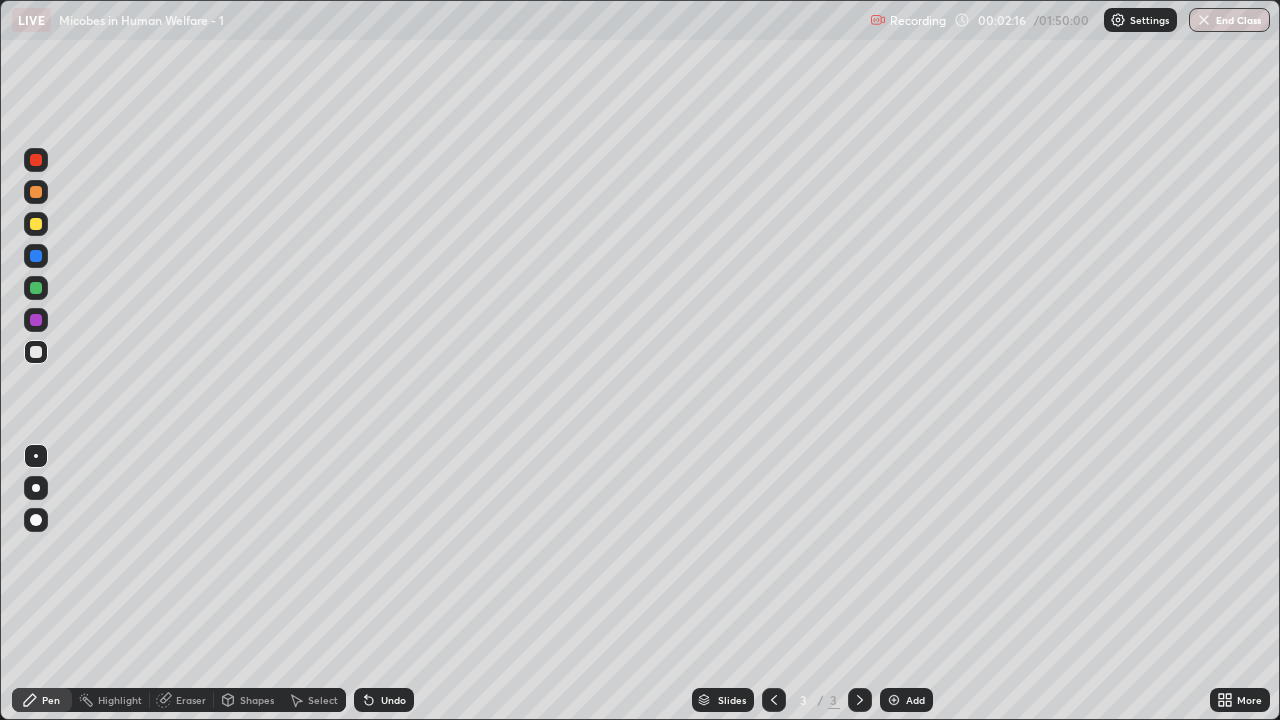 click at bounding box center (36, 520) 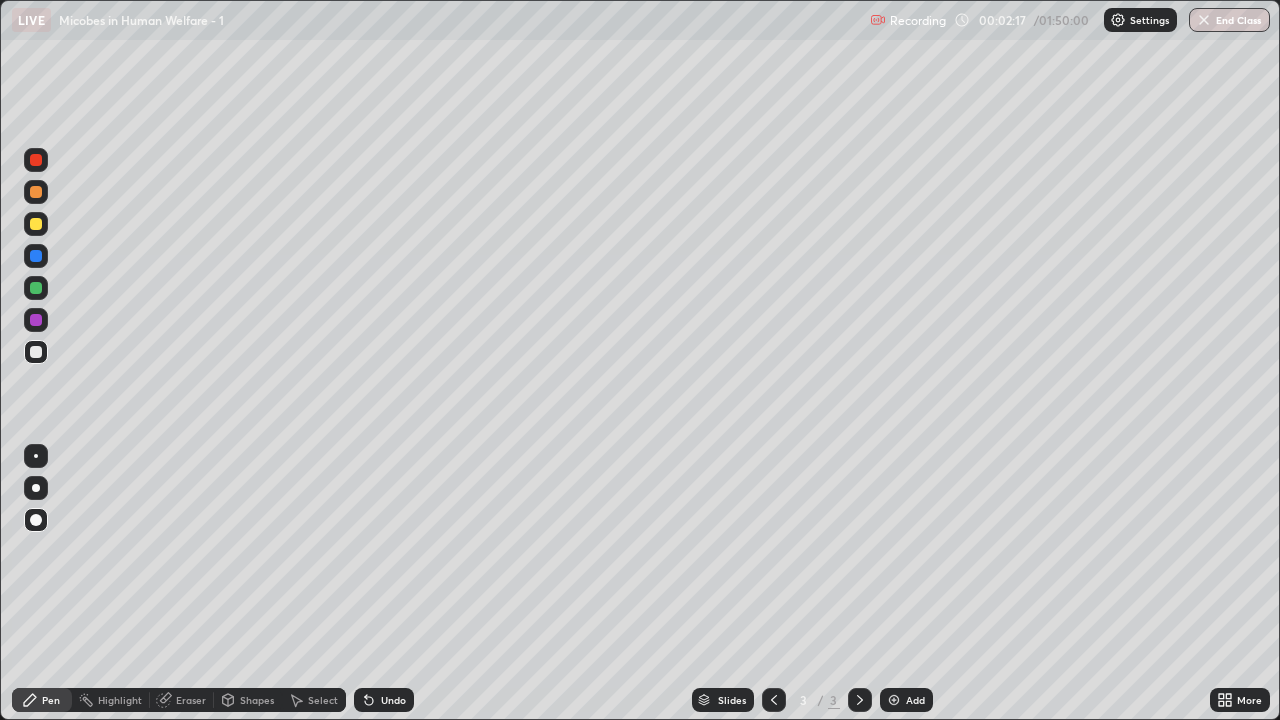 click at bounding box center [36, 192] 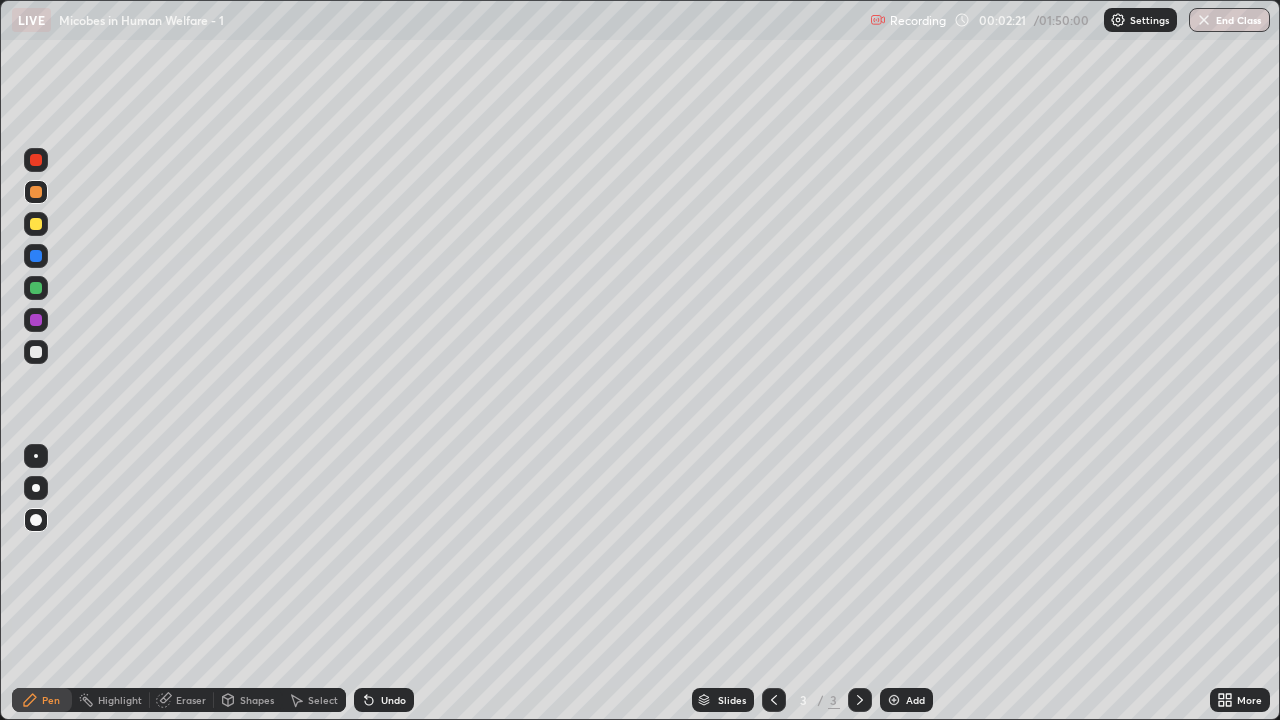 click 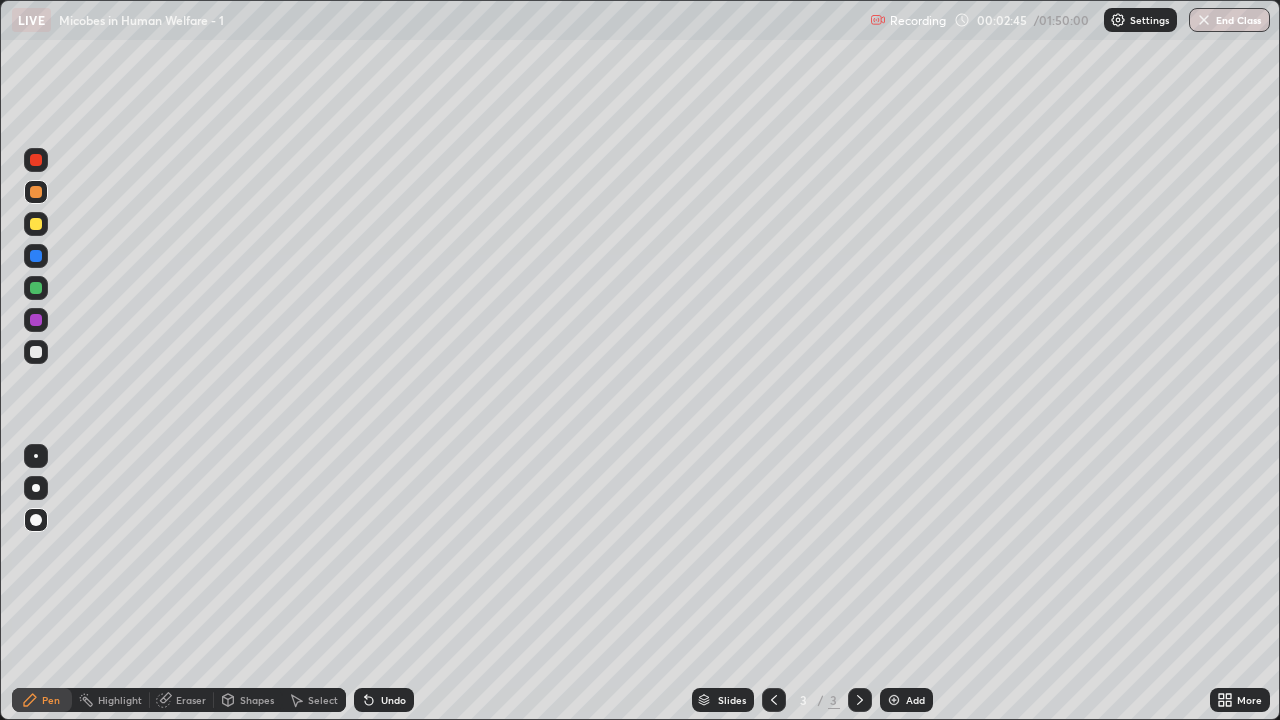 click at bounding box center [36, 352] 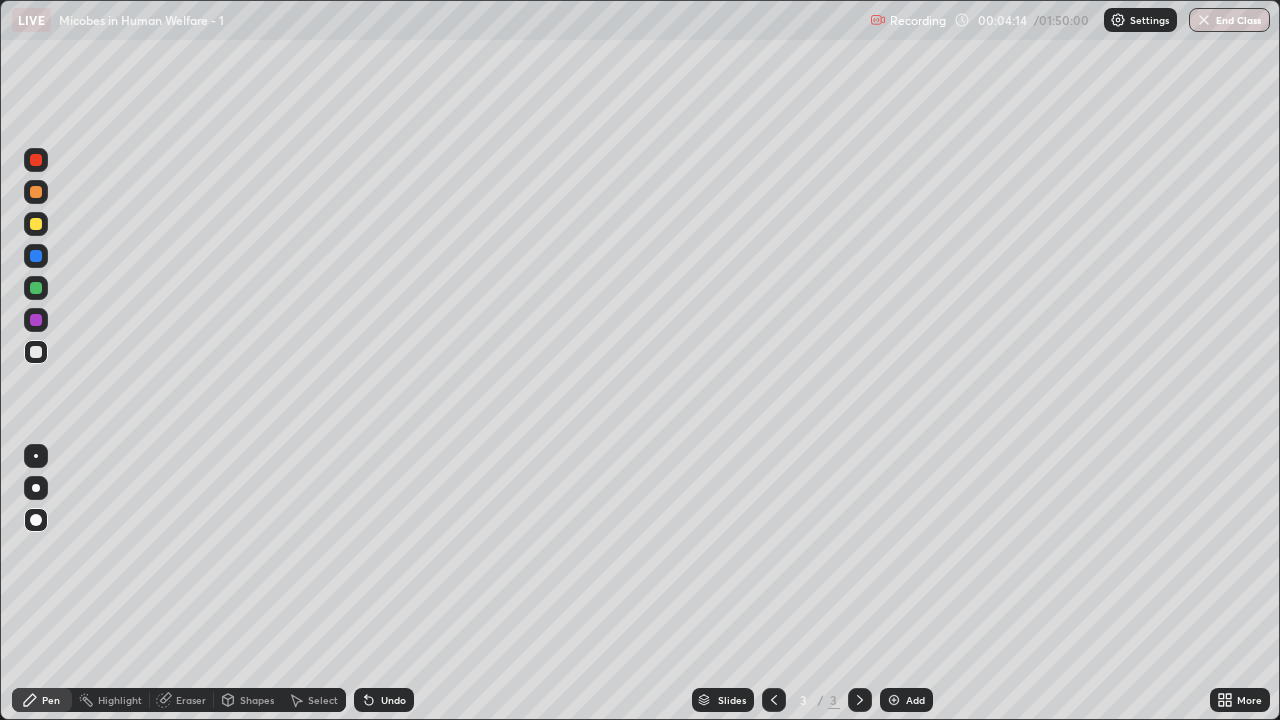 click at bounding box center (36, 224) 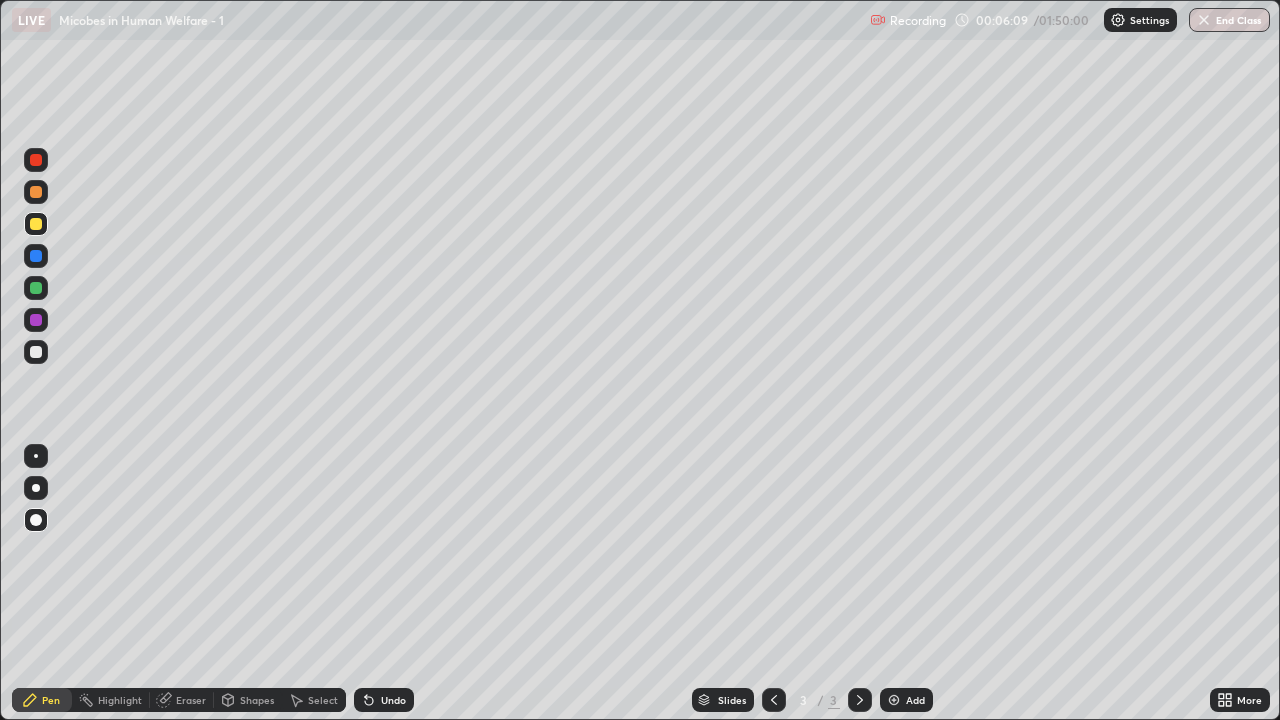 click on "Undo" at bounding box center (393, 700) 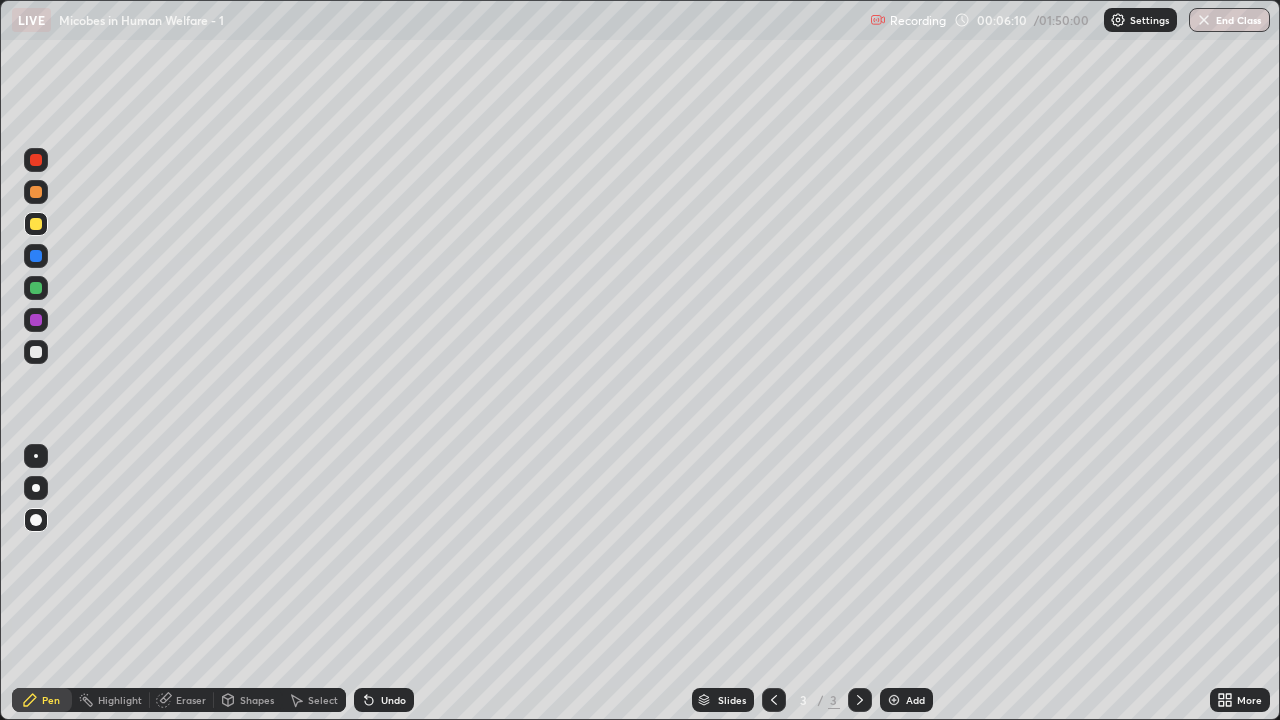 click on "Undo" at bounding box center (393, 700) 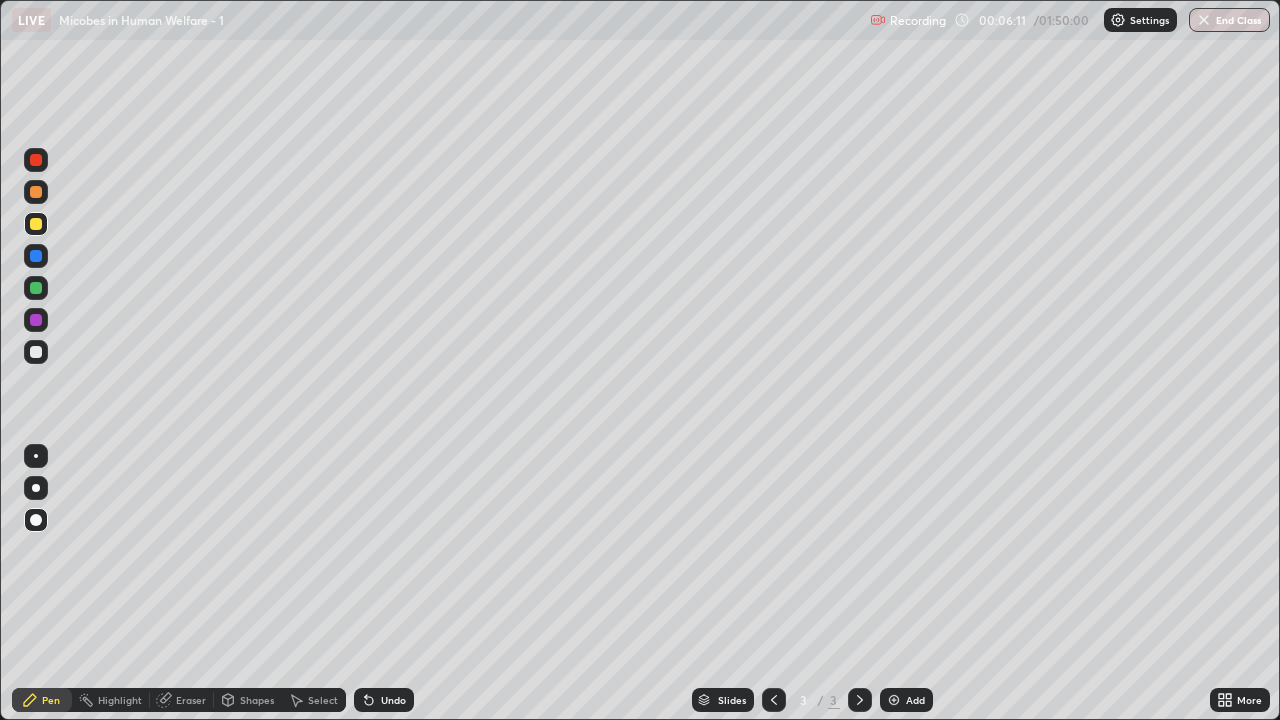 click on "Undo" at bounding box center [393, 700] 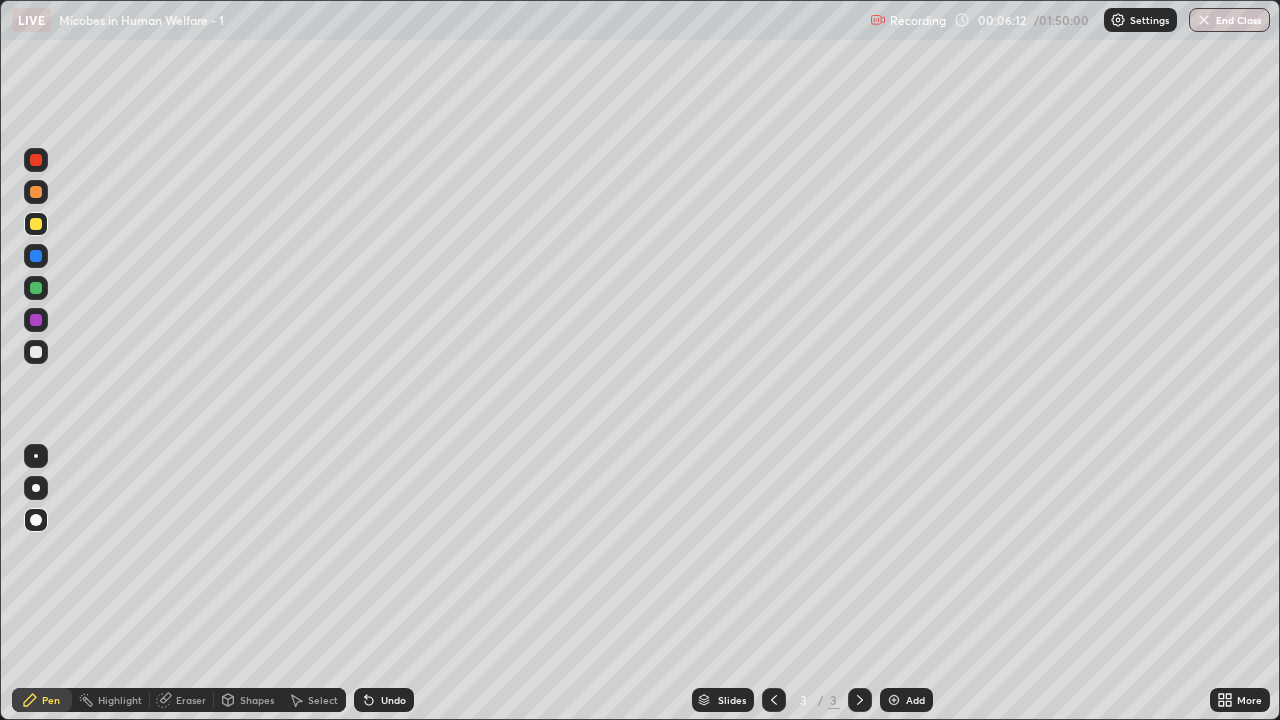 click on "Undo" at bounding box center [393, 700] 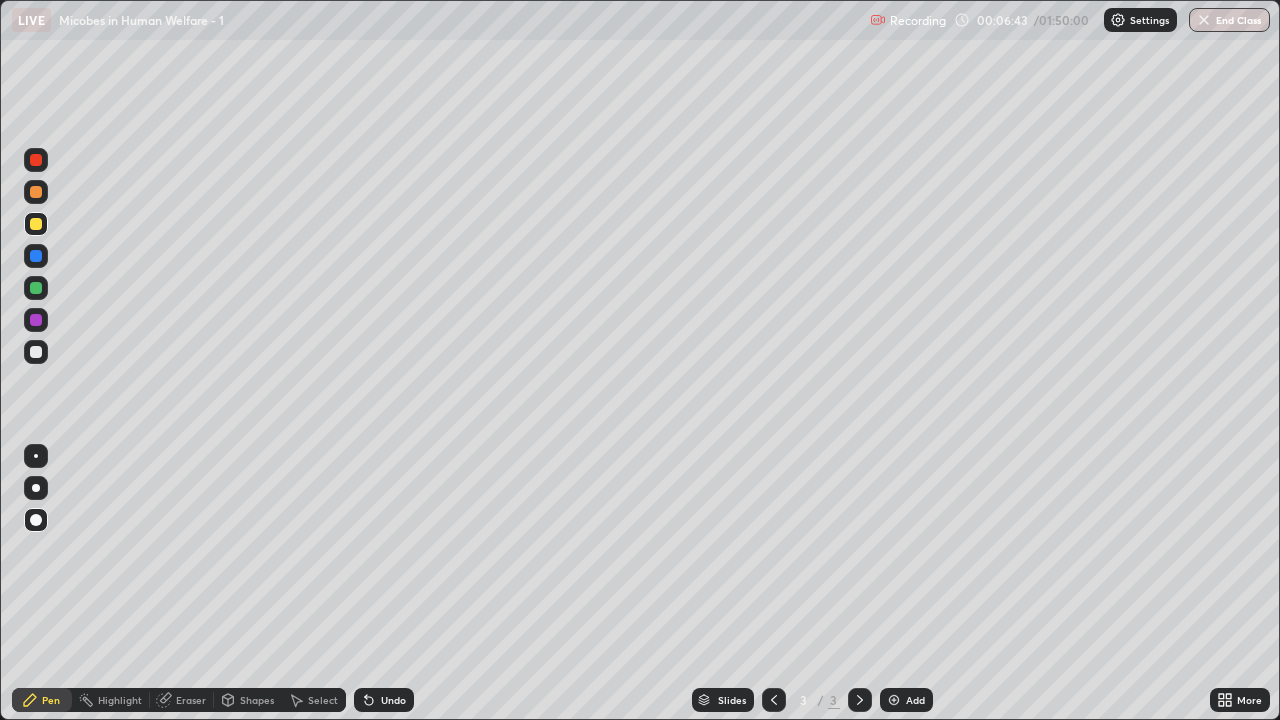 click on "Add" at bounding box center (915, 700) 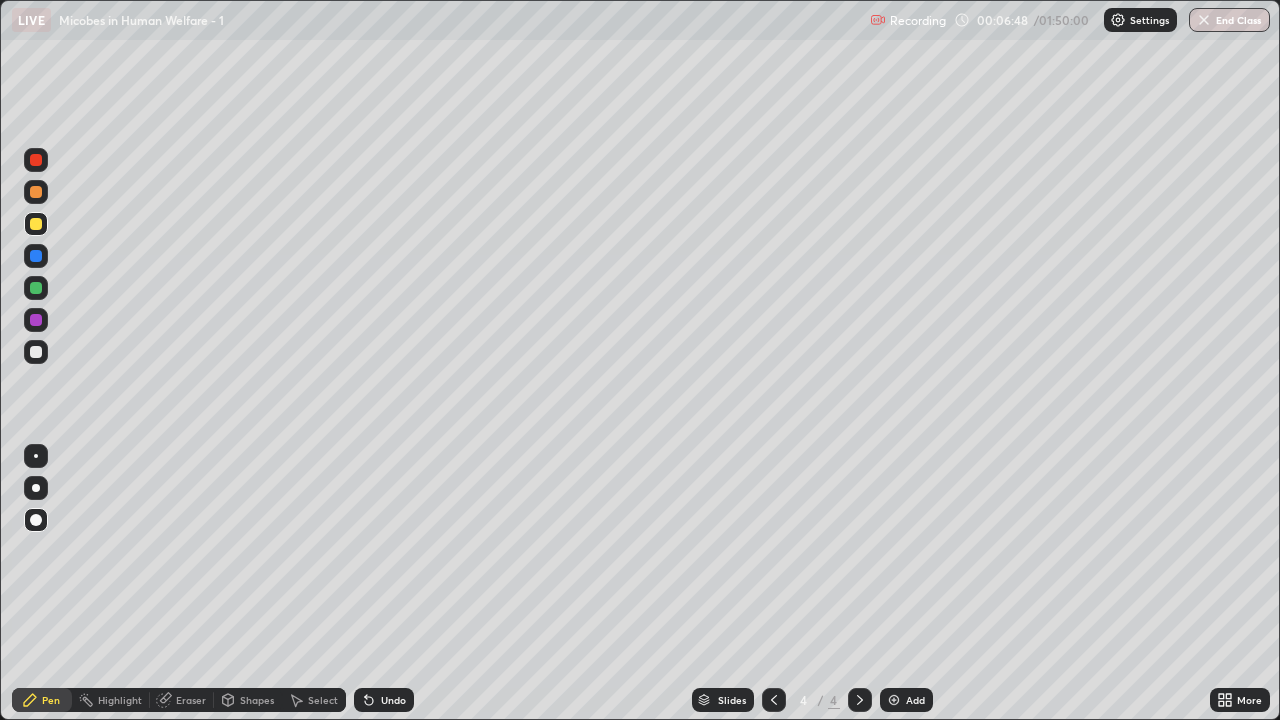 click at bounding box center (36, 352) 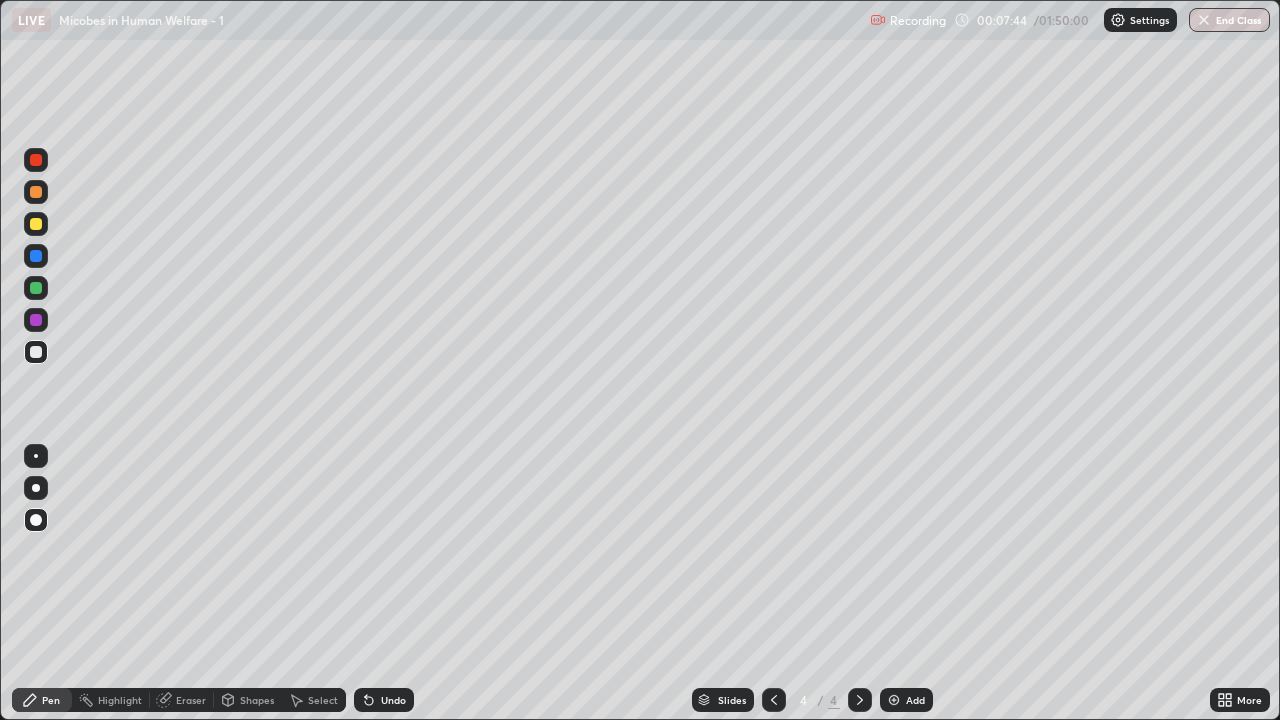 click at bounding box center (36, 192) 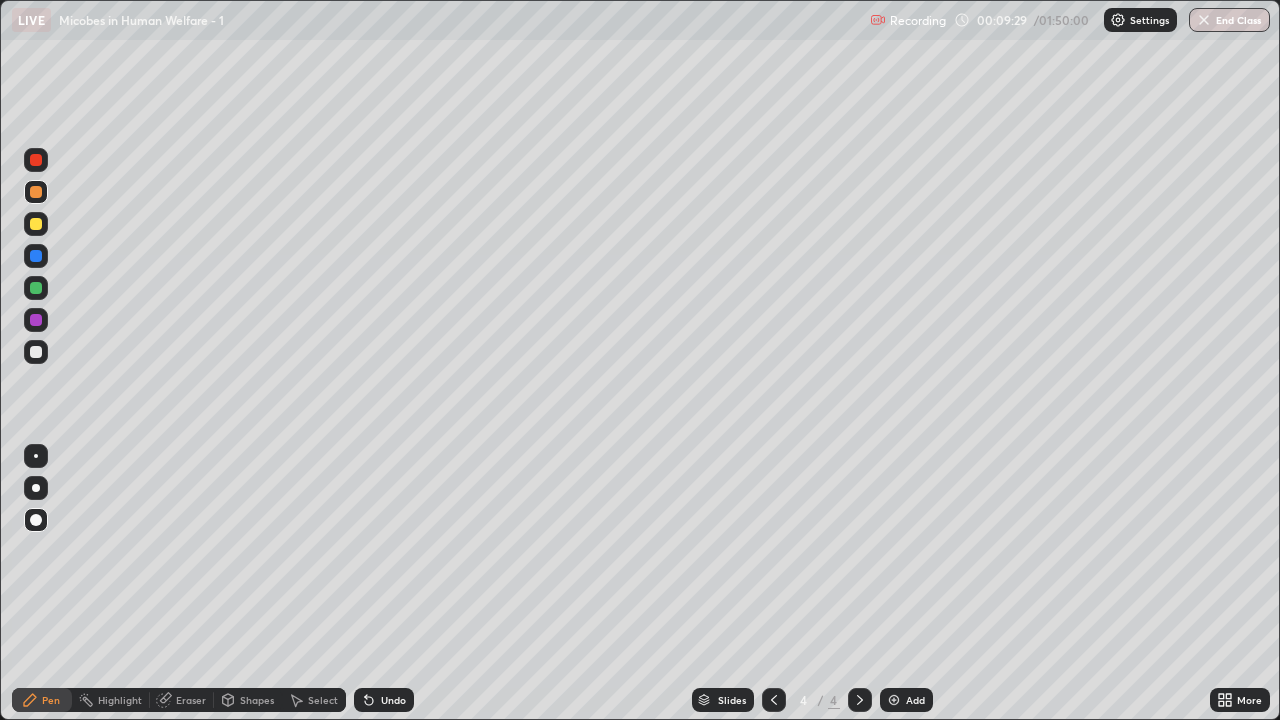 click on "More" at bounding box center (1249, 700) 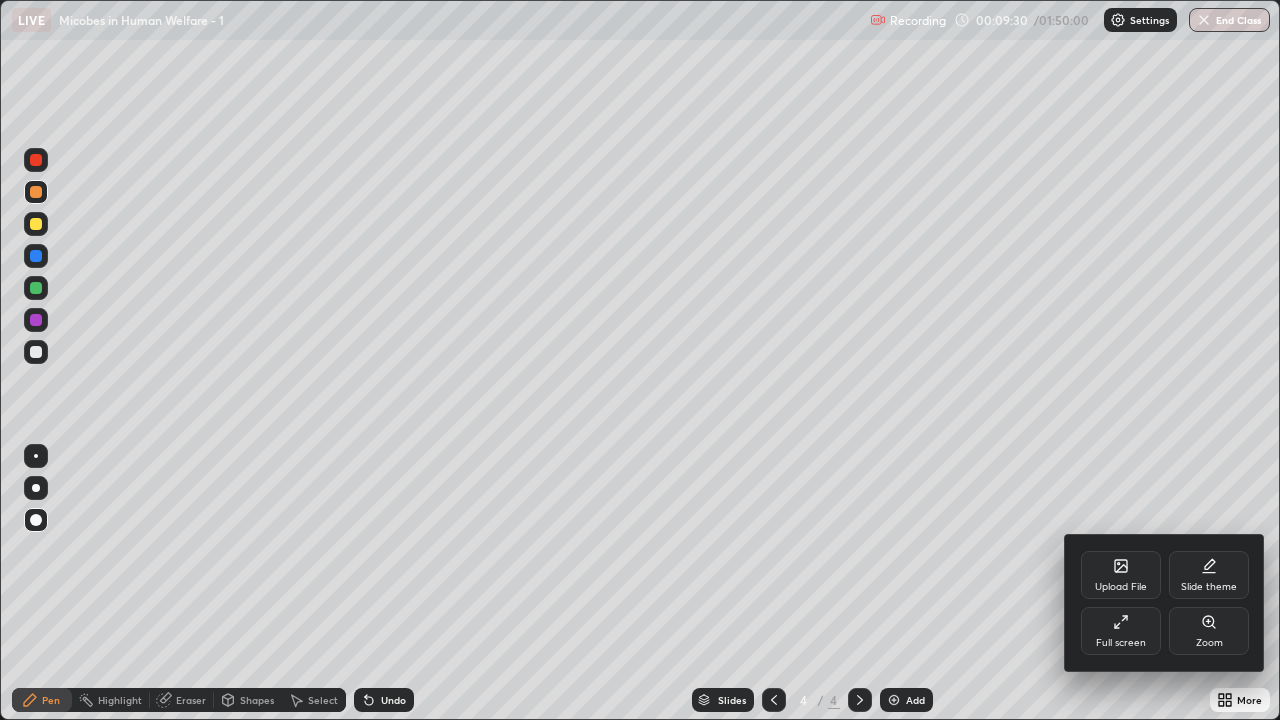 click on "Full screen" at bounding box center [1121, 643] 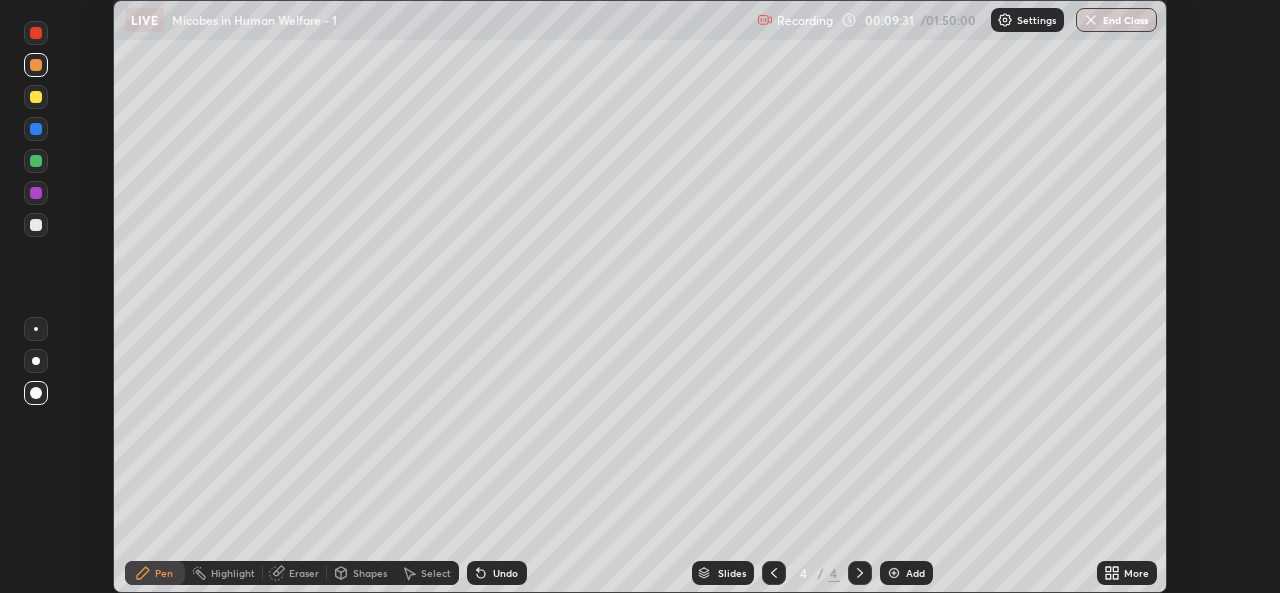 scroll, scrollTop: 593, scrollLeft: 1280, axis: both 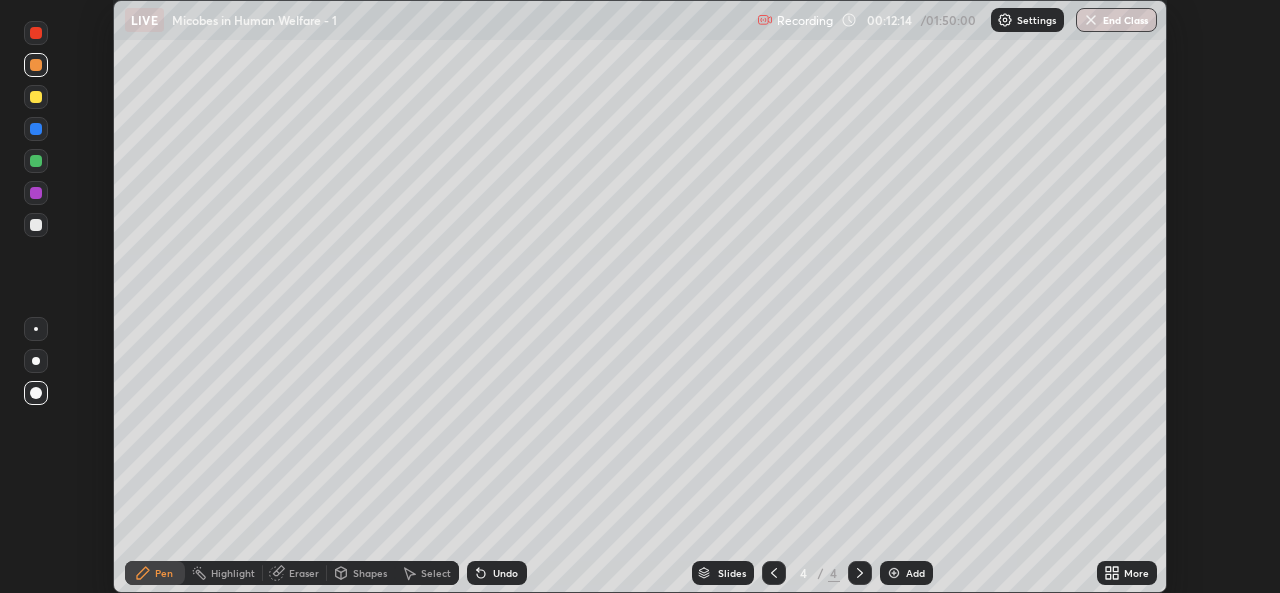 click on "More" at bounding box center [1136, 573] 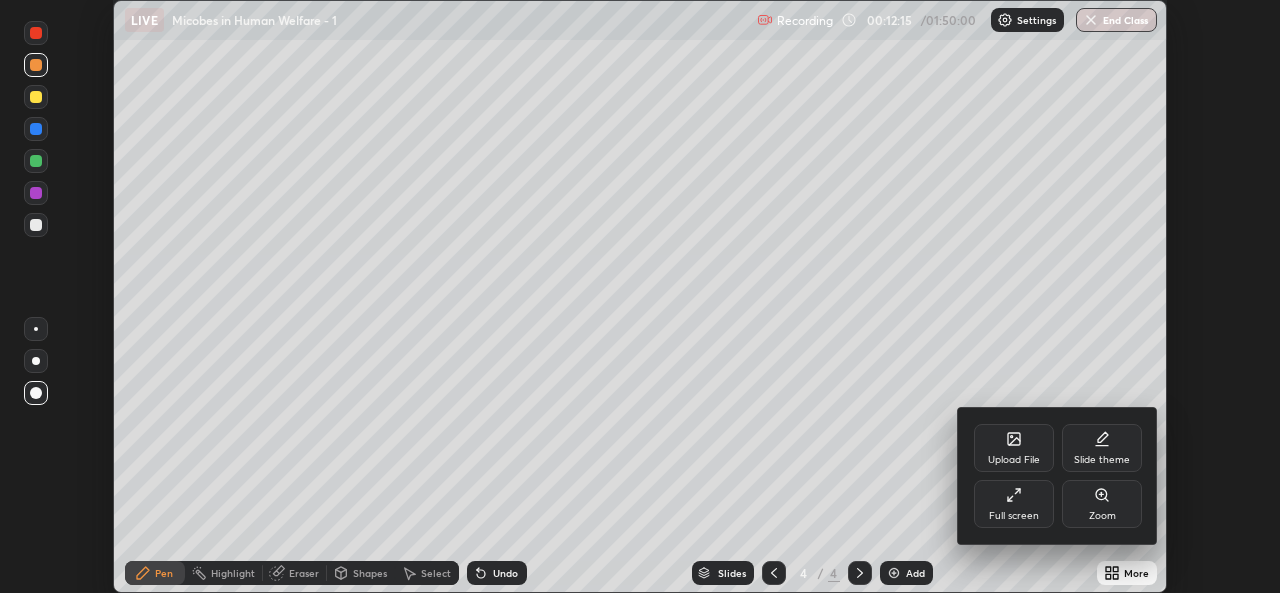 click on "Full screen" at bounding box center [1014, 516] 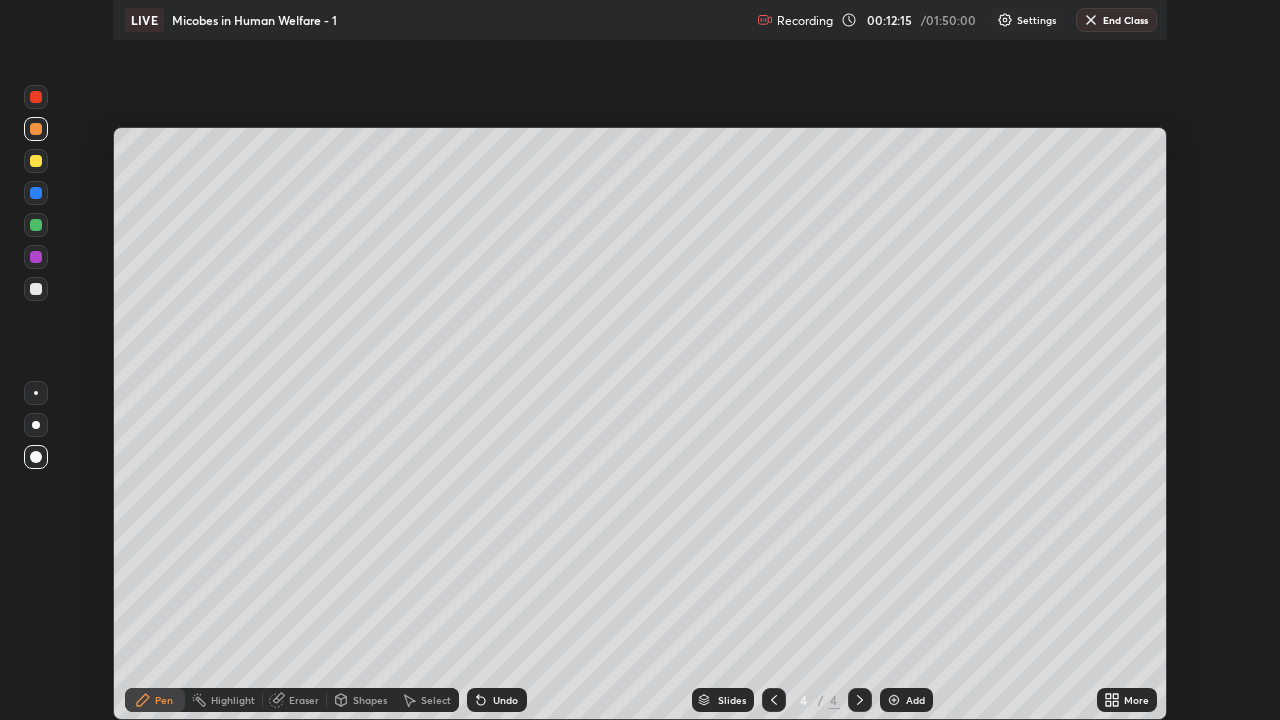 scroll, scrollTop: 99280, scrollLeft: 98720, axis: both 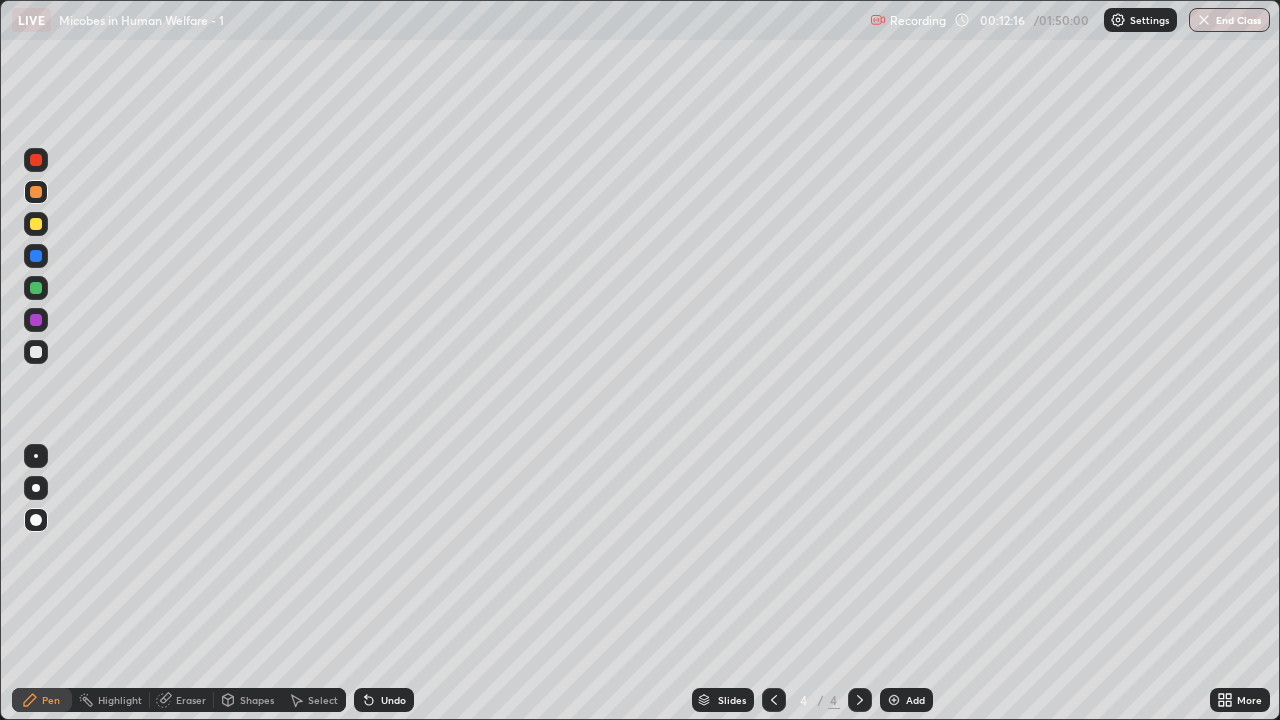 click at bounding box center [894, 700] 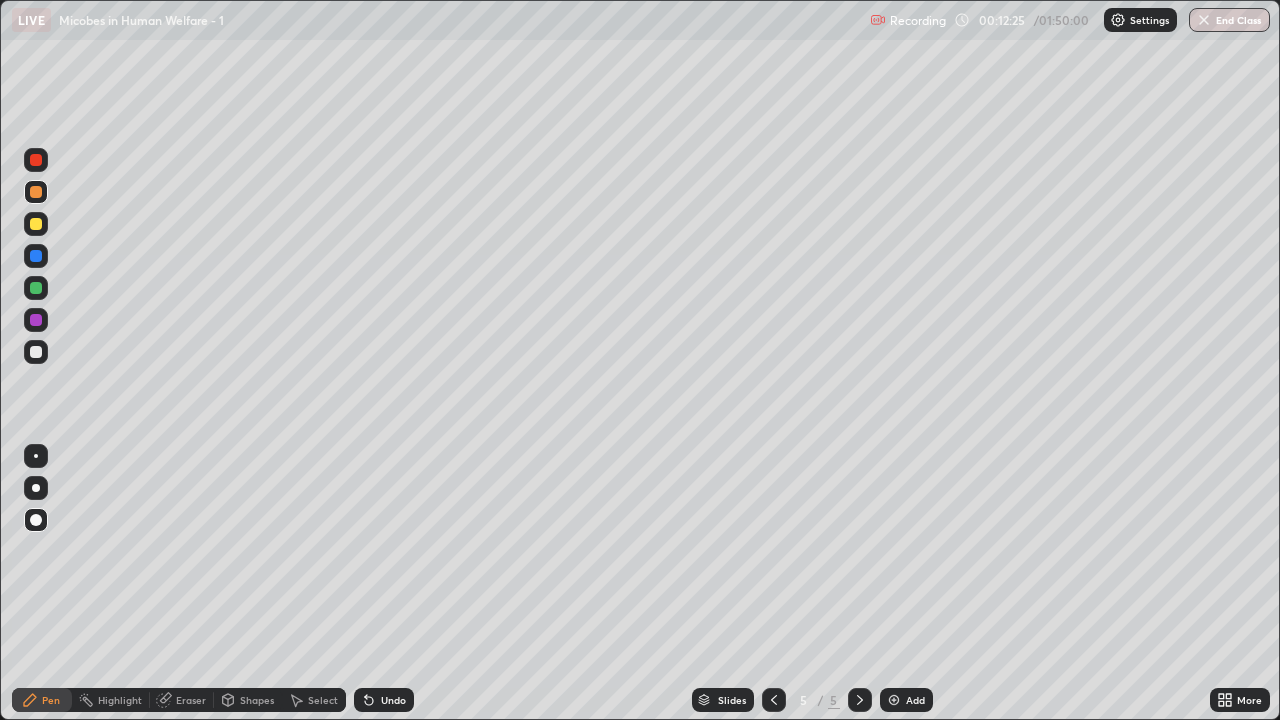 click on "Shapes" at bounding box center (257, 700) 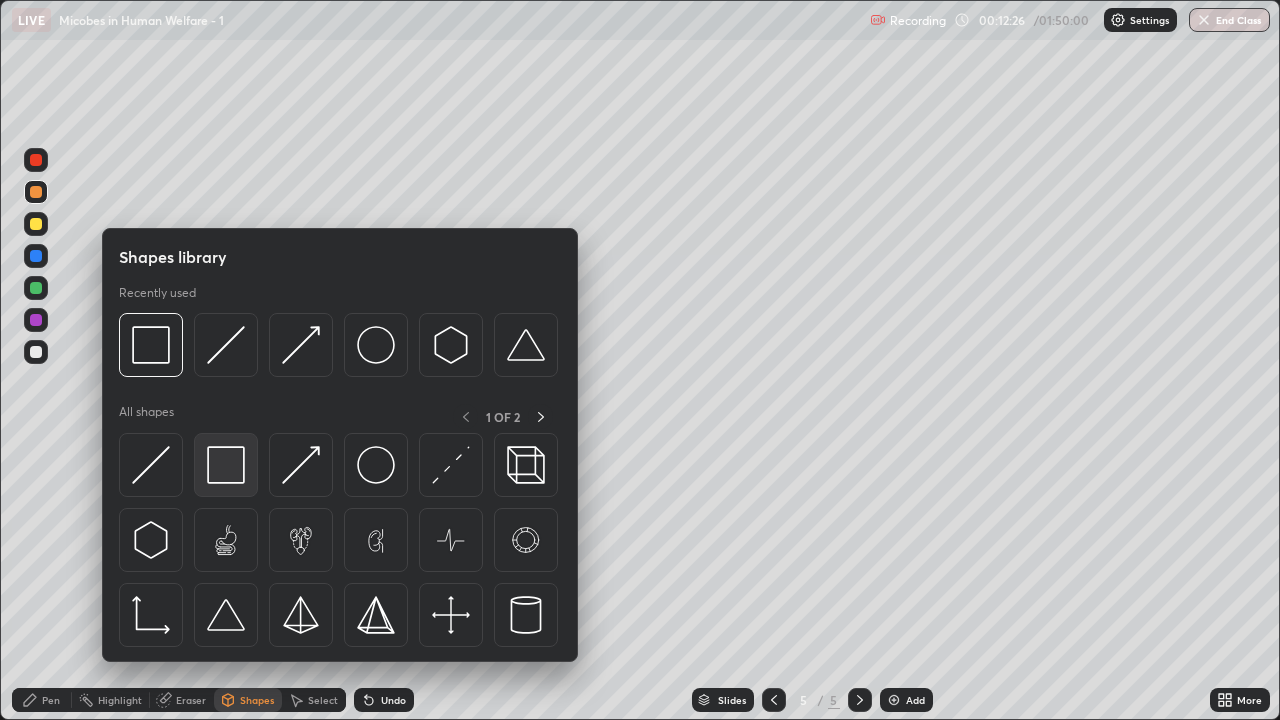 click at bounding box center (226, 465) 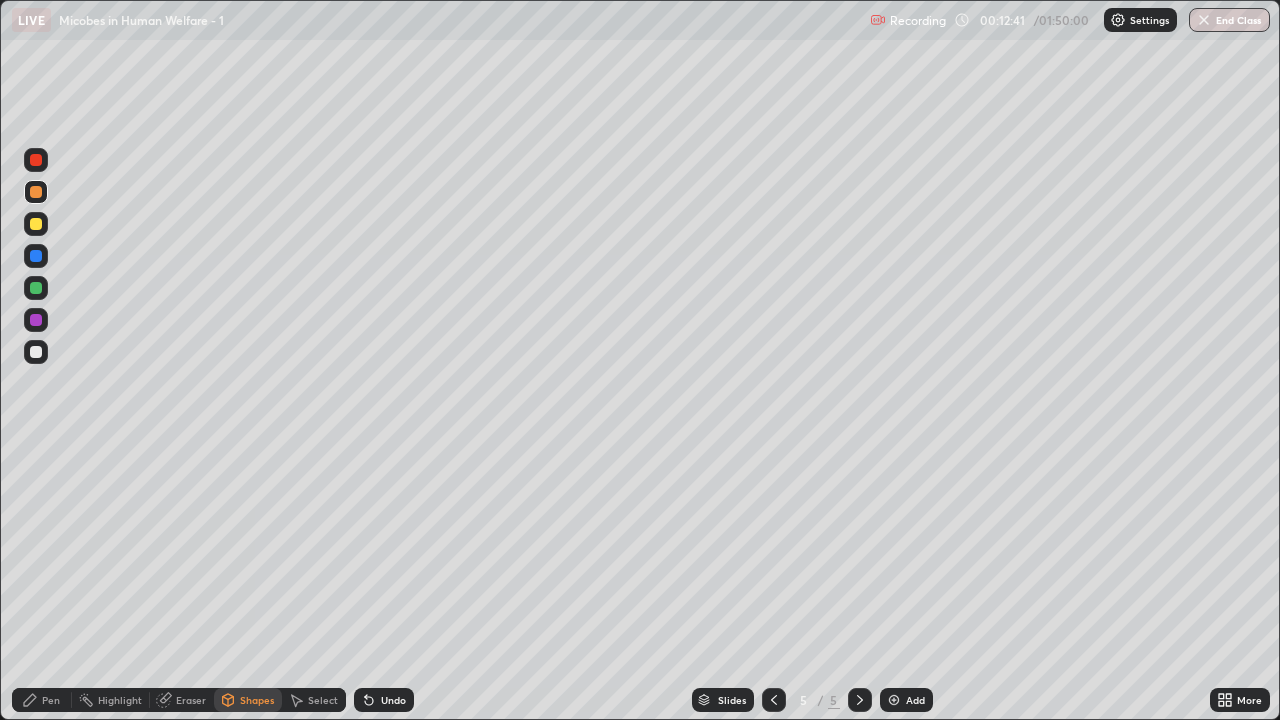 click at bounding box center (36, 352) 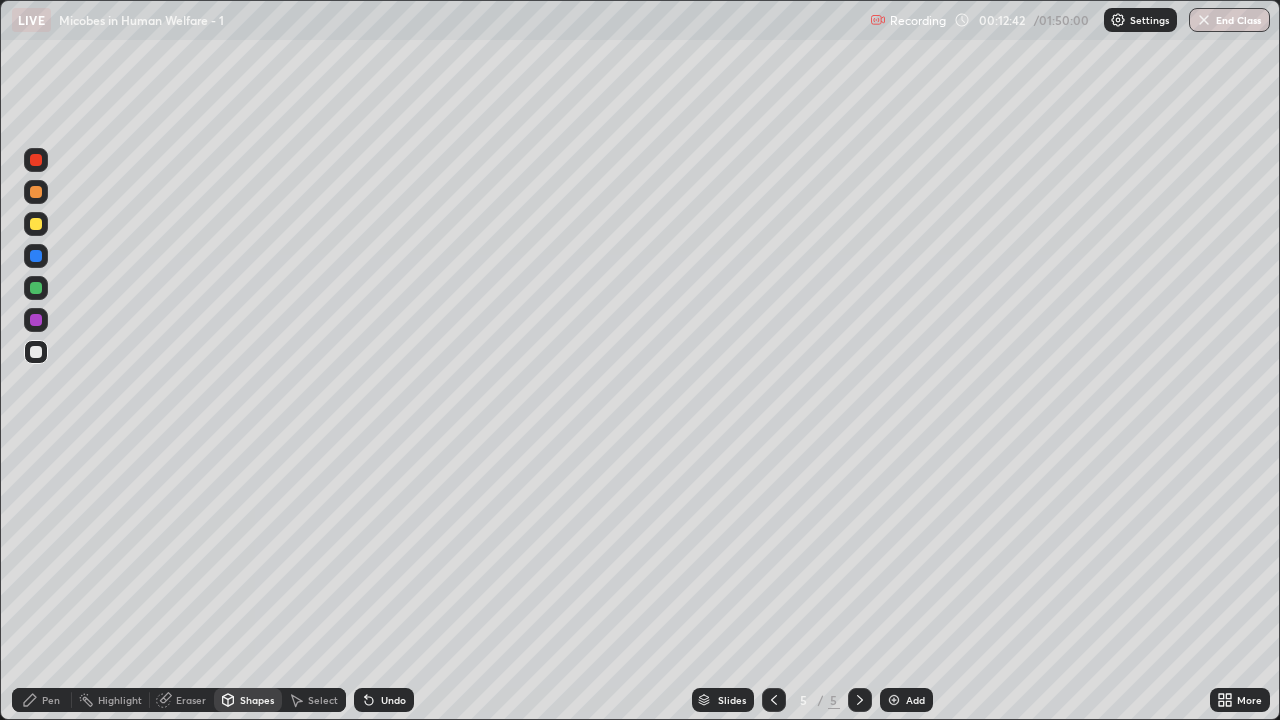 click on "Pen" at bounding box center [51, 700] 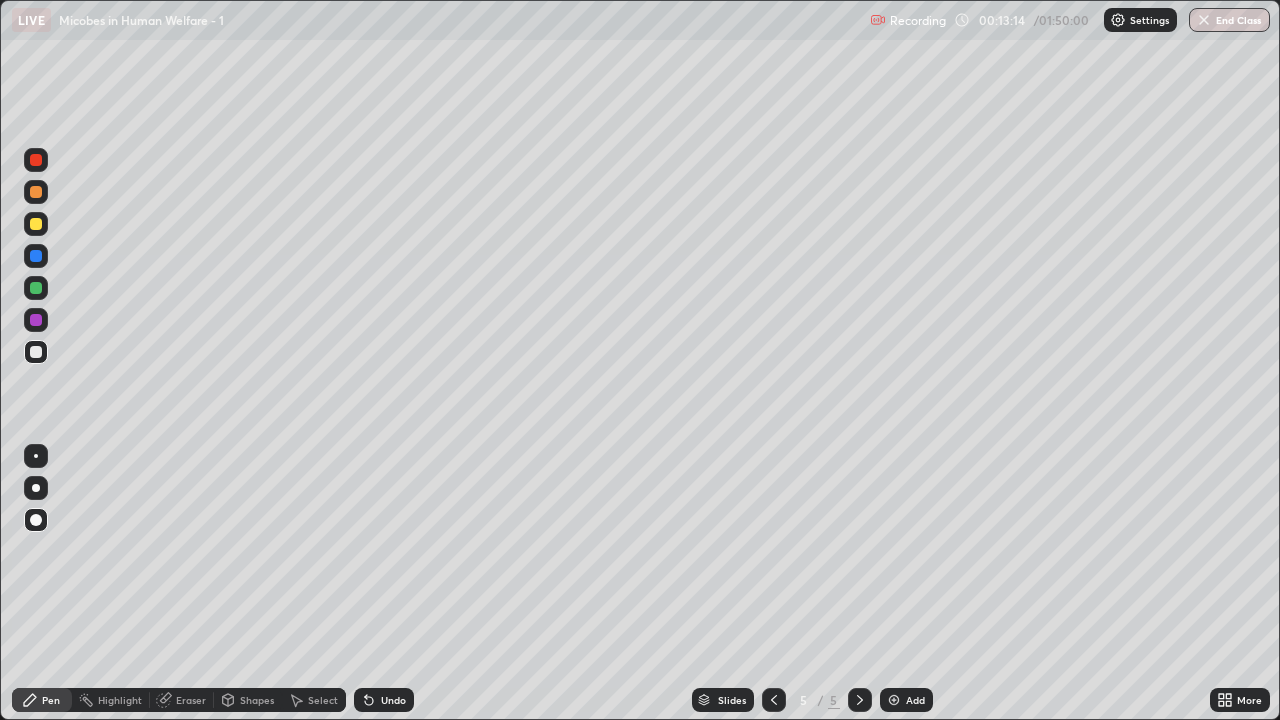 click at bounding box center (36, 224) 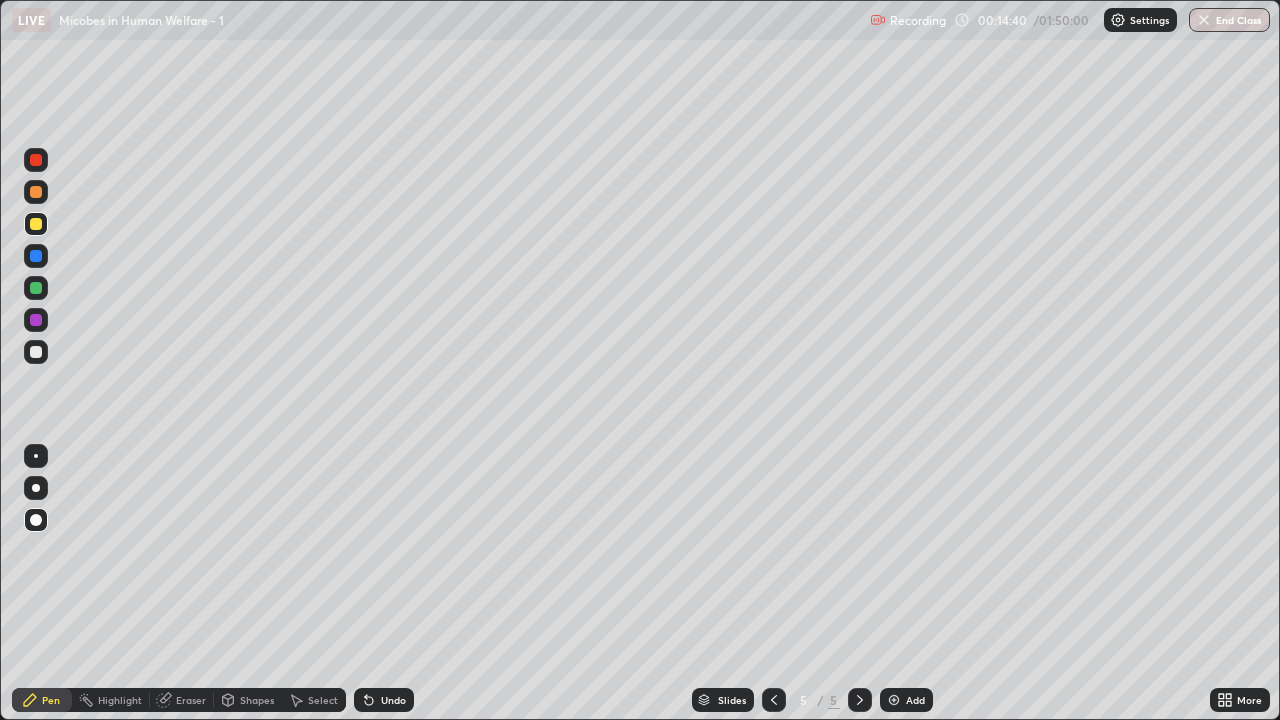 click at bounding box center (36, 352) 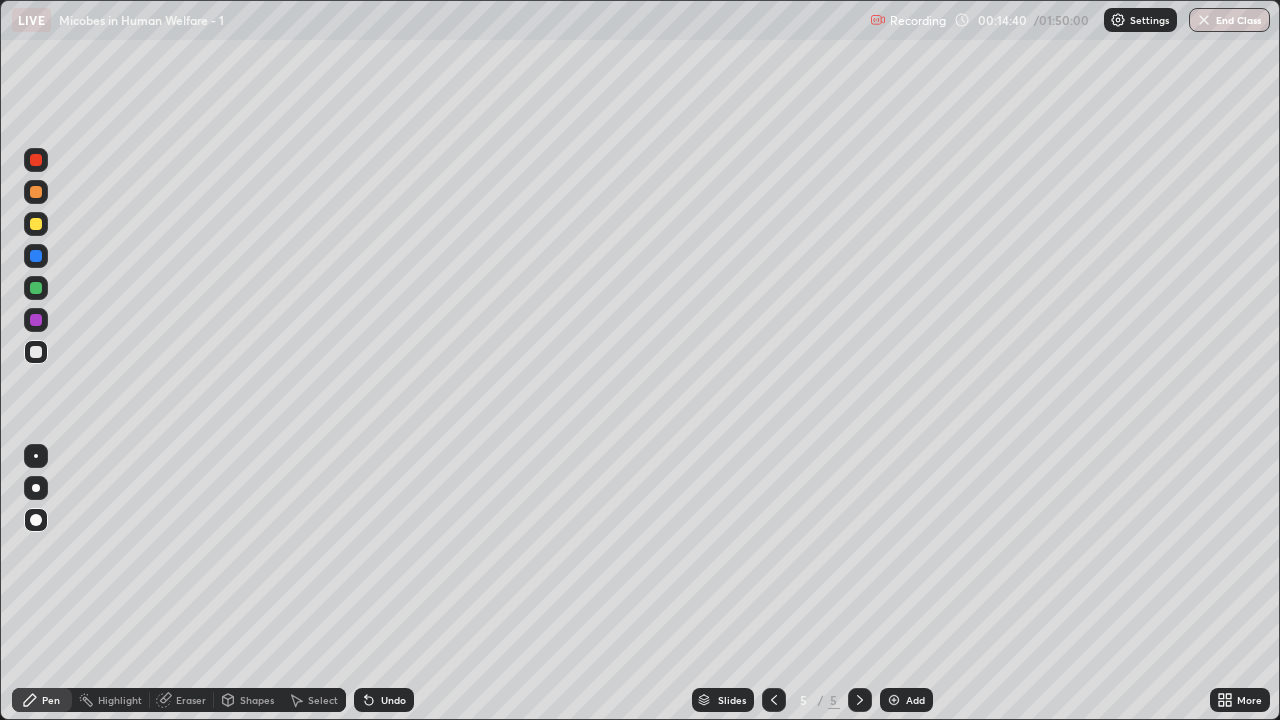 click at bounding box center (36, 488) 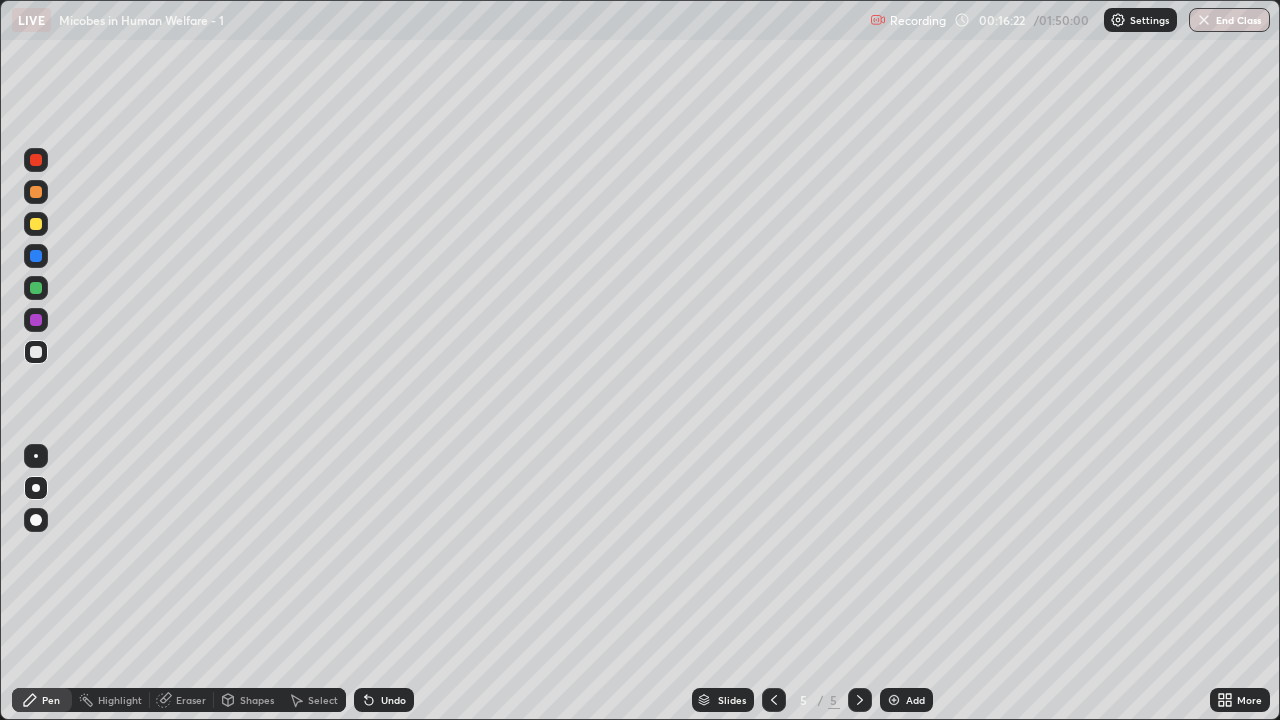 click on "Add" at bounding box center (915, 700) 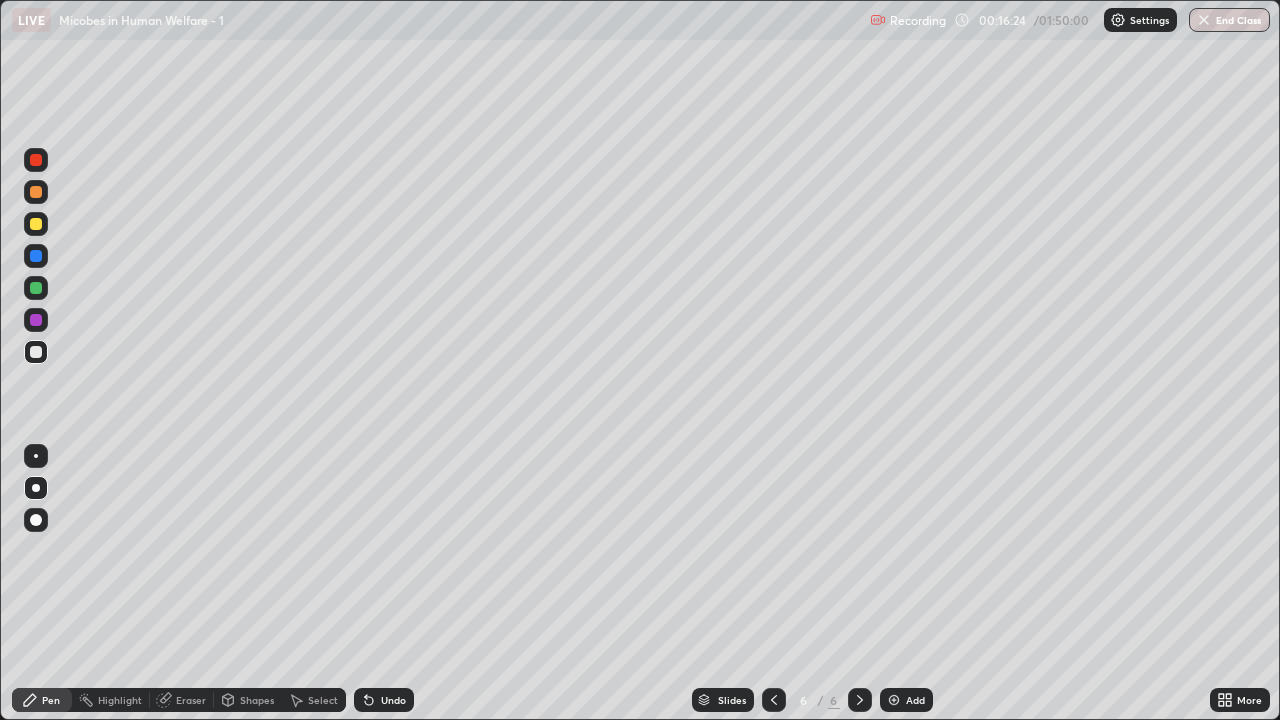 click at bounding box center (36, 192) 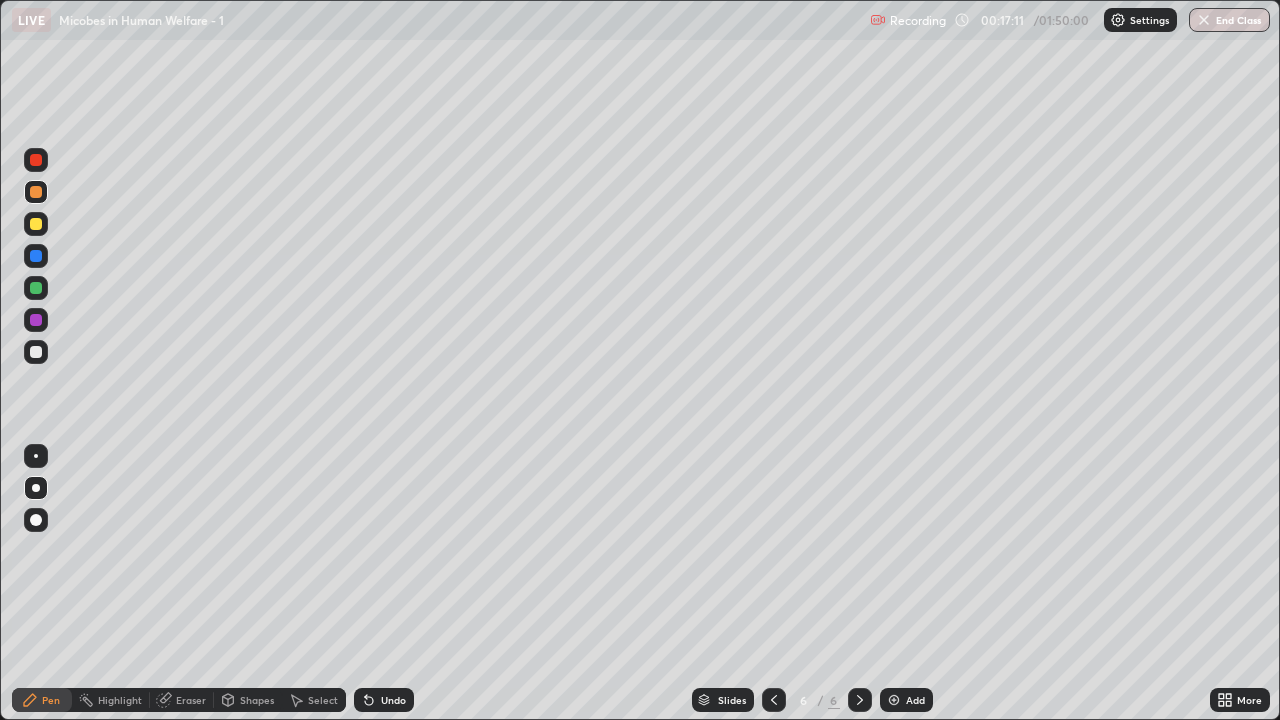 click on "Undo" at bounding box center (393, 700) 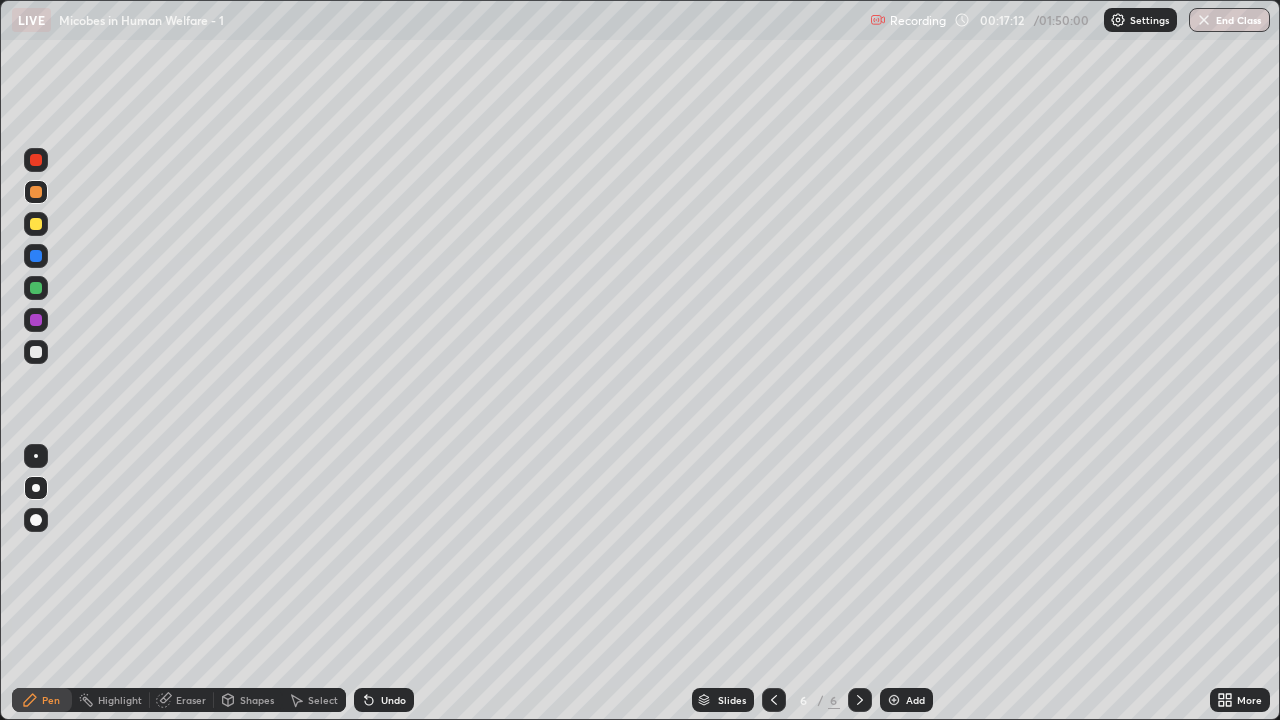 click on "Undo" at bounding box center [393, 700] 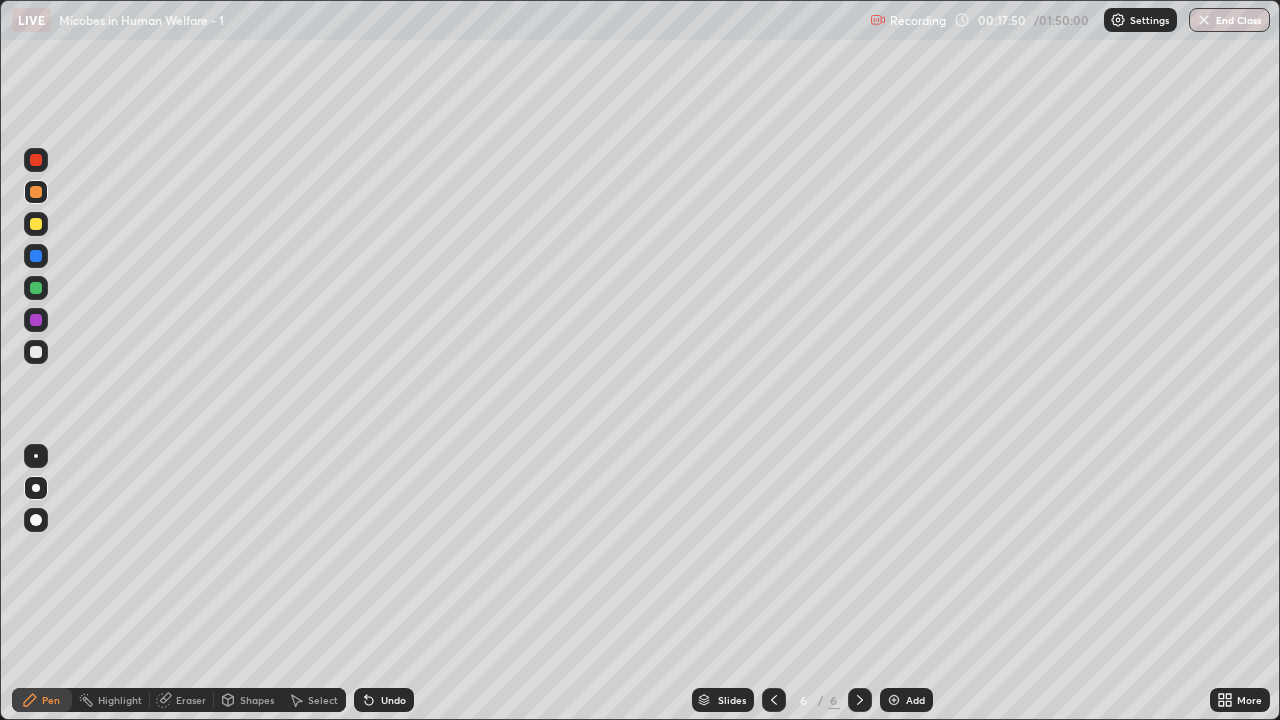 click on "Undo" at bounding box center [393, 700] 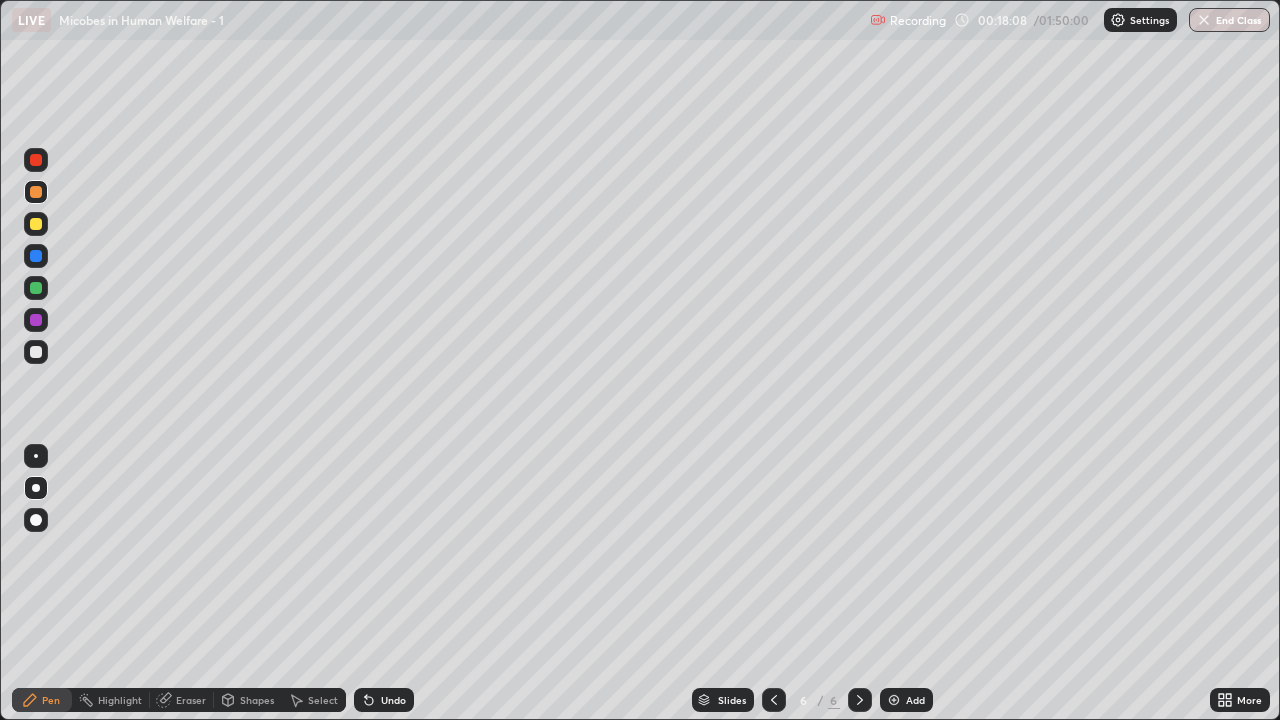 click at bounding box center [36, 352] 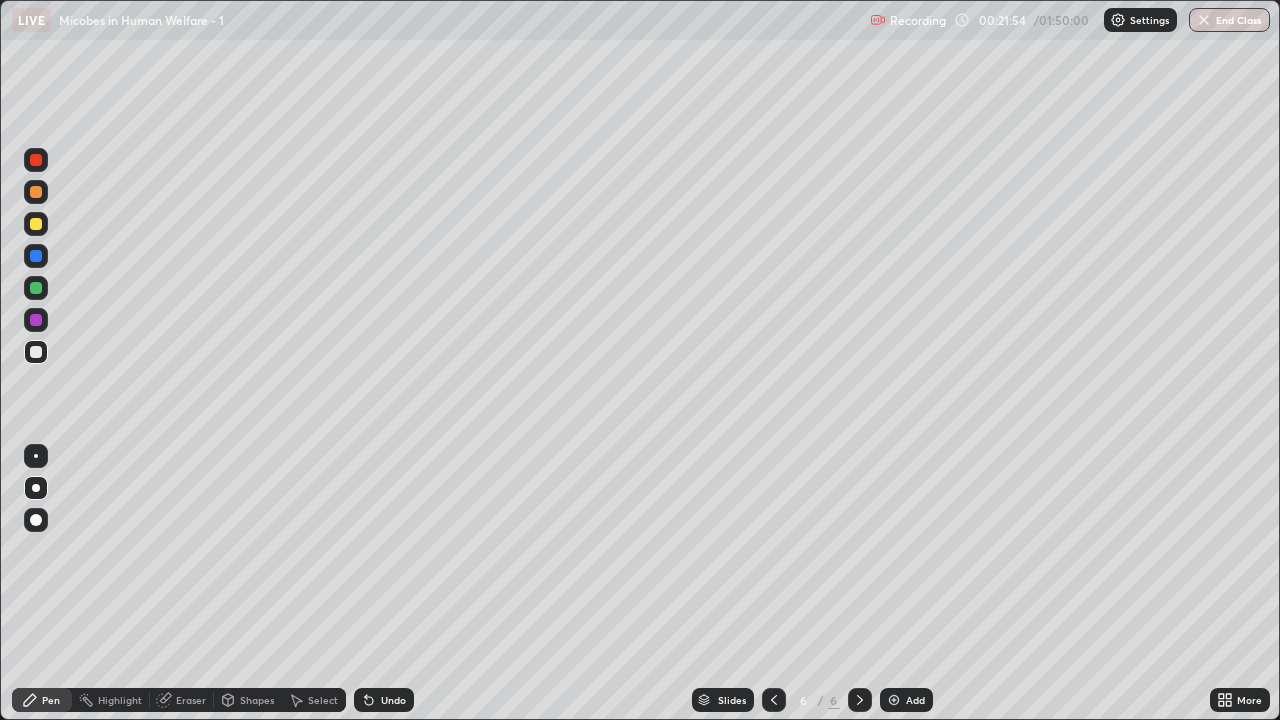 click at bounding box center [36, 288] 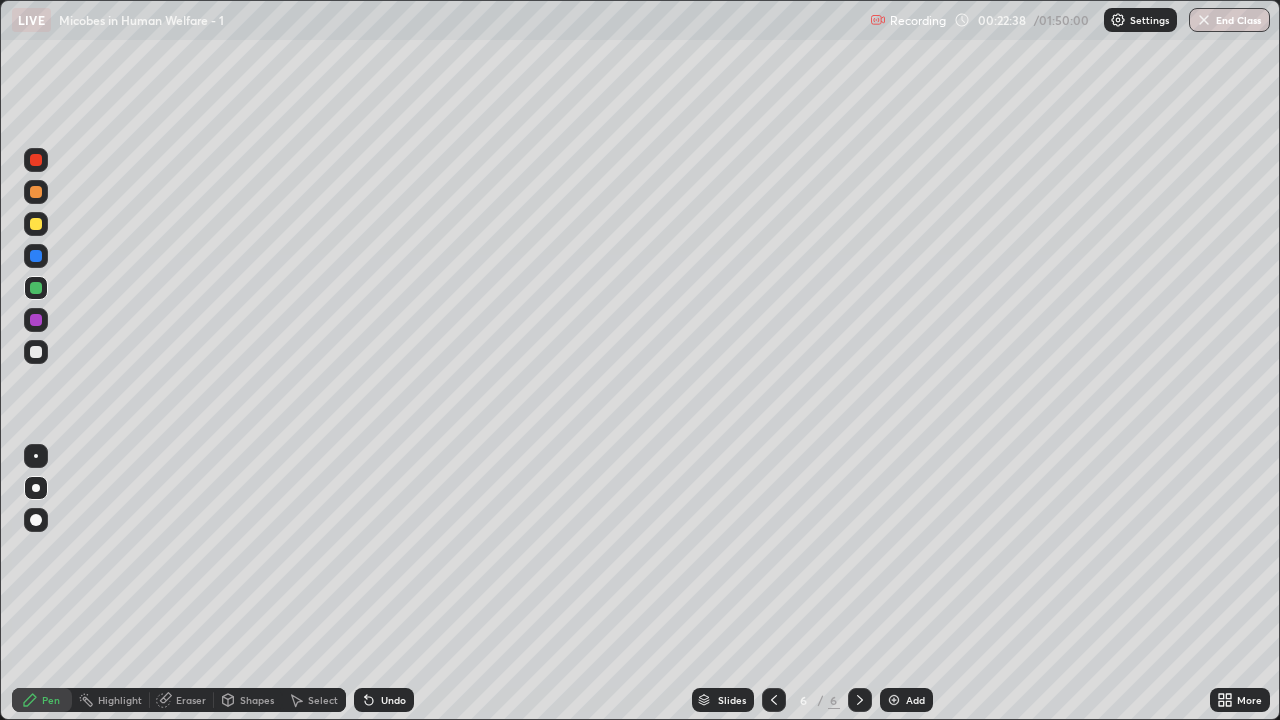 click on "Undo" at bounding box center (384, 700) 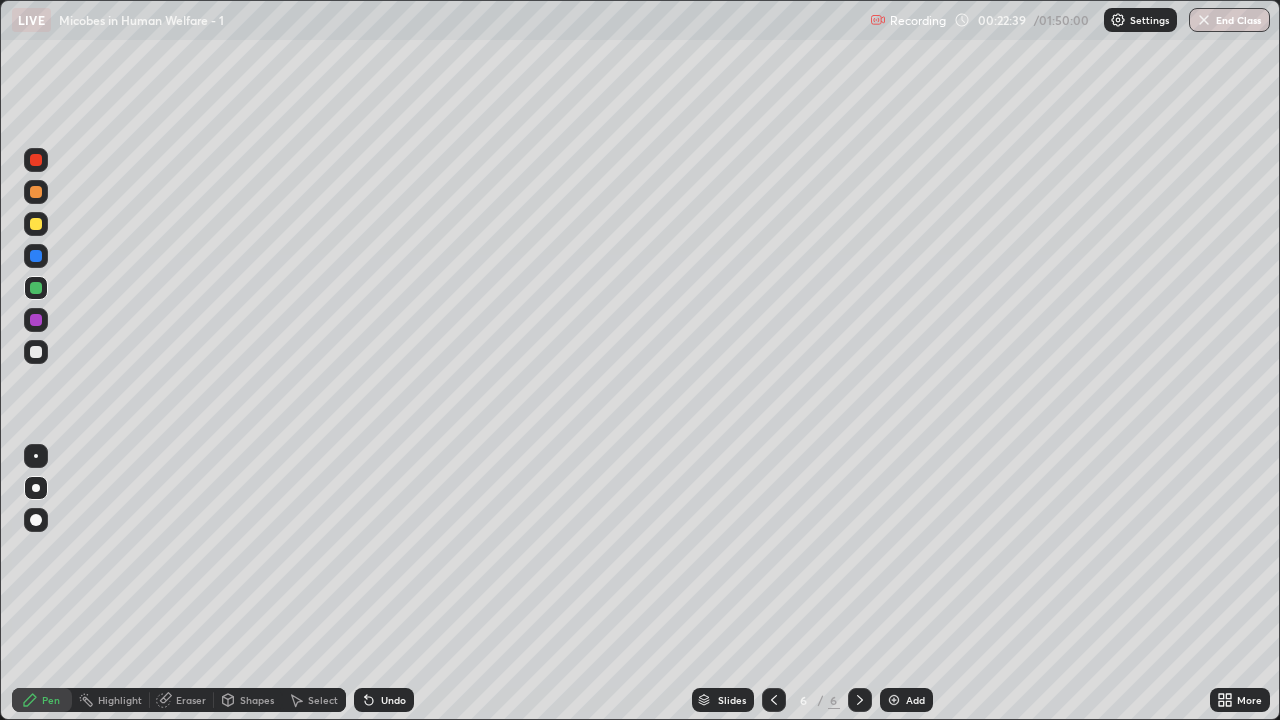 click on "Undo" at bounding box center [393, 700] 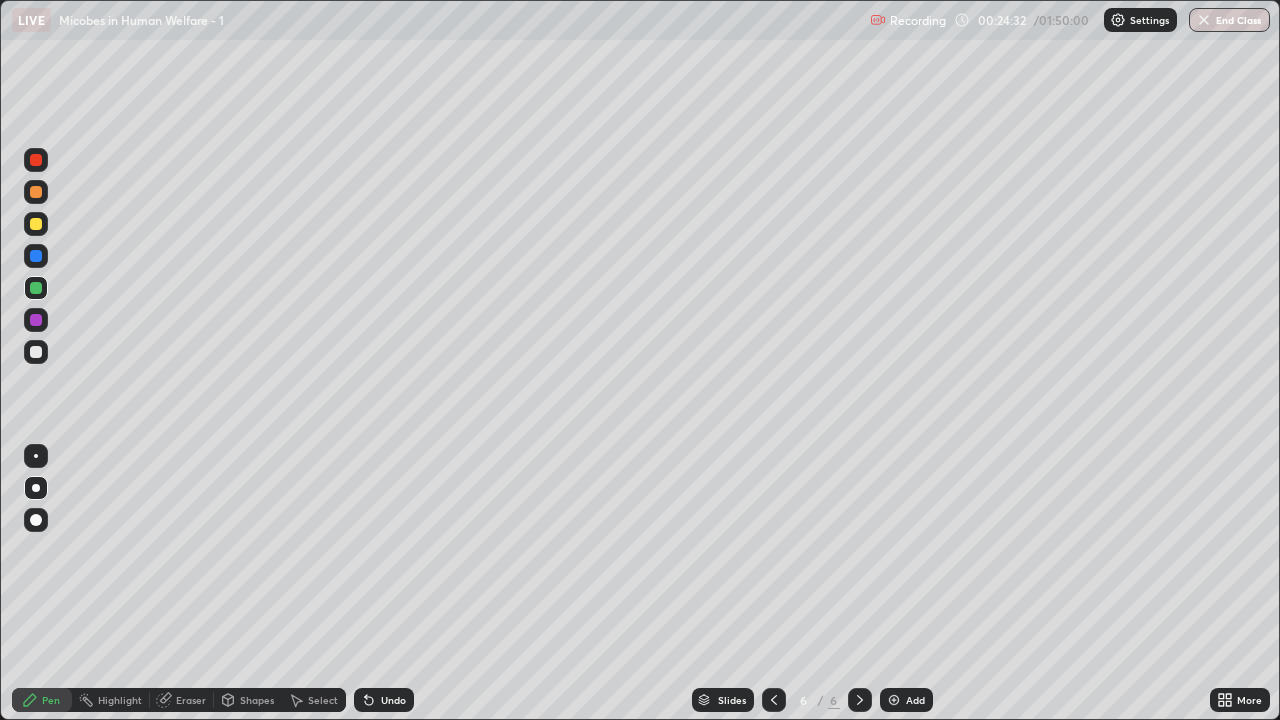 click on "Add" at bounding box center [906, 700] 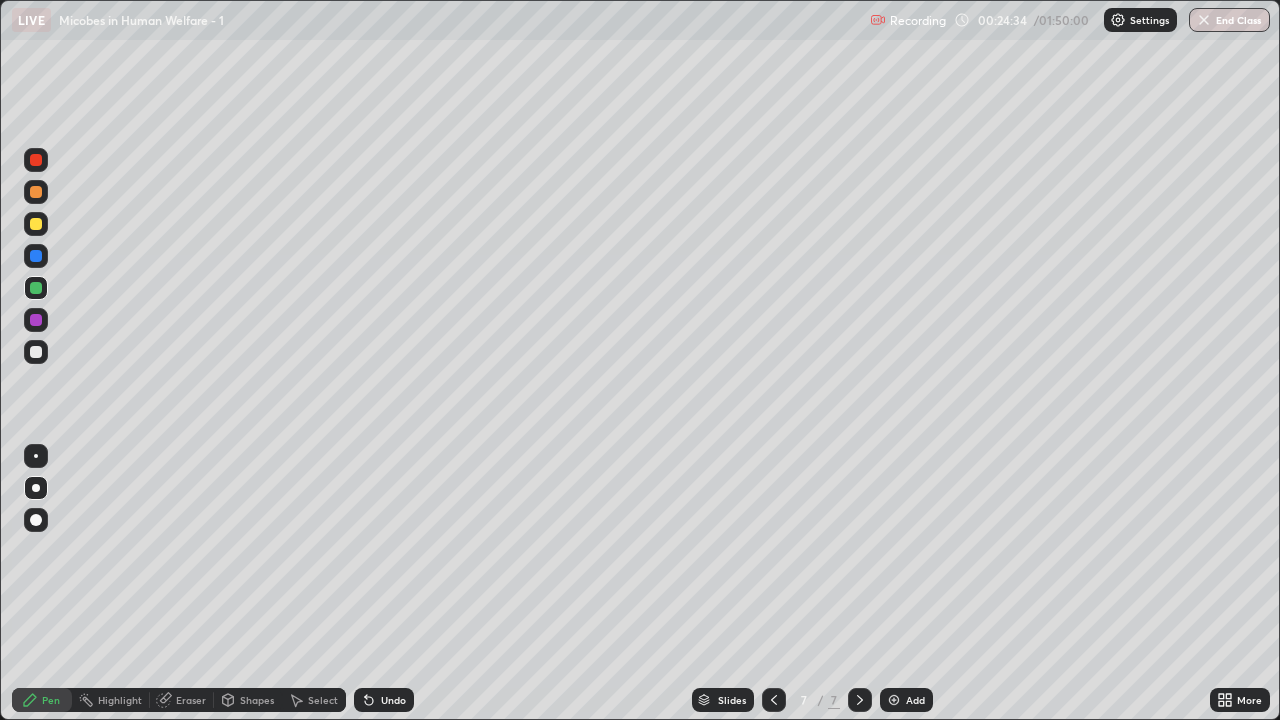 click at bounding box center [36, 352] 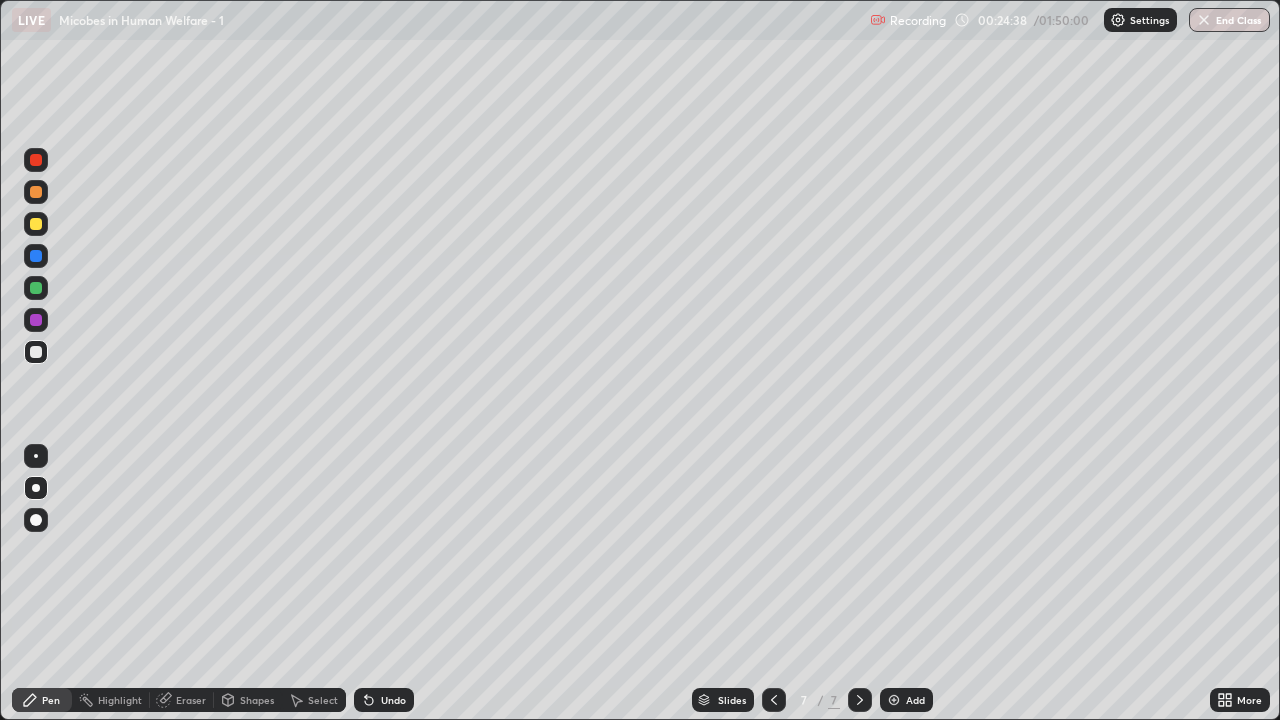 click at bounding box center (36, 192) 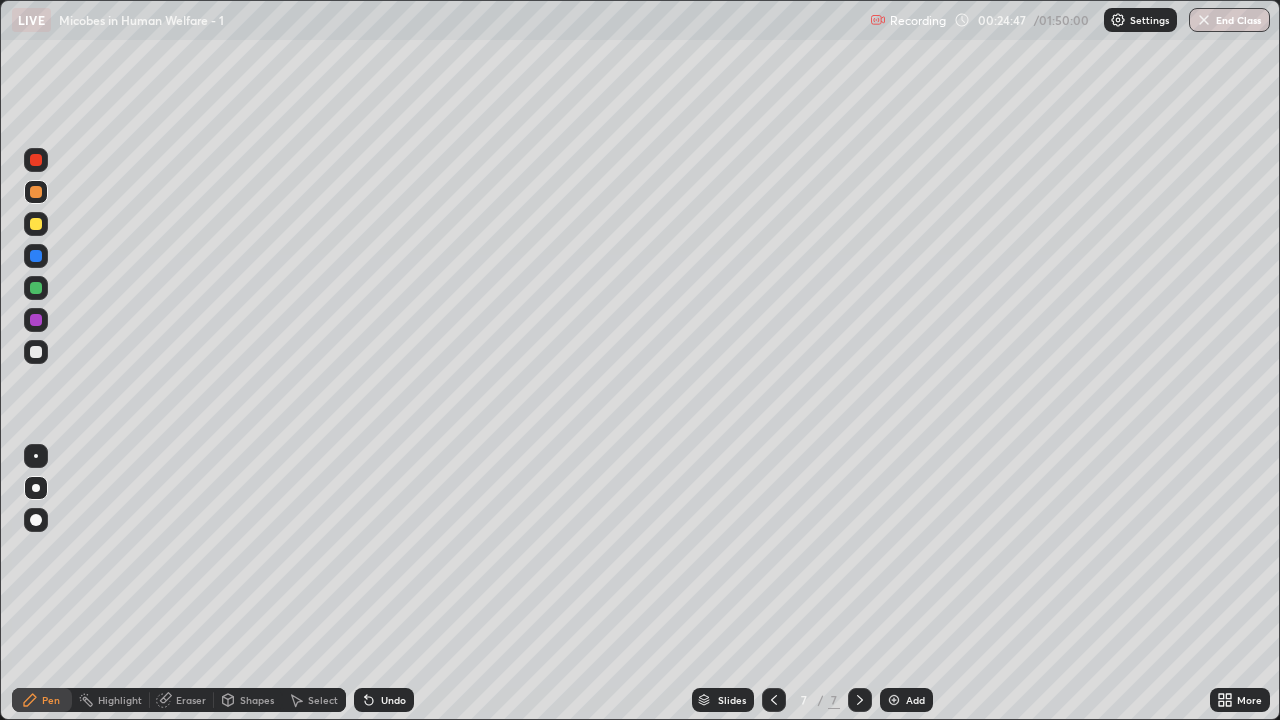 click at bounding box center (36, 352) 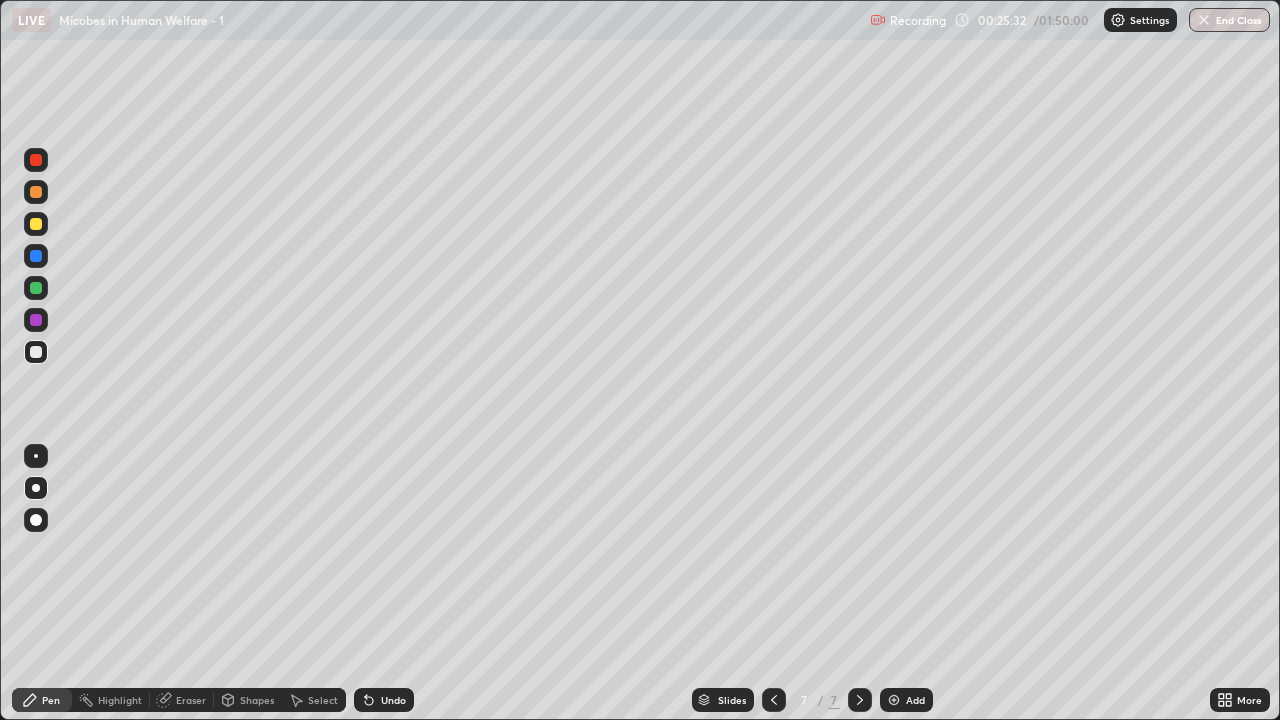 click at bounding box center [36, 320] 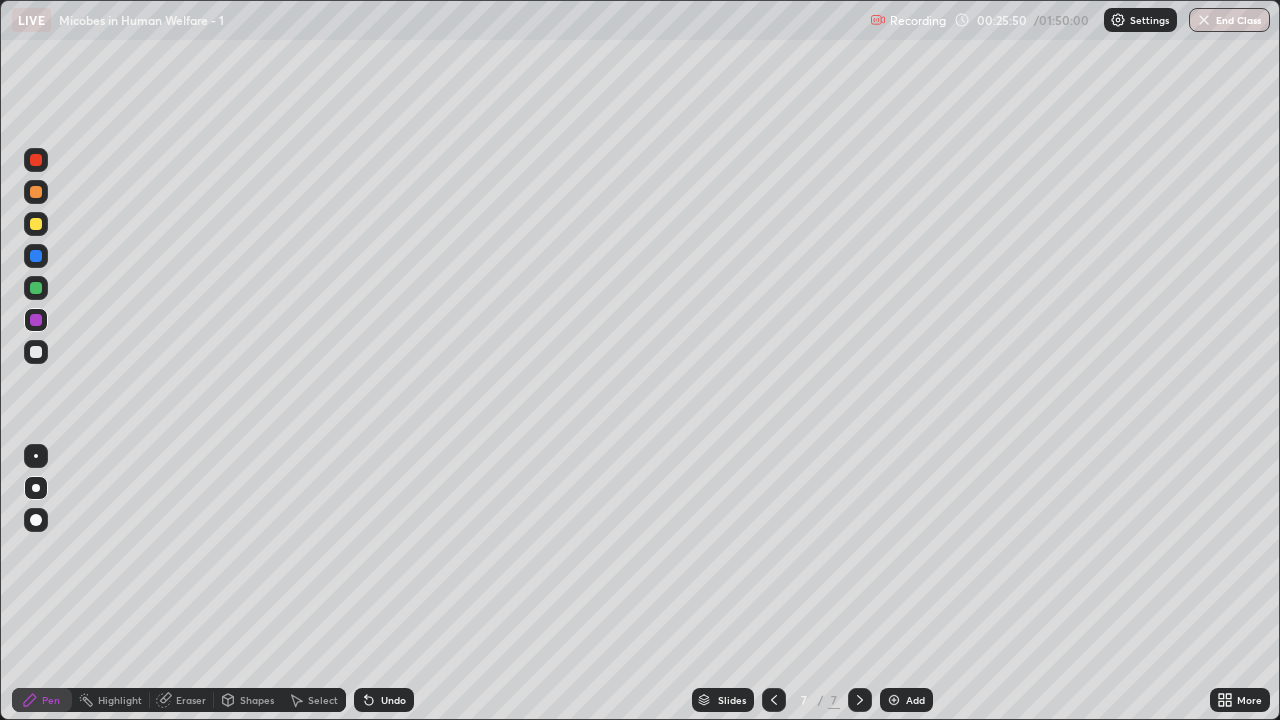 click at bounding box center (36, 352) 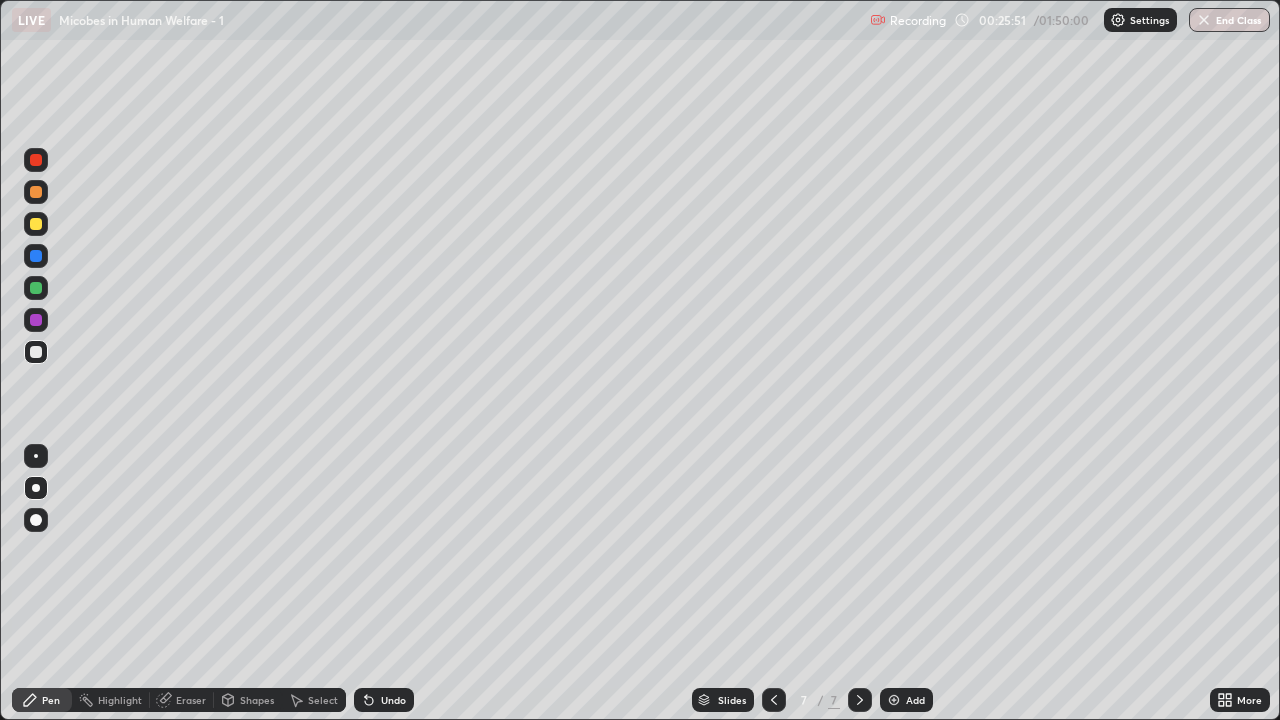 click at bounding box center [36, 192] 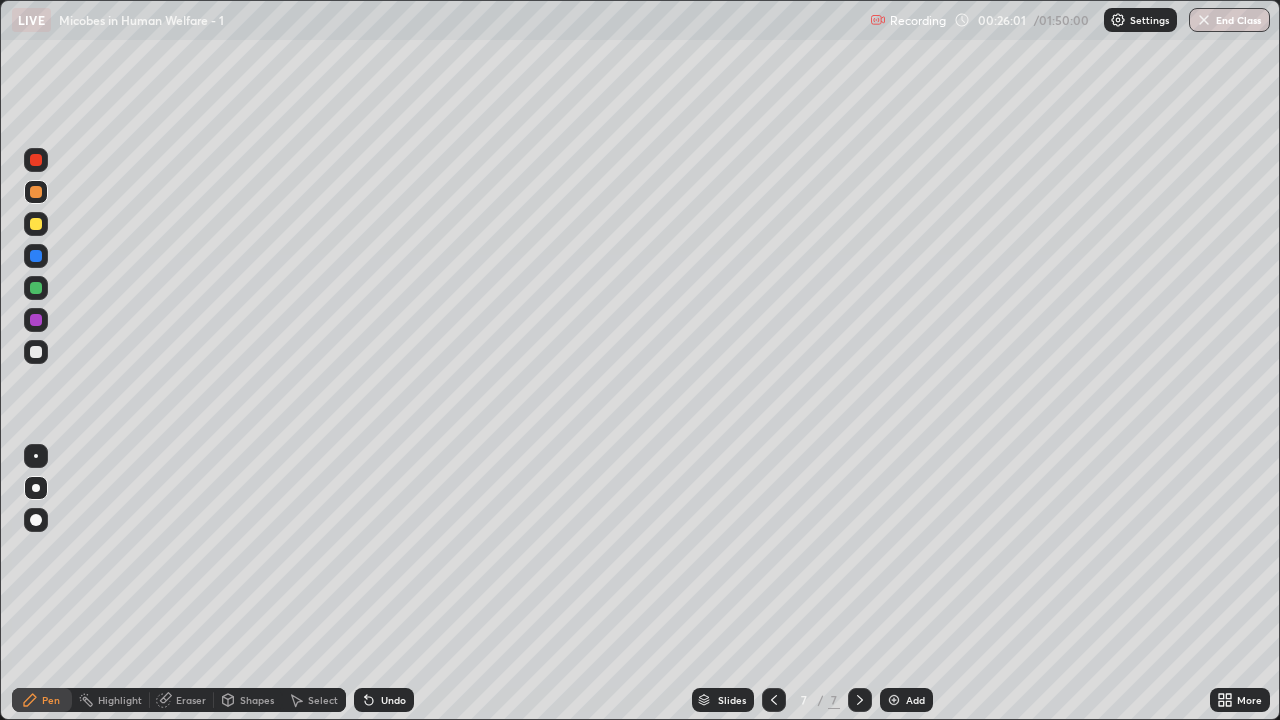 click at bounding box center [36, 320] 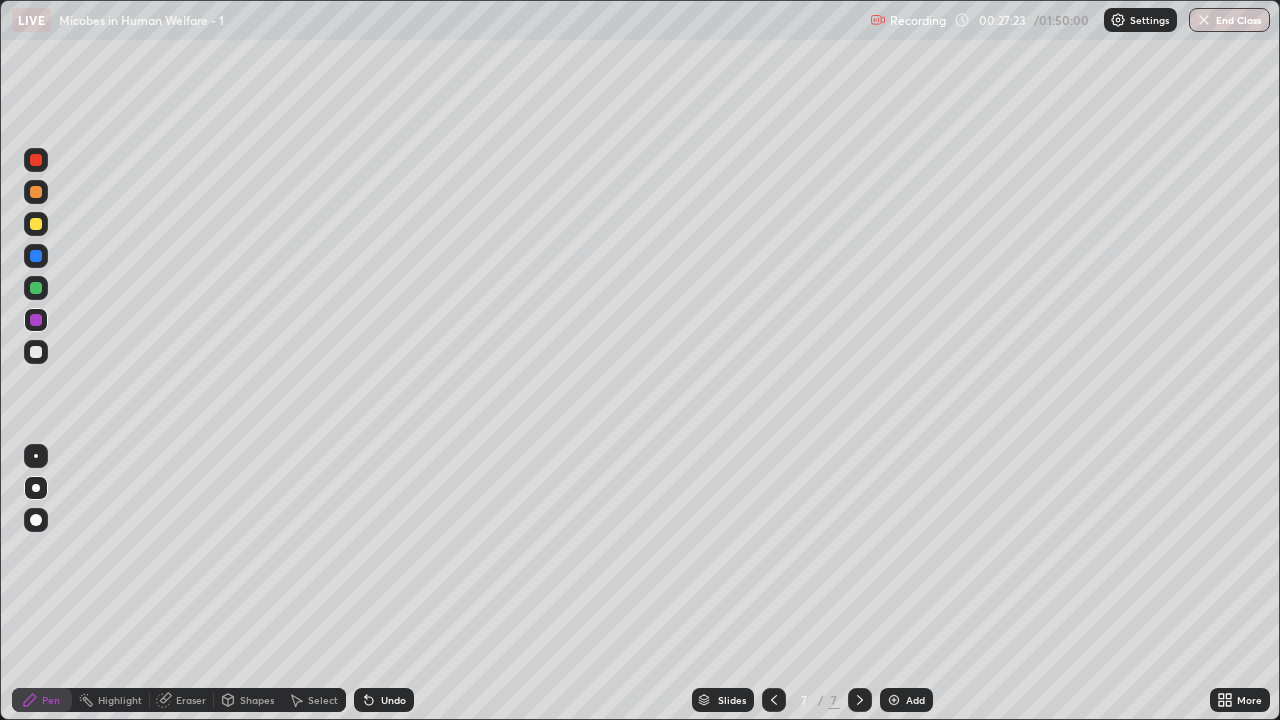 click at bounding box center [36, 224] 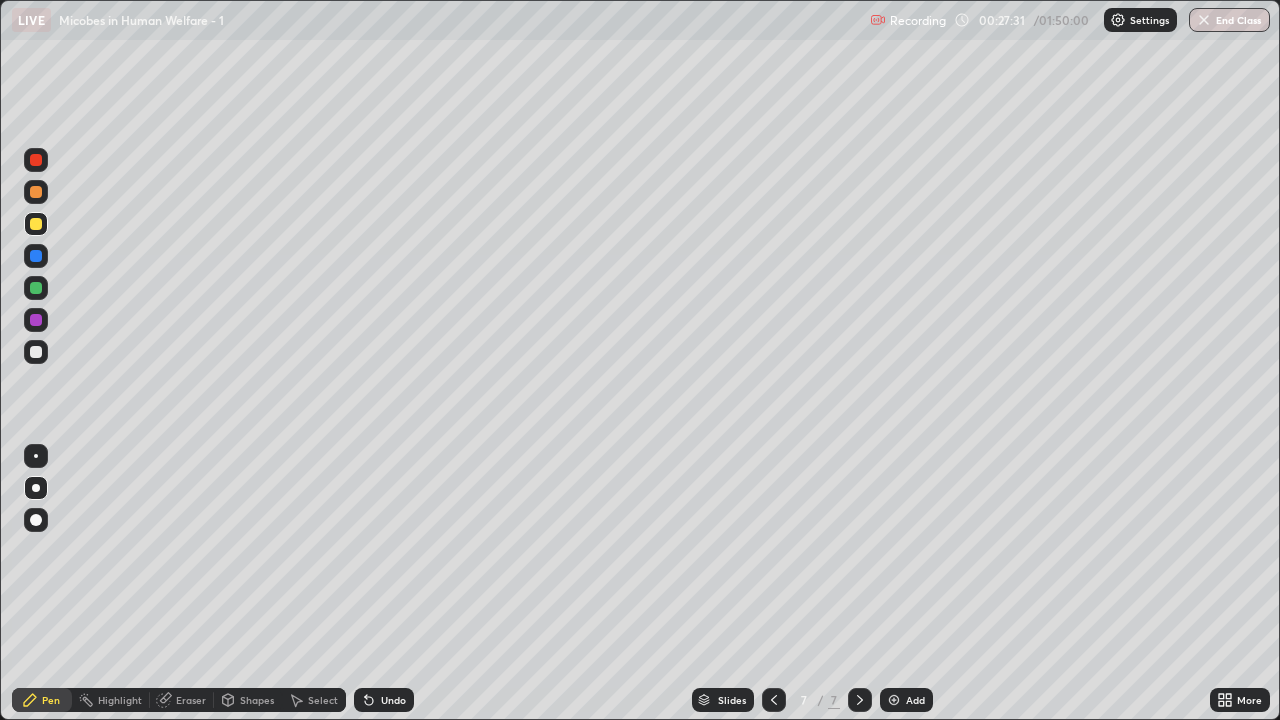 click on "Undo" at bounding box center [384, 700] 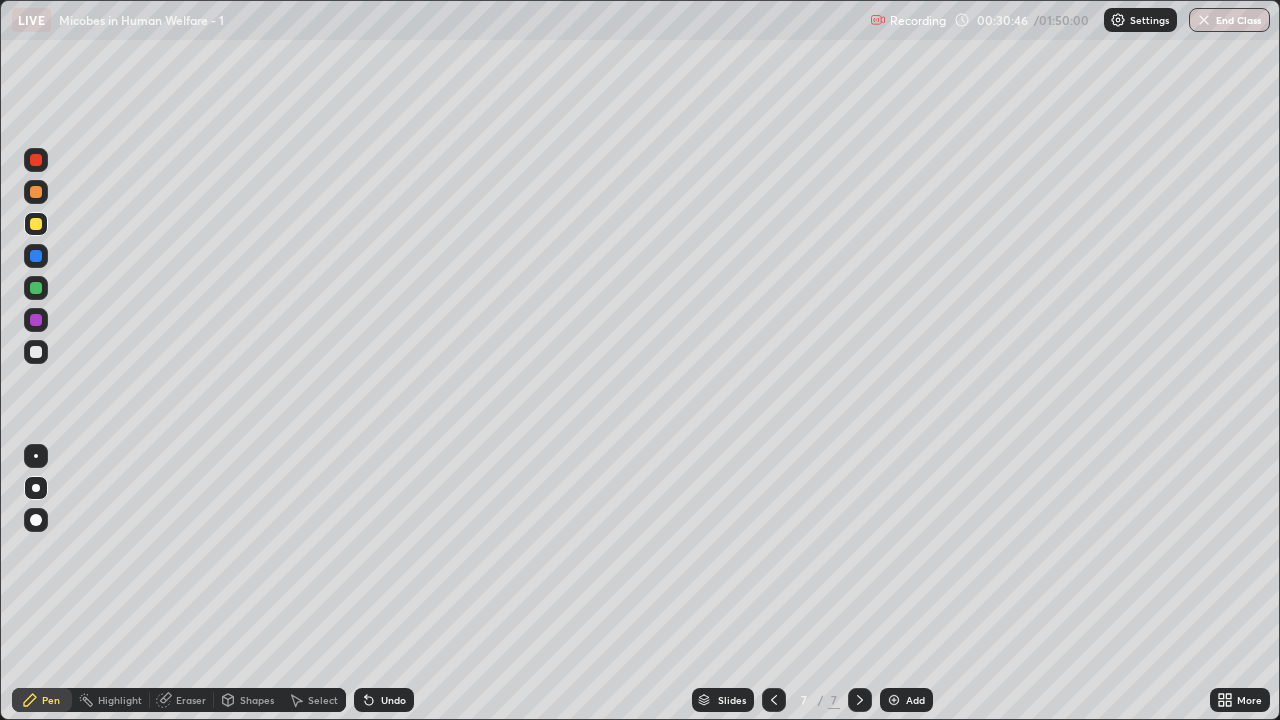 click at bounding box center [36, 288] 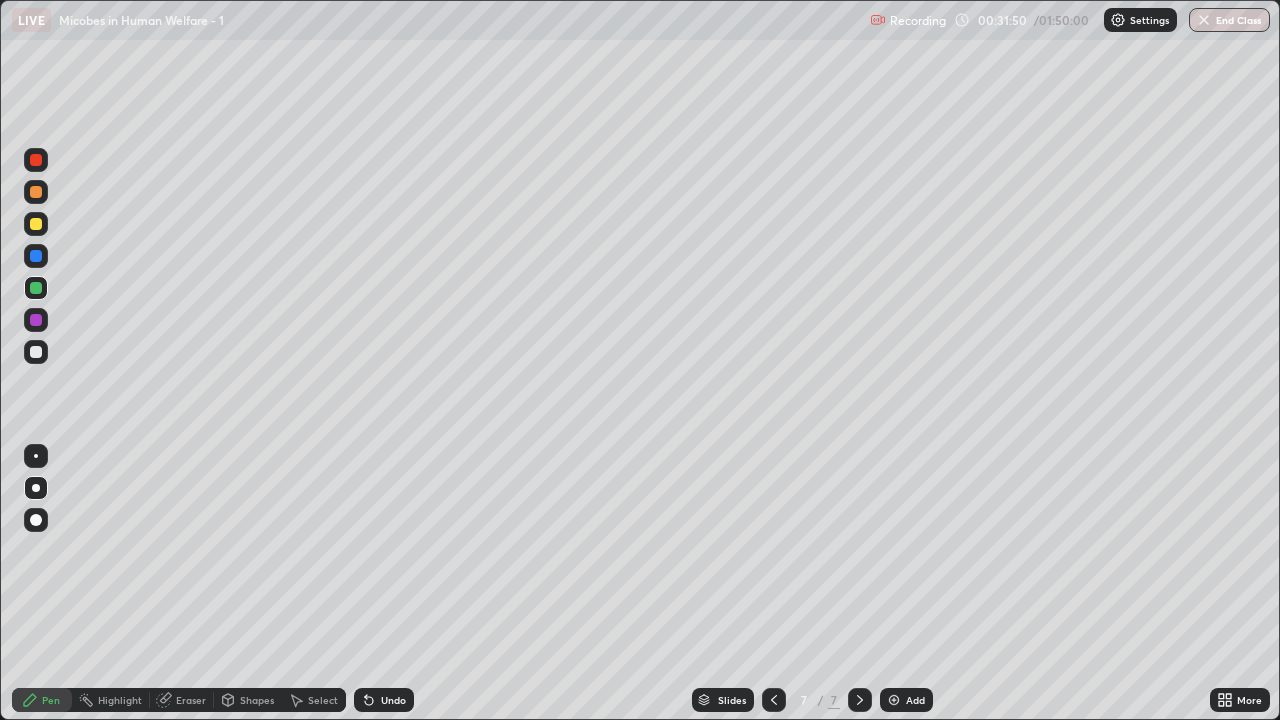 click on "Add" at bounding box center (915, 700) 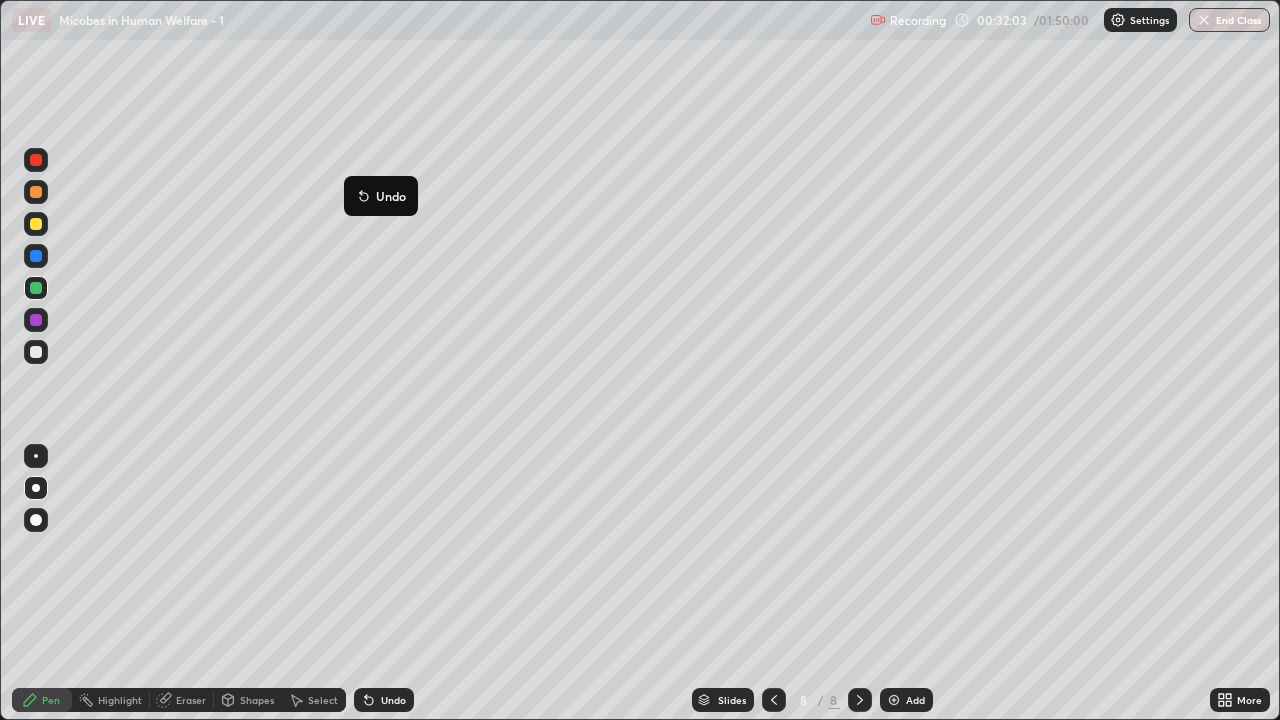 click on "Undo" at bounding box center [381, 196] 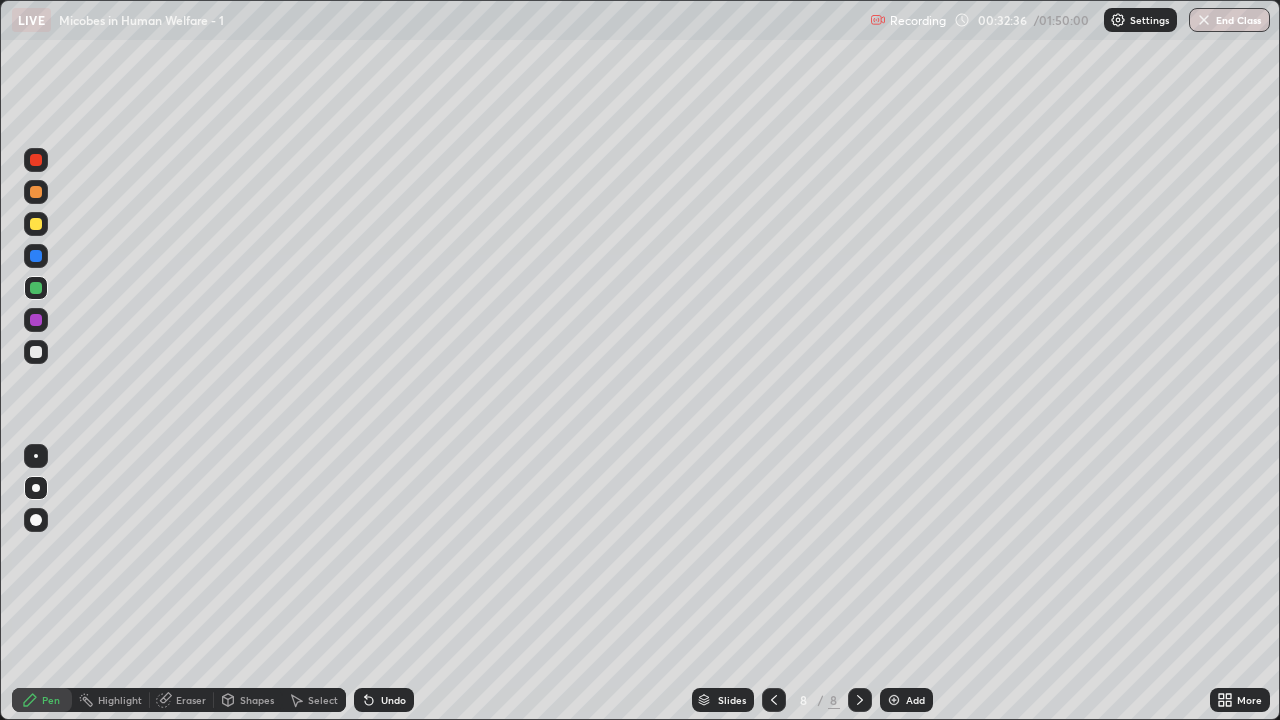 click on "Undo" at bounding box center (393, 700) 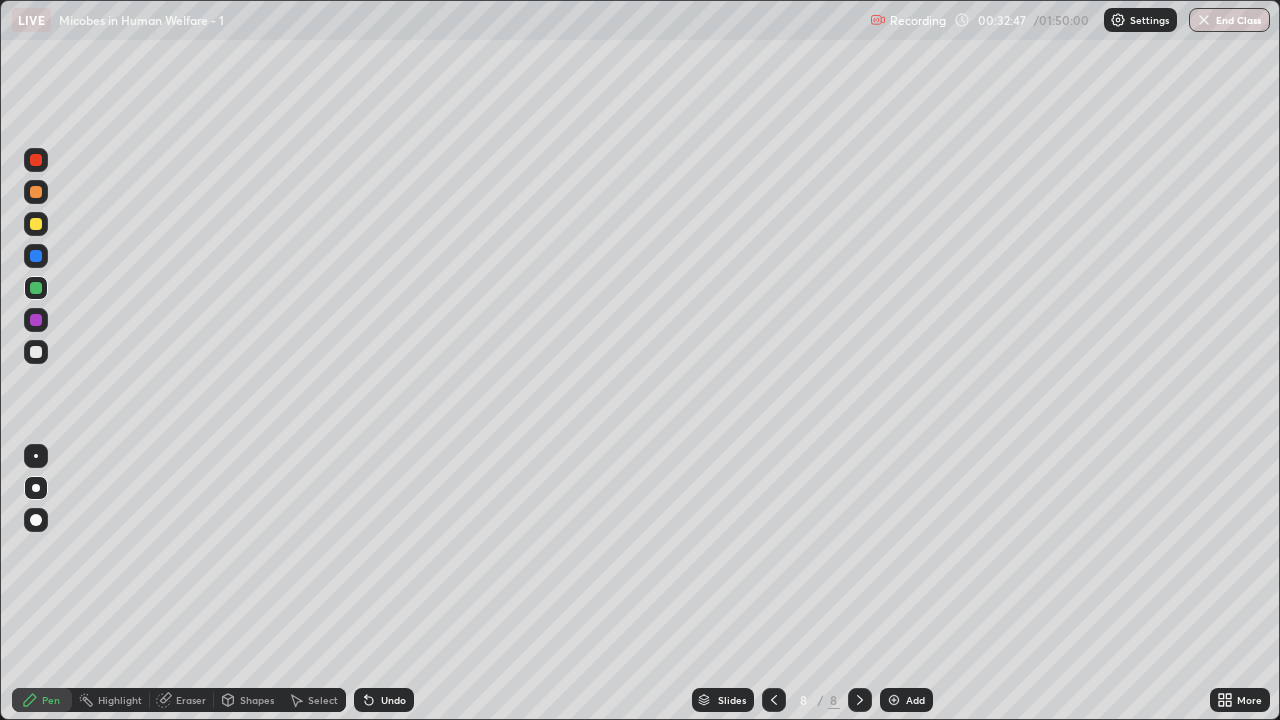 click on "Undo" at bounding box center (384, 700) 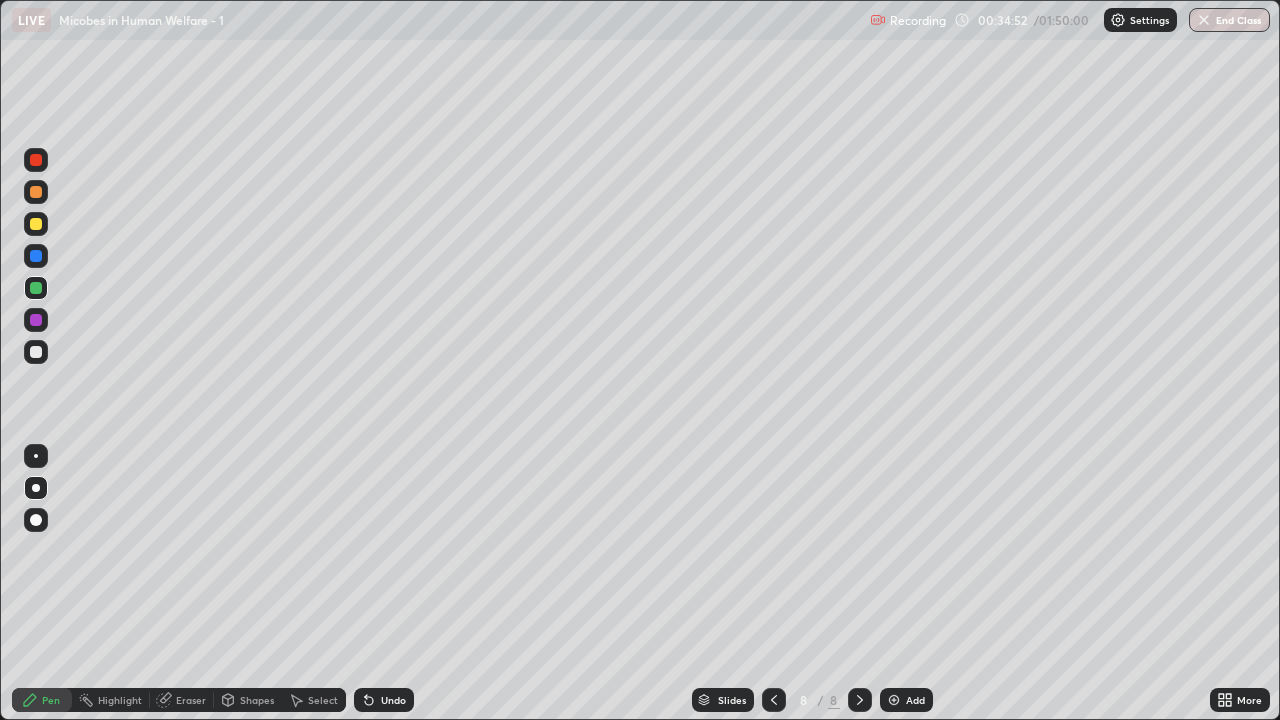 click on "Add" at bounding box center (906, 700) 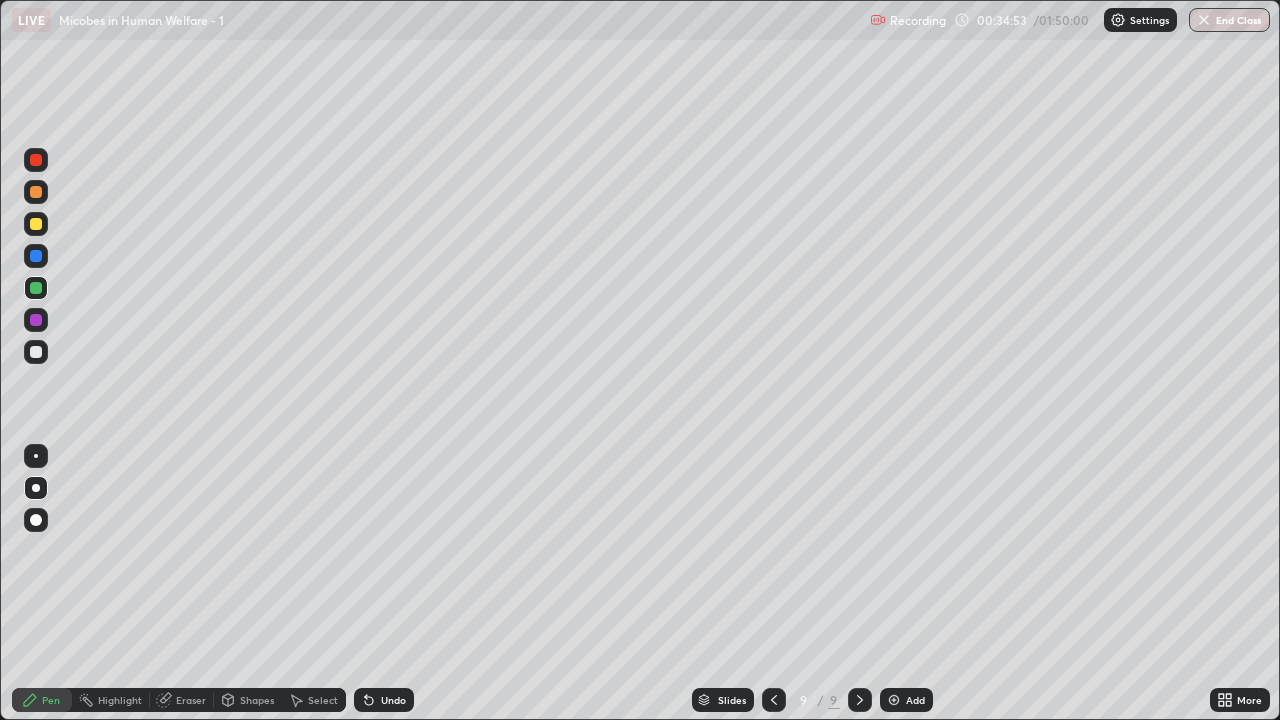 click on "Shapes" at bounding box center [248, 700] 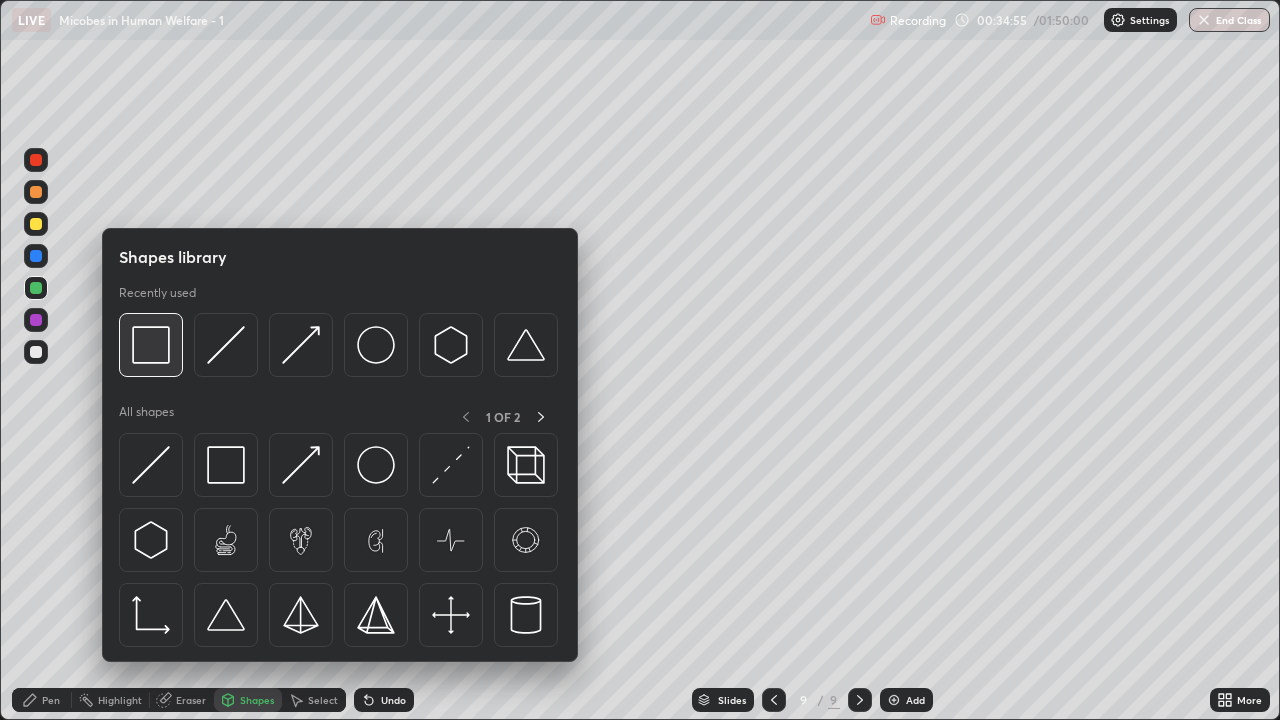 click at bounding box center [151, 345] 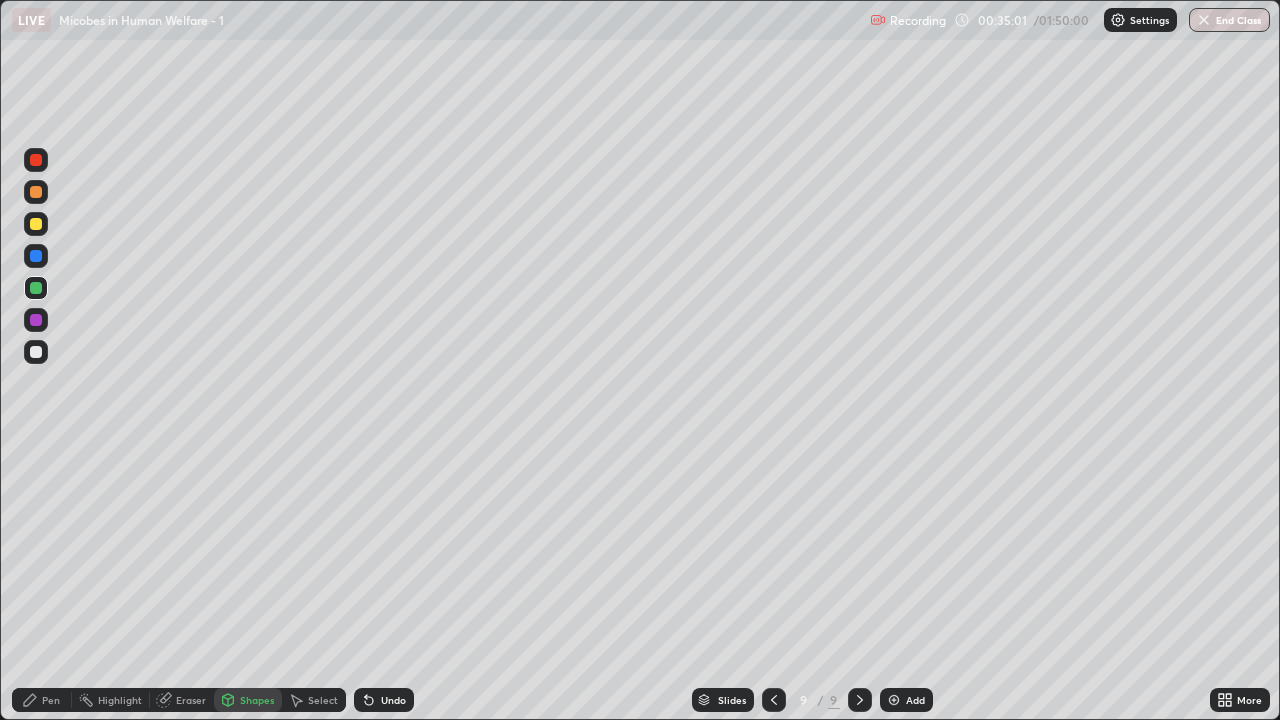 click at bounding box center (36, 352) 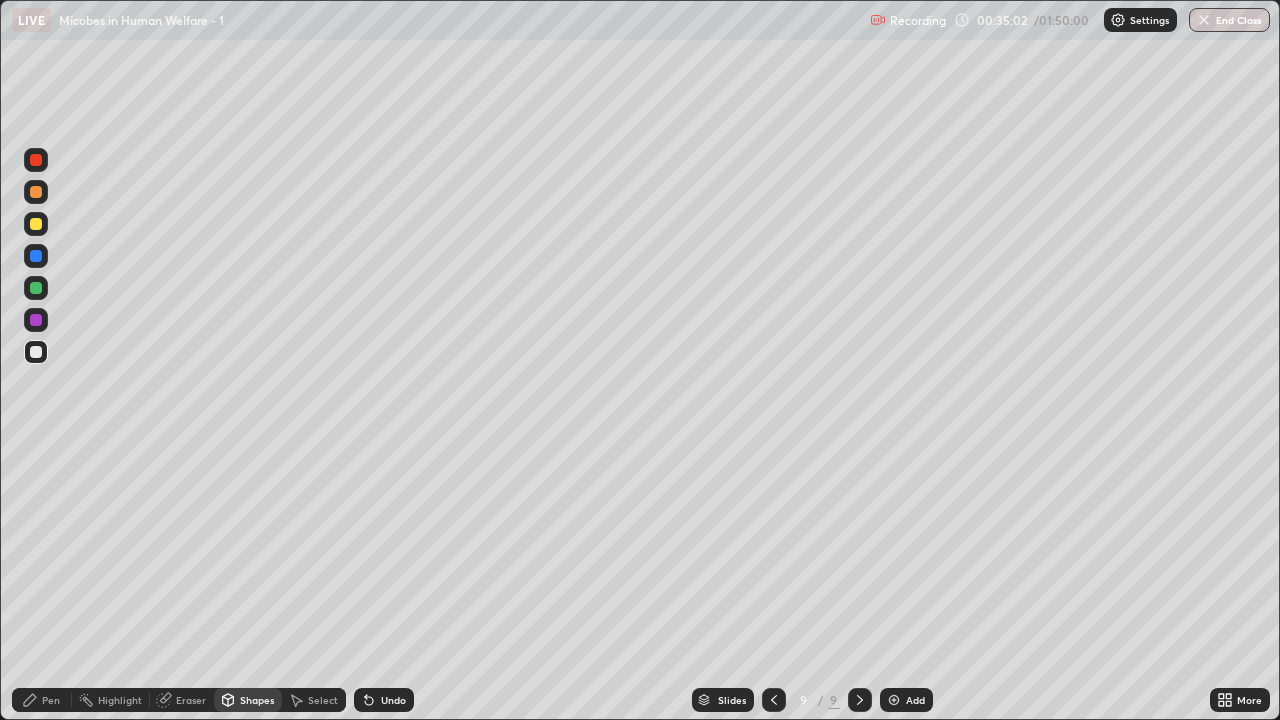 click on "Pen" at bounding box center (51, 700) 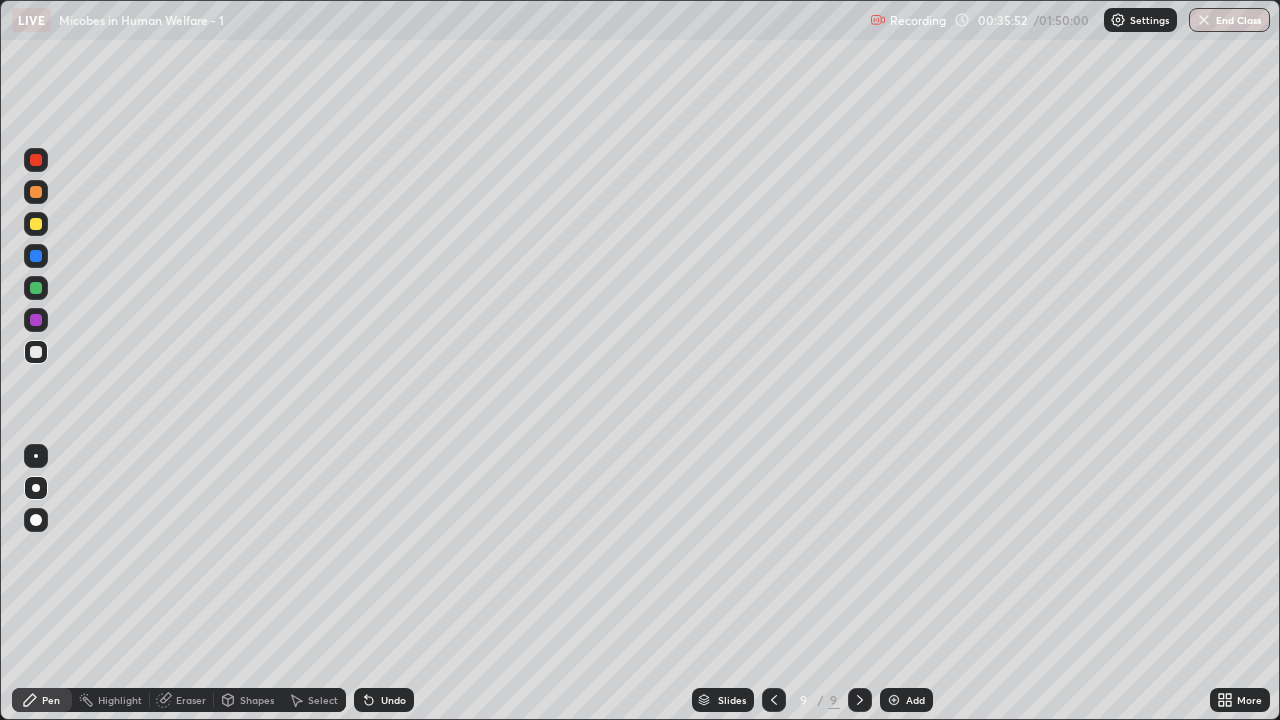 click at bounding box center (36, 224) 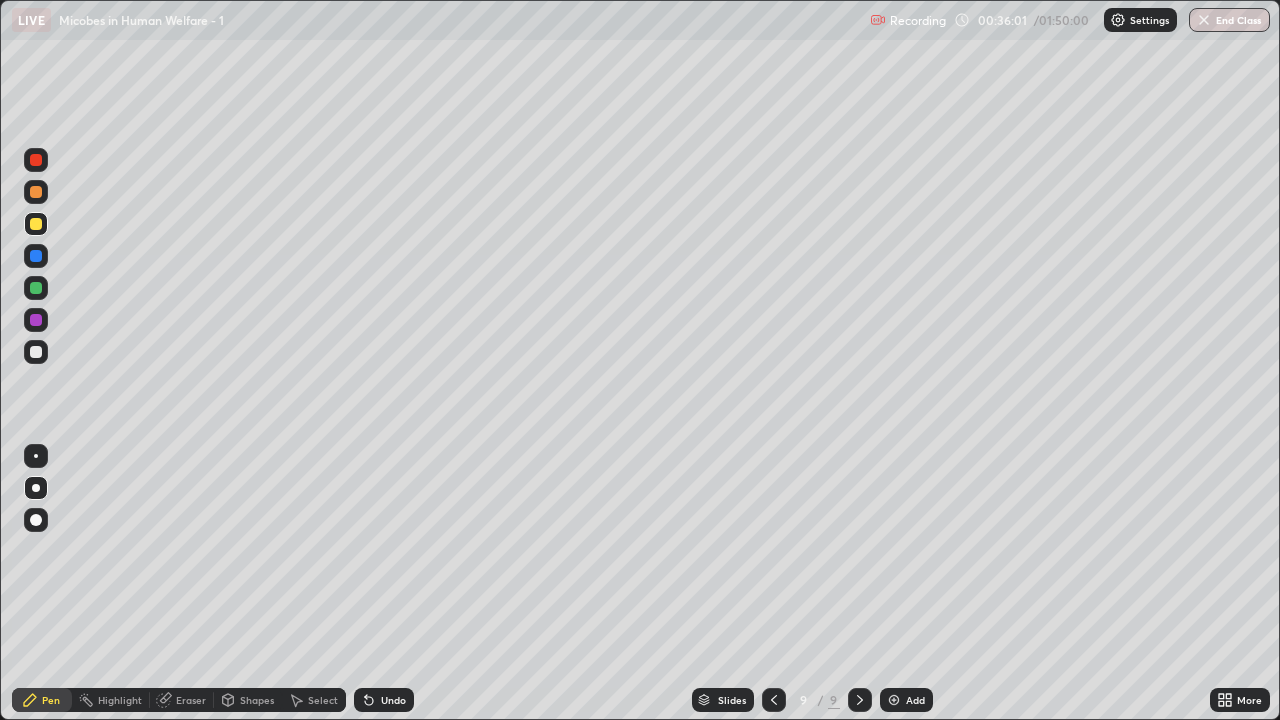 click at bounding box center [36, 352] 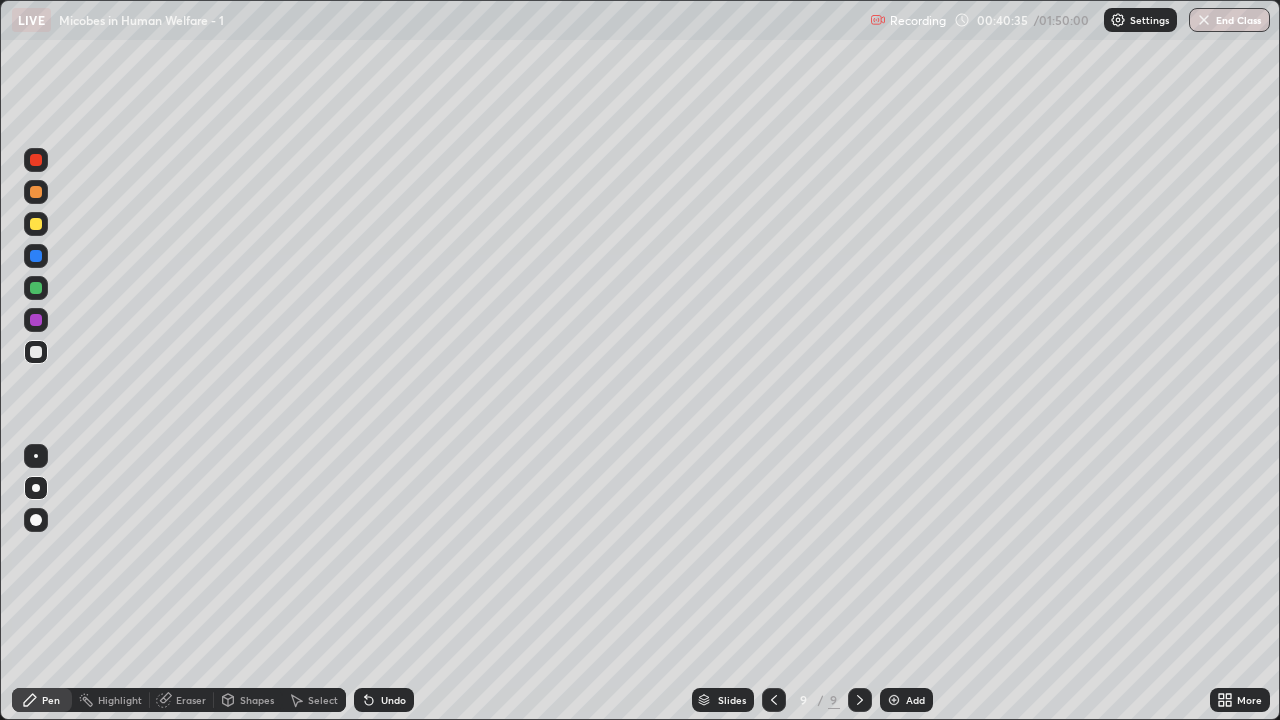click on "Undo" at bounding box center (393, 700) 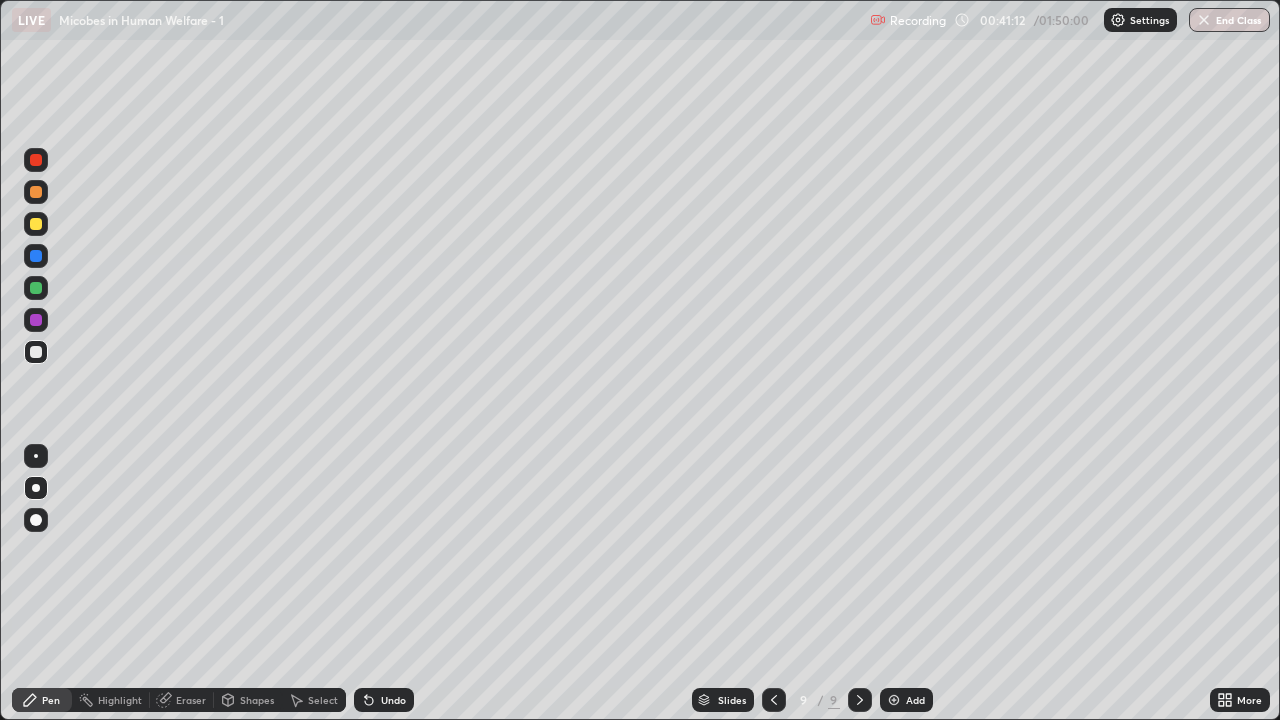 click on "Eraser" at bounding box center [191, 700] 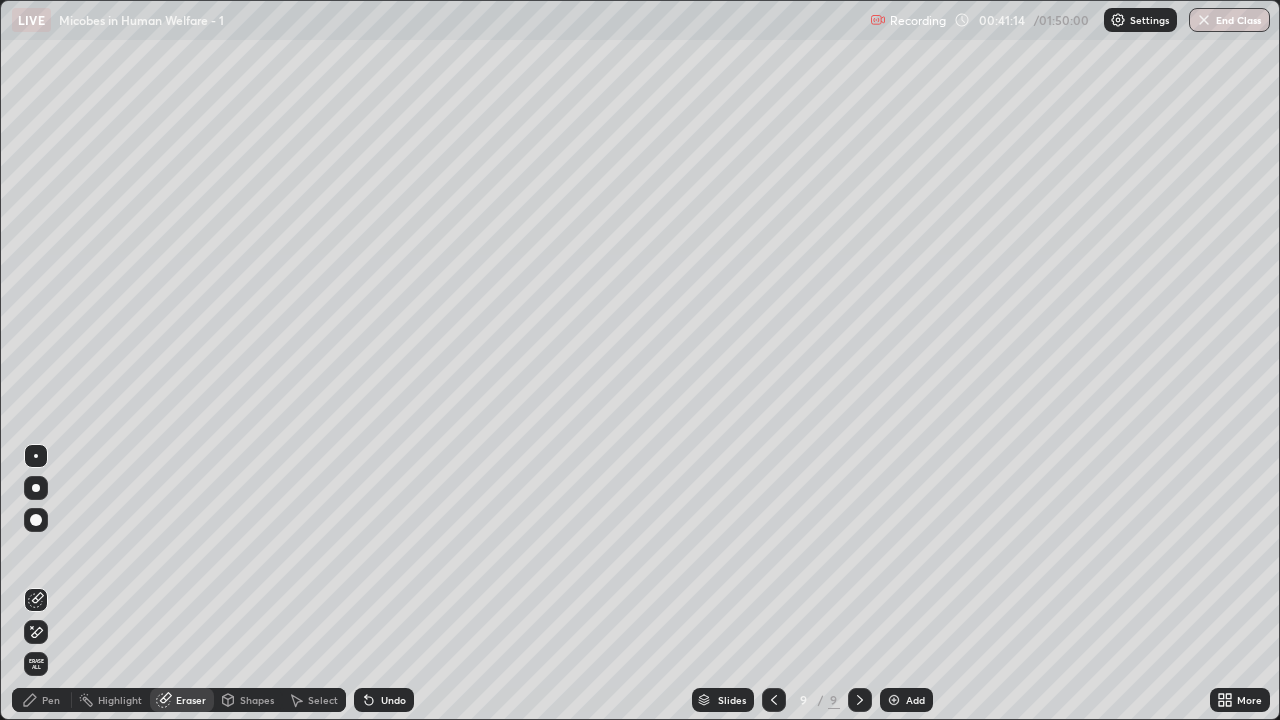 click on "Pen" at bounding box center [42, 700] 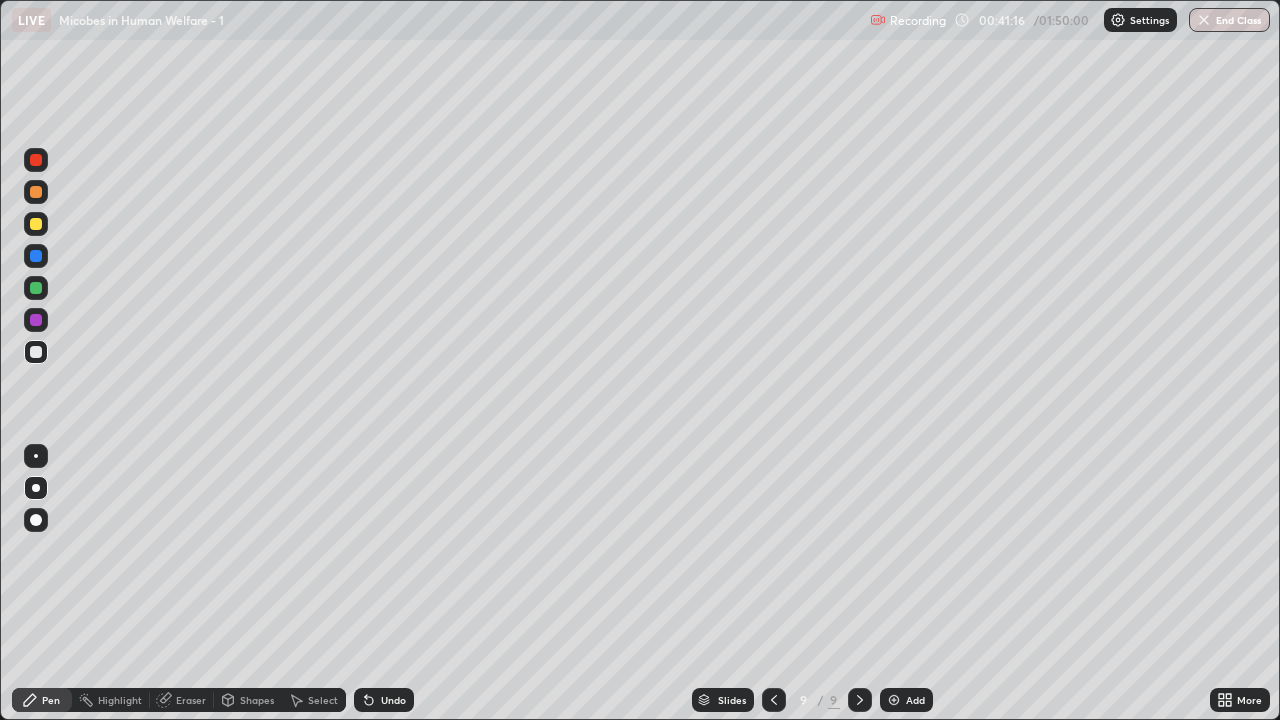 click at bounding box center [36, 224] 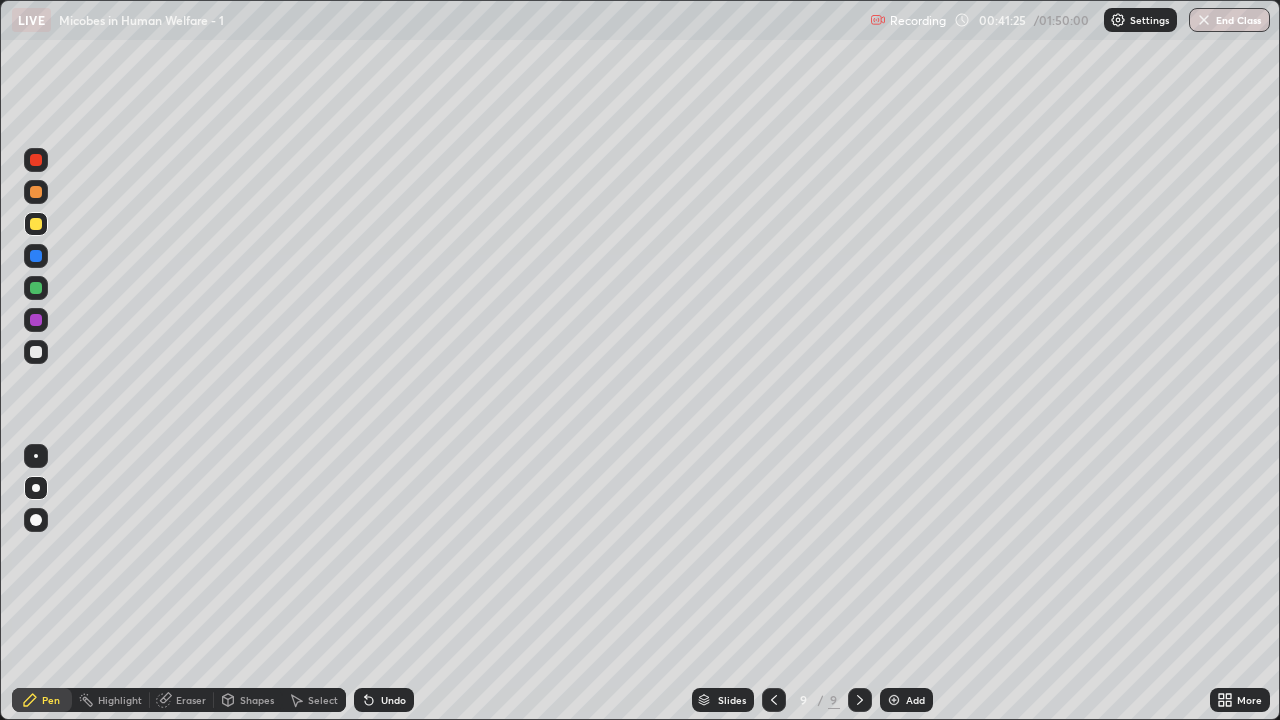 click on "Highlight" at bounding box center (120, 700) 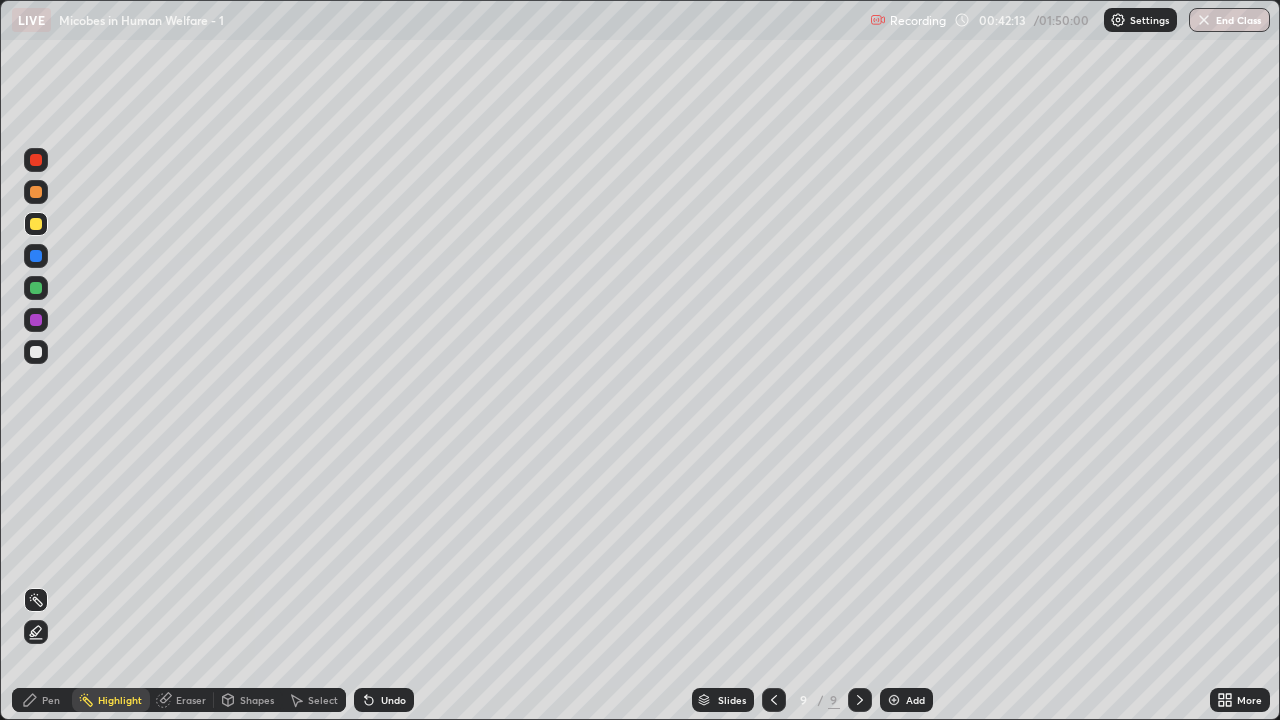click on "Pen" at bounding box center (51, 700) 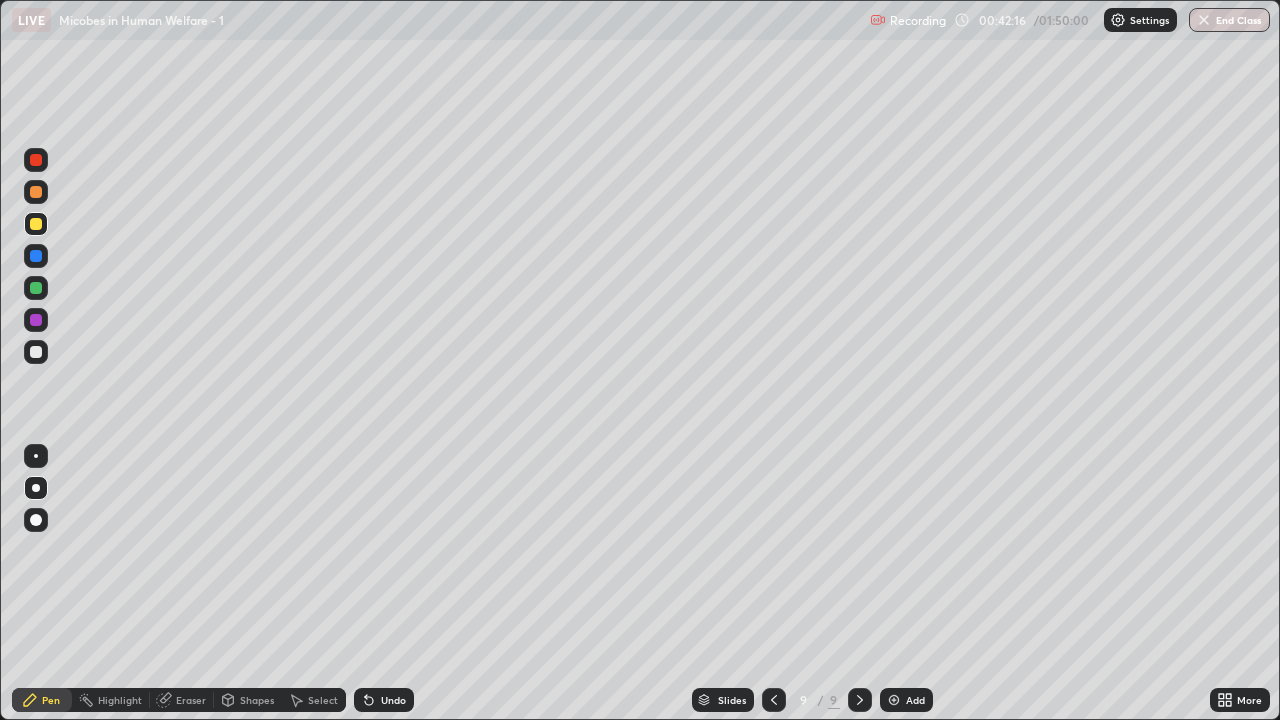 click on "Undo" at bounding box center (384, 700) 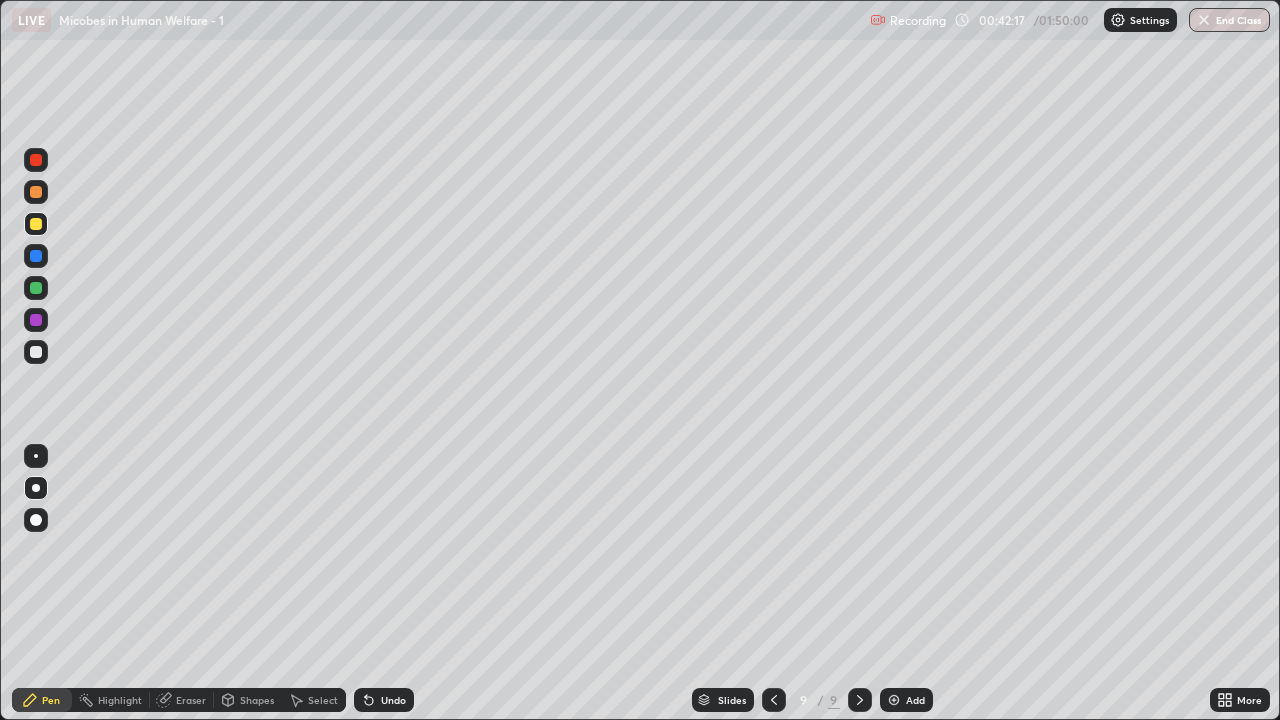 click on "Highlight" at bounding box center [120, 700] 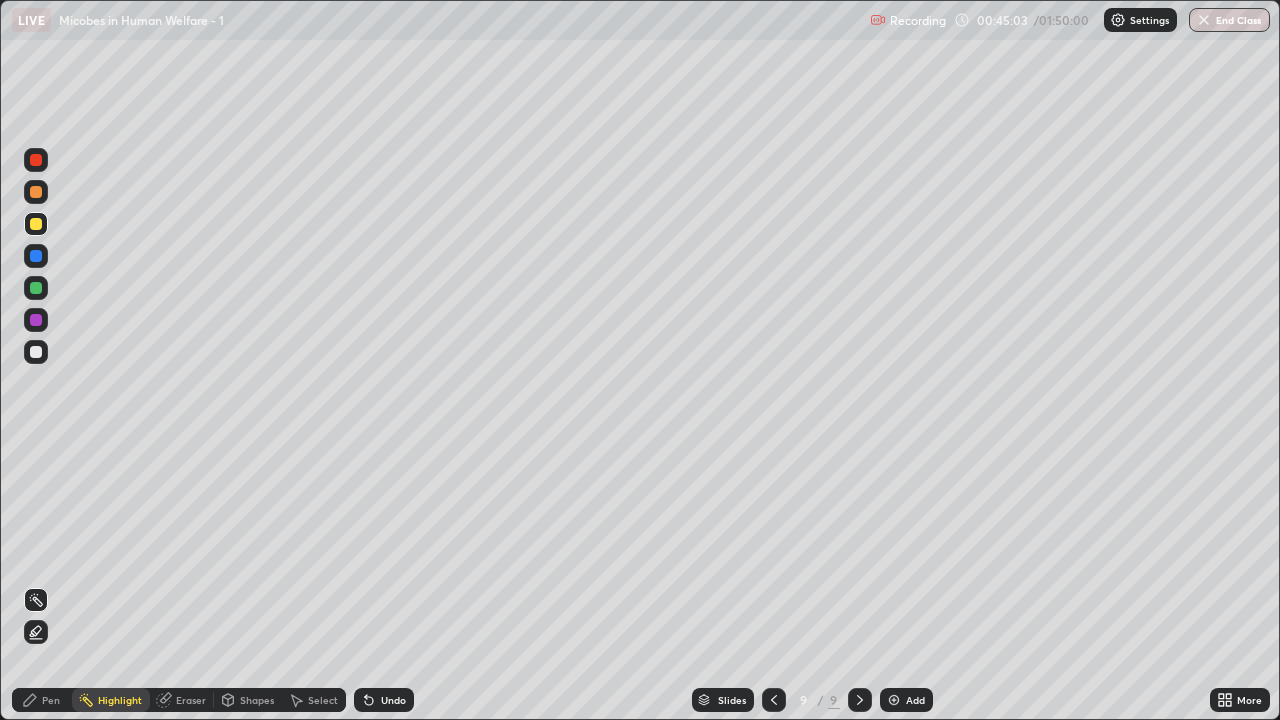click on "Add" at bounding box center [915, 700] 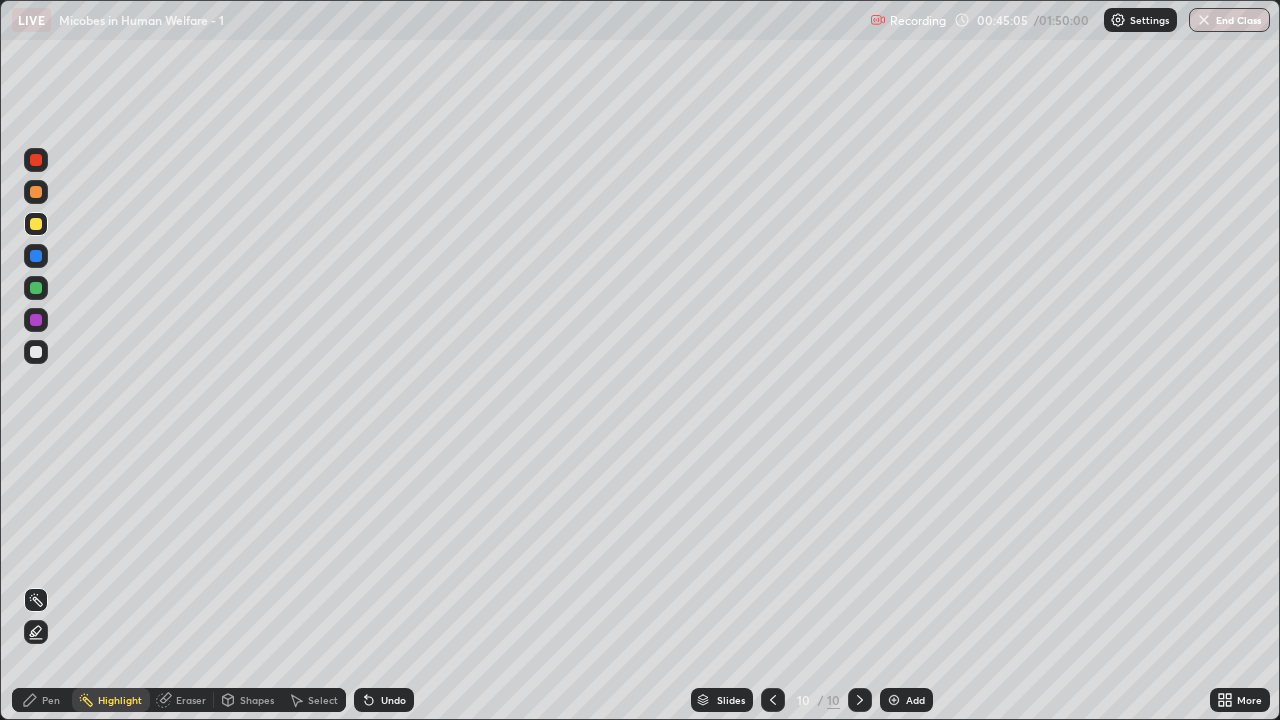 click on "Pen" at bounding box center [42, 700] 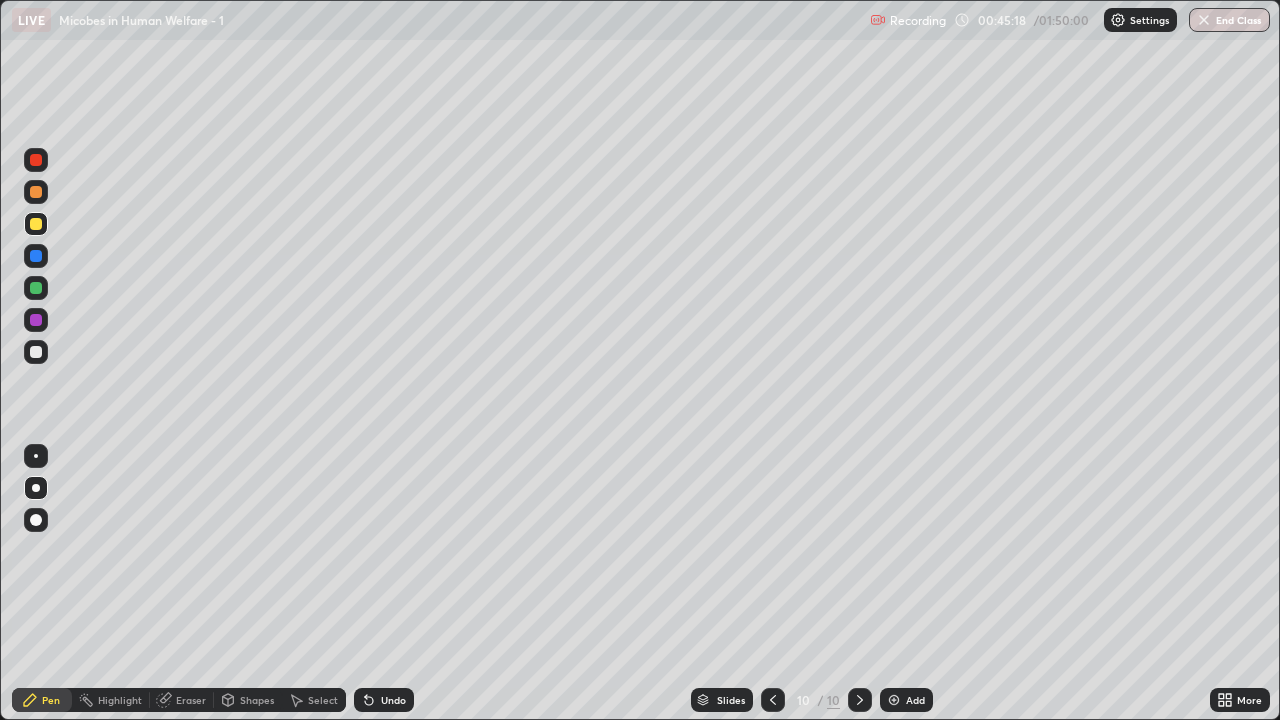 click on "Undo" at bounding box center [384, 700] 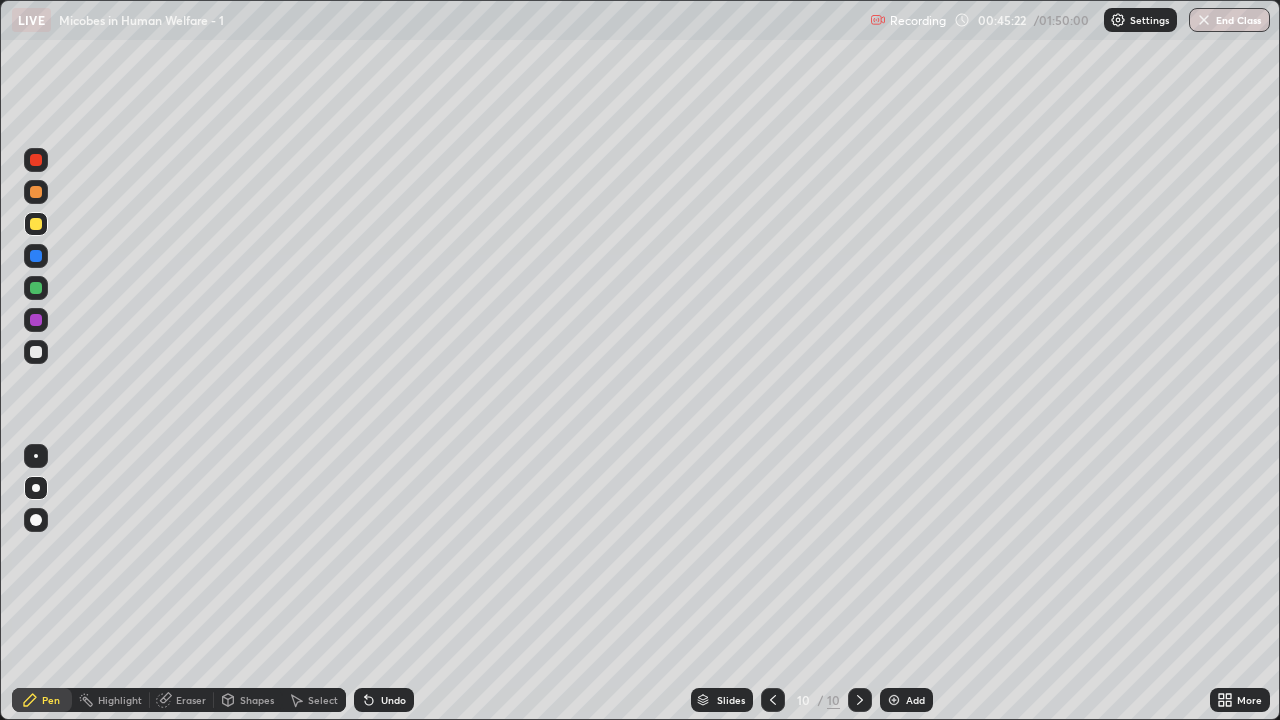 click at bounding box center [36, 352] 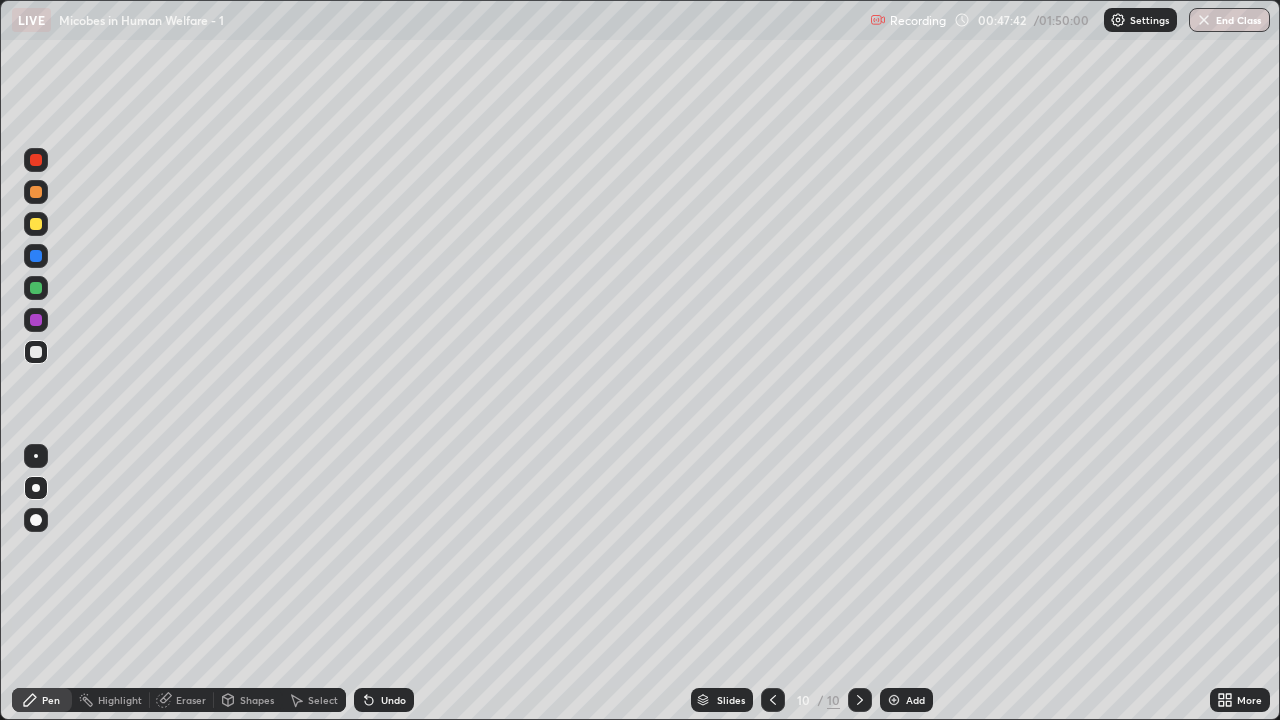 click at bounding box center [36, 288] 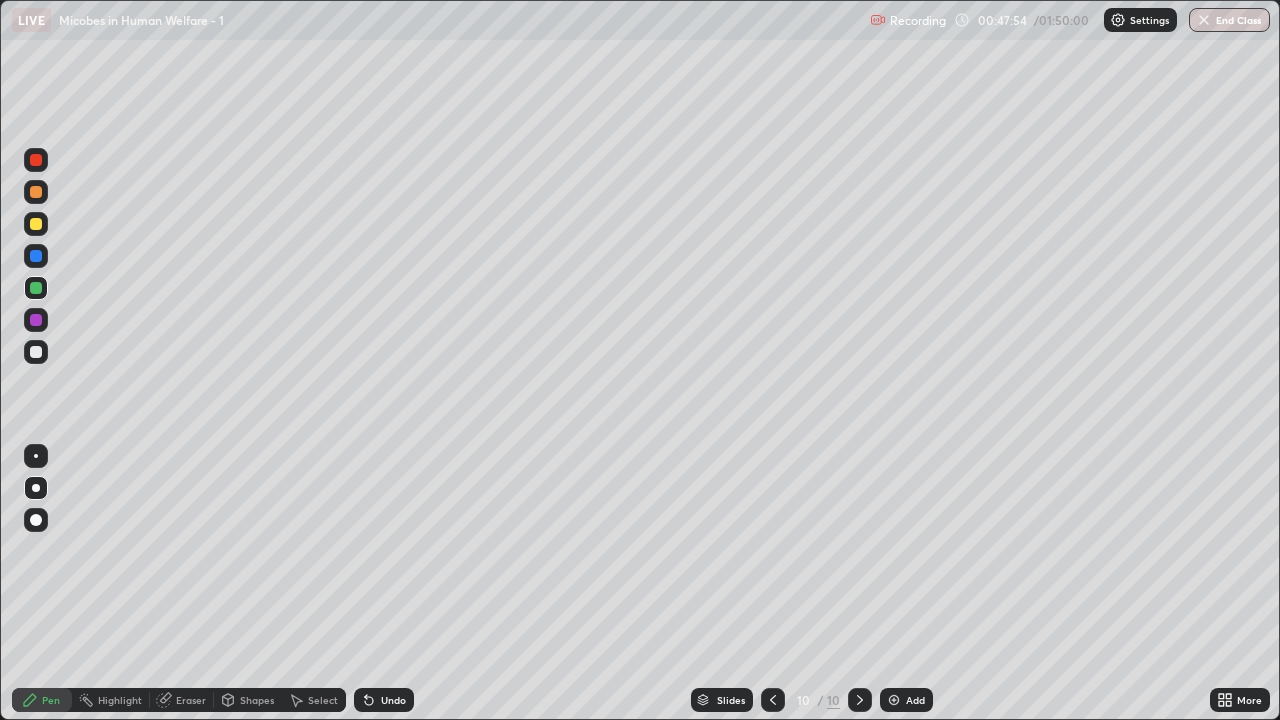 click 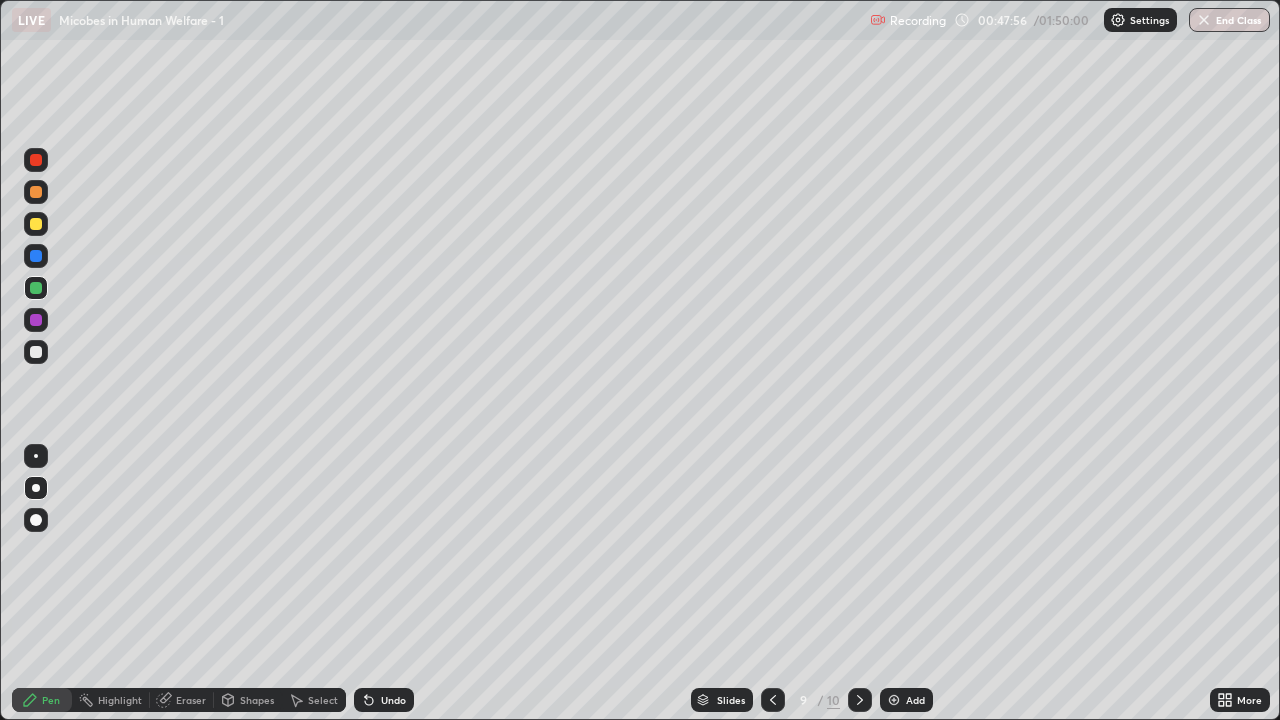 click 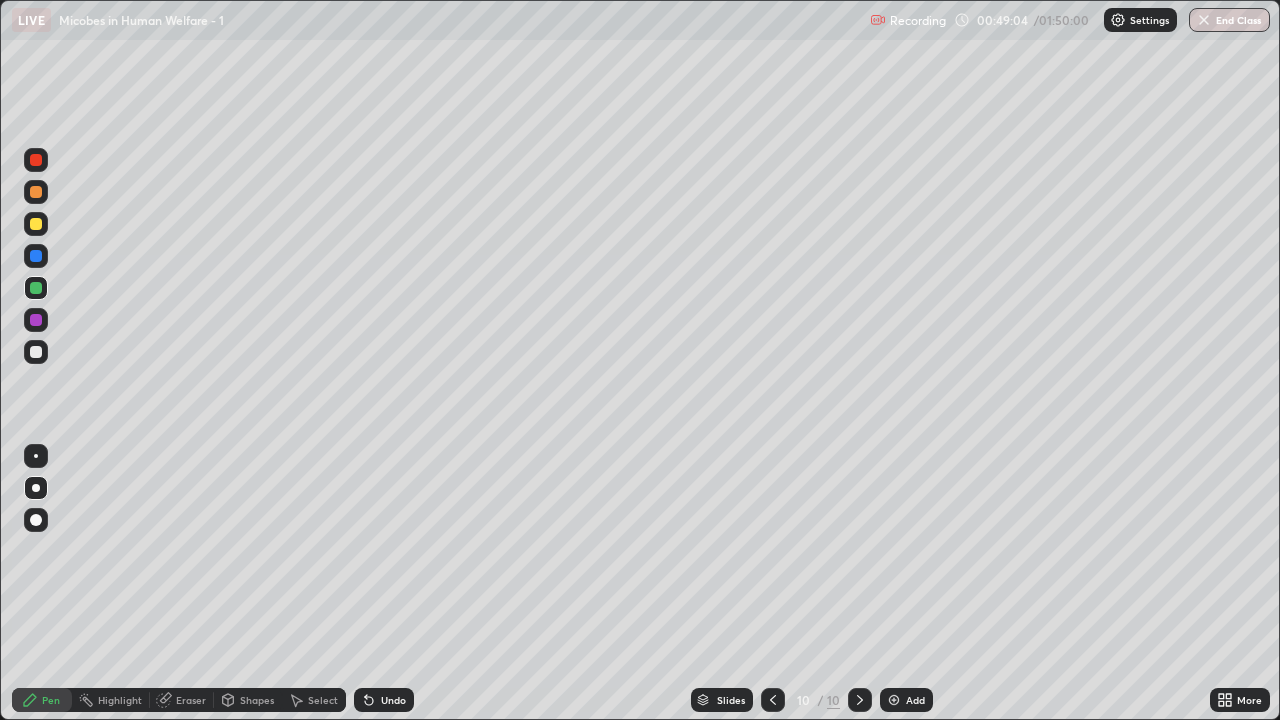click on "Highlight" at bounding box center [111, 700] 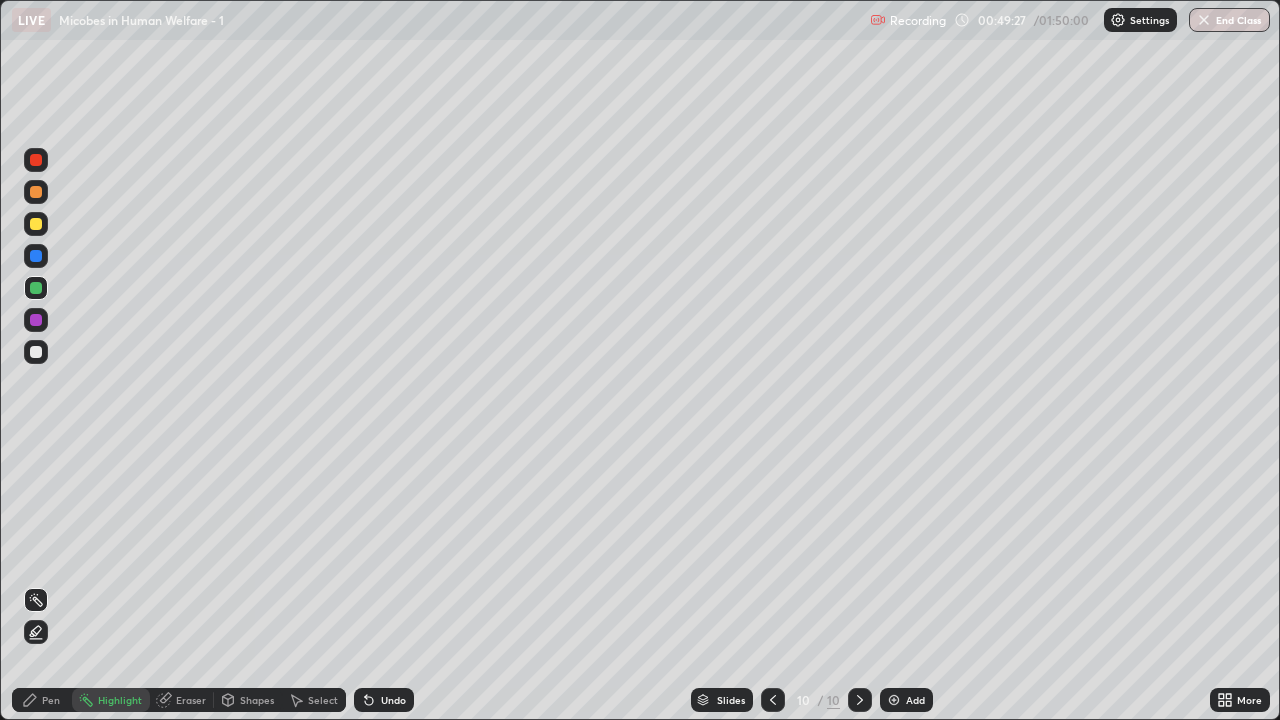 click at bounding box center [36, 192] 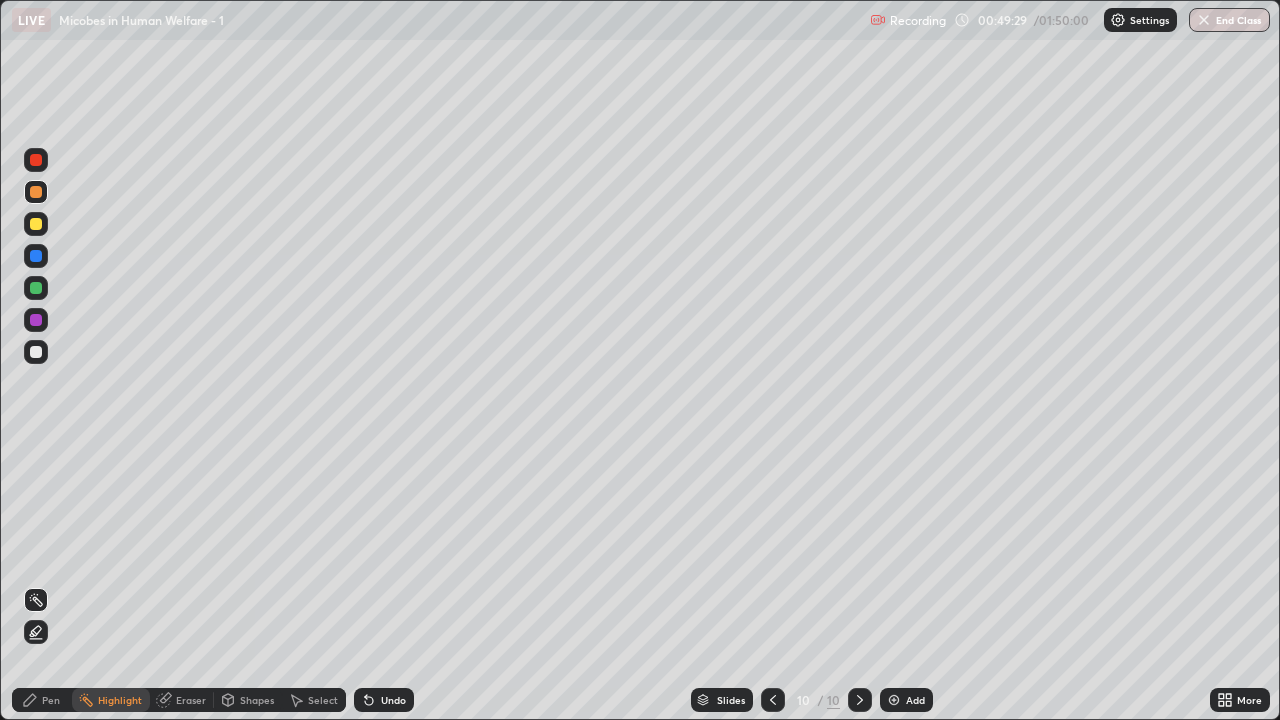 click on "Pen" at bounding box center [42, 700] 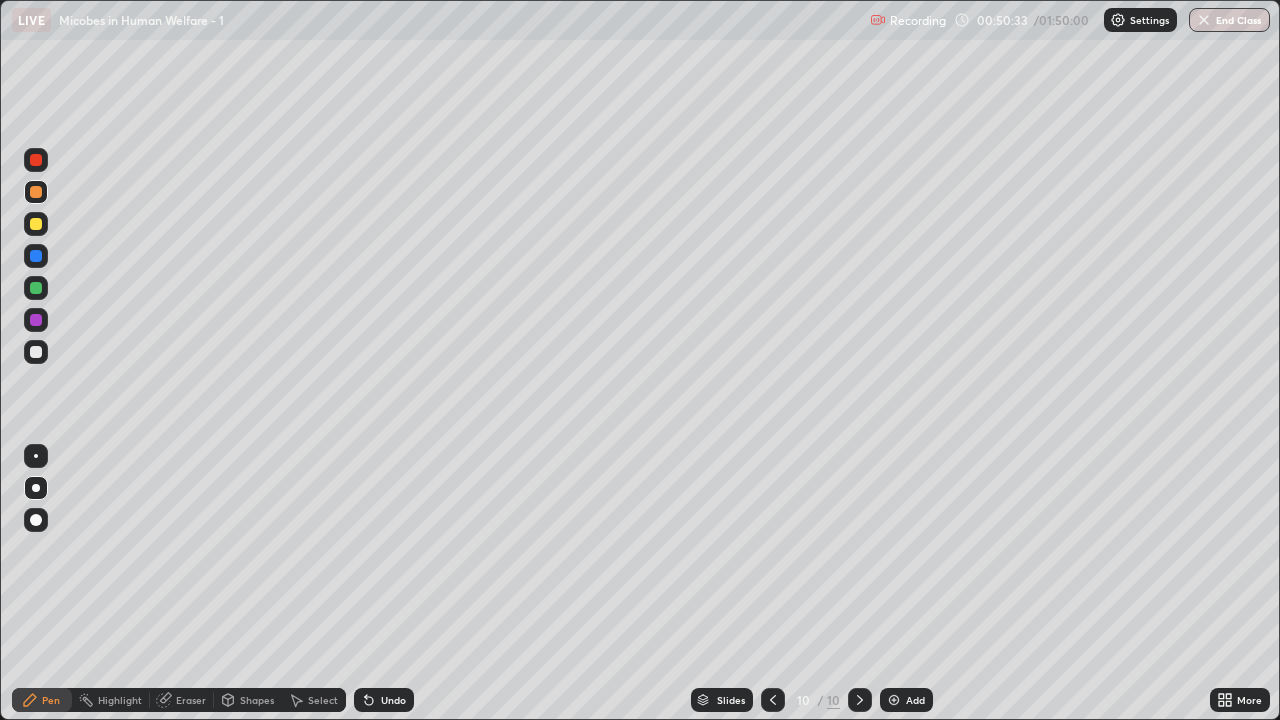 click at bounding box center (36, 224) 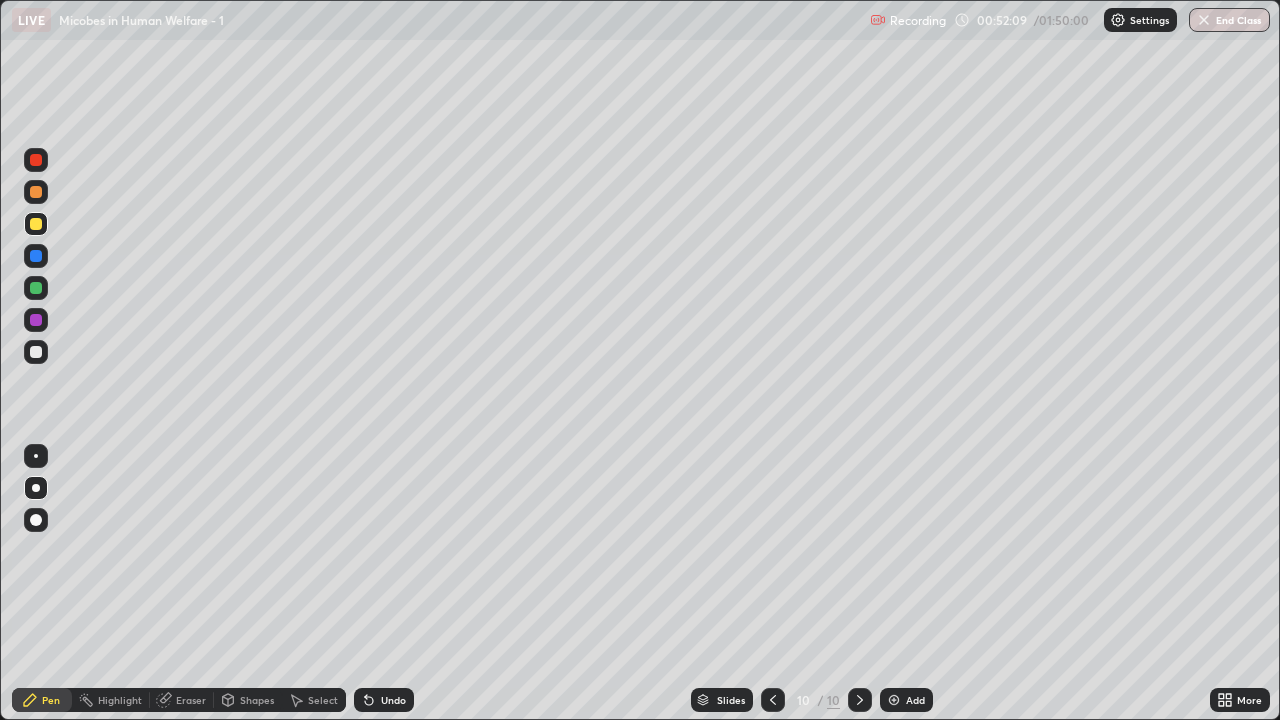 click on "Highlight" at bounding box center [120, 700] 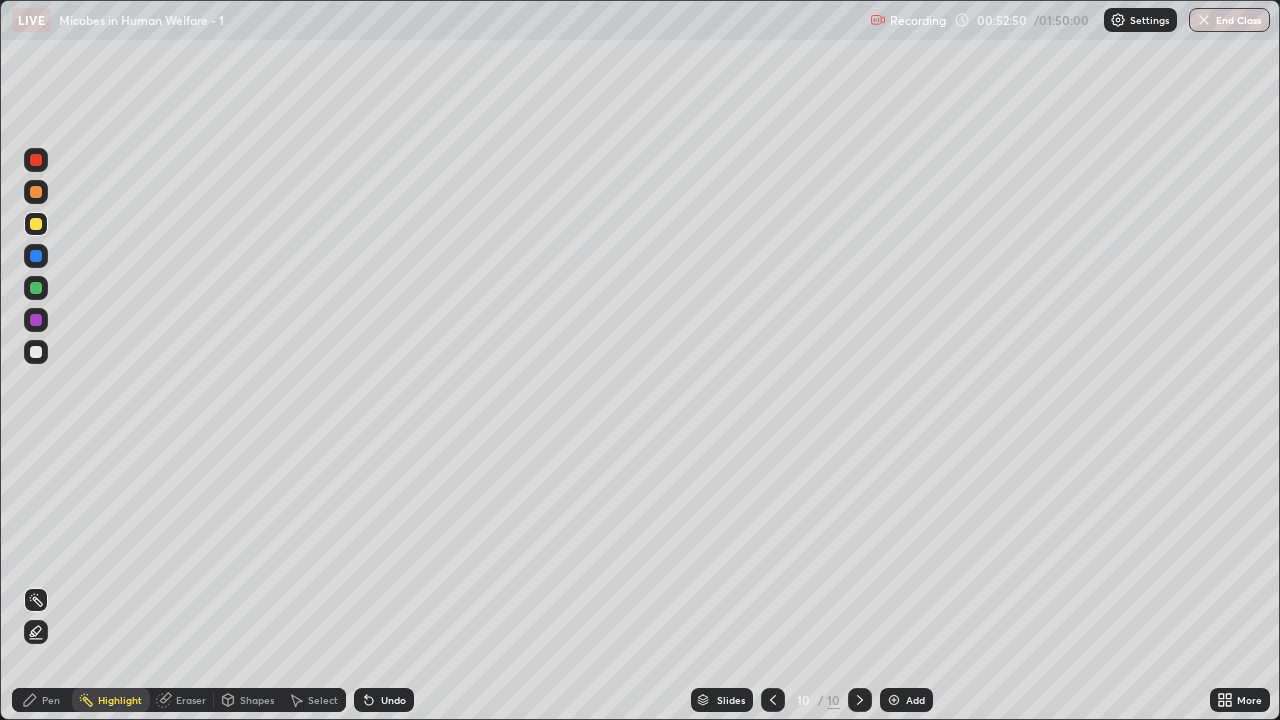 click on "Add" at bounding box center (906, 700) 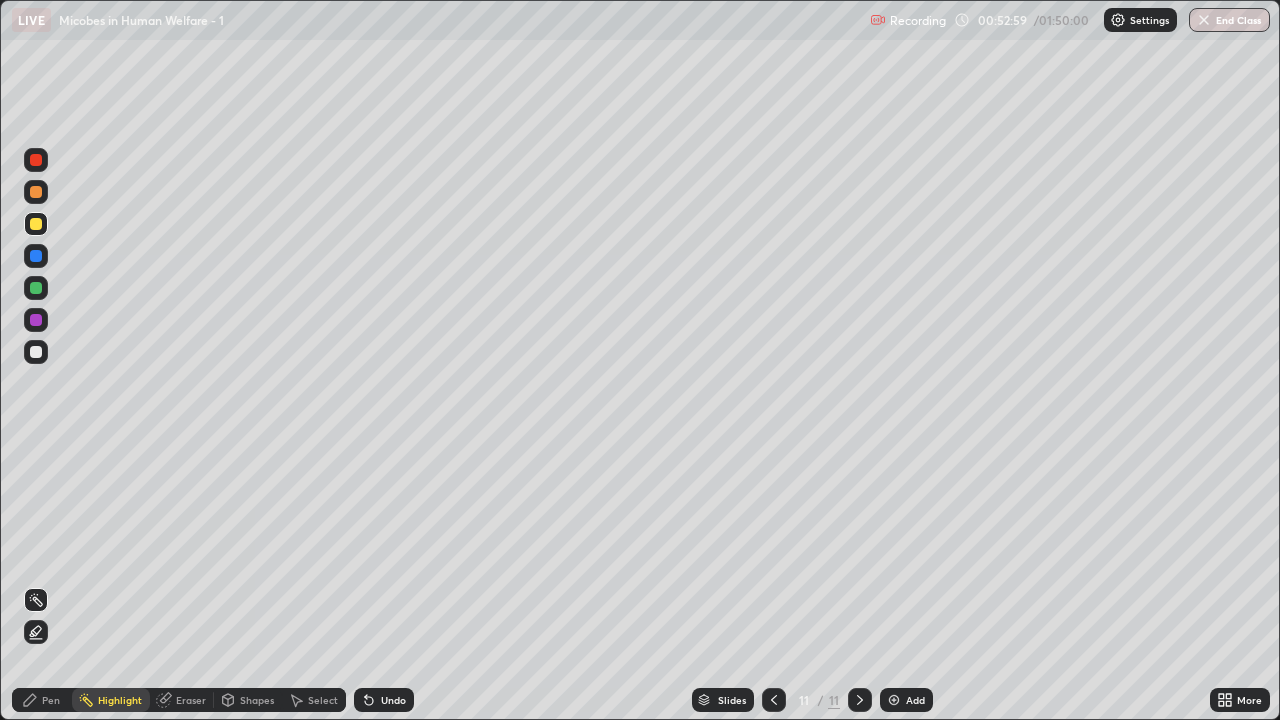 click on "Shapes" at bounding box center [257, 700] 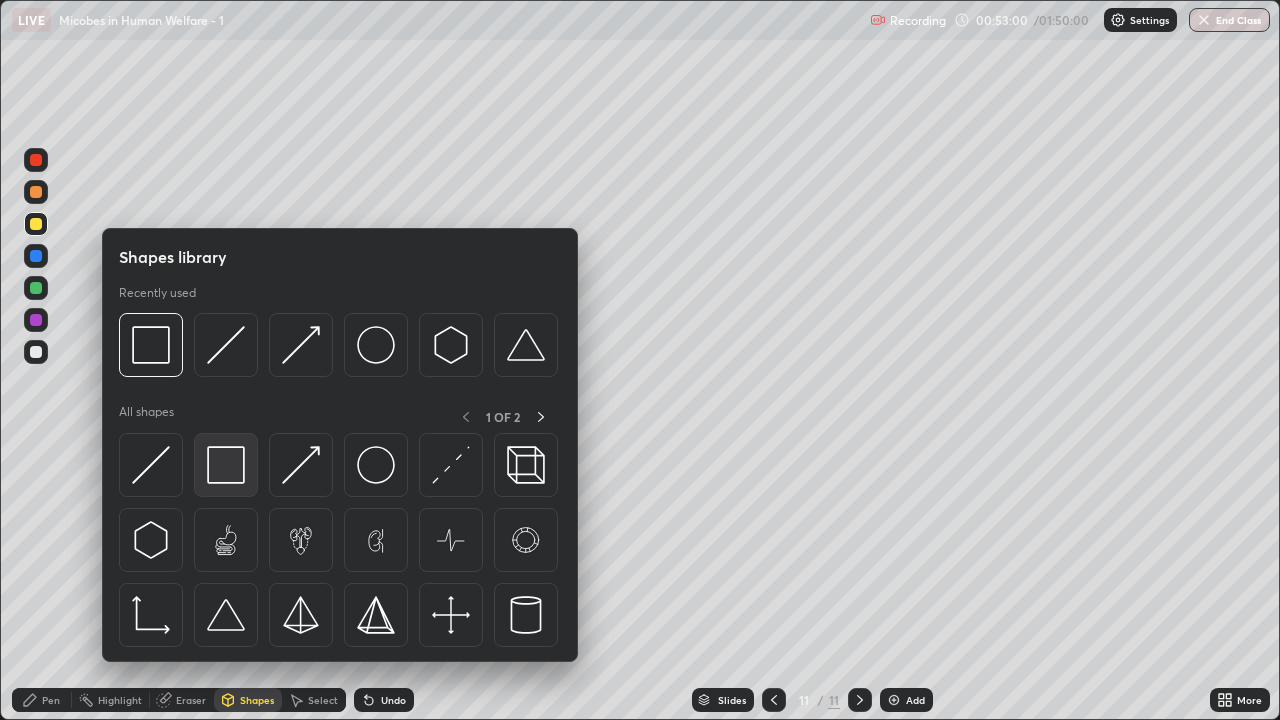 click at bounding box center [226, 465] 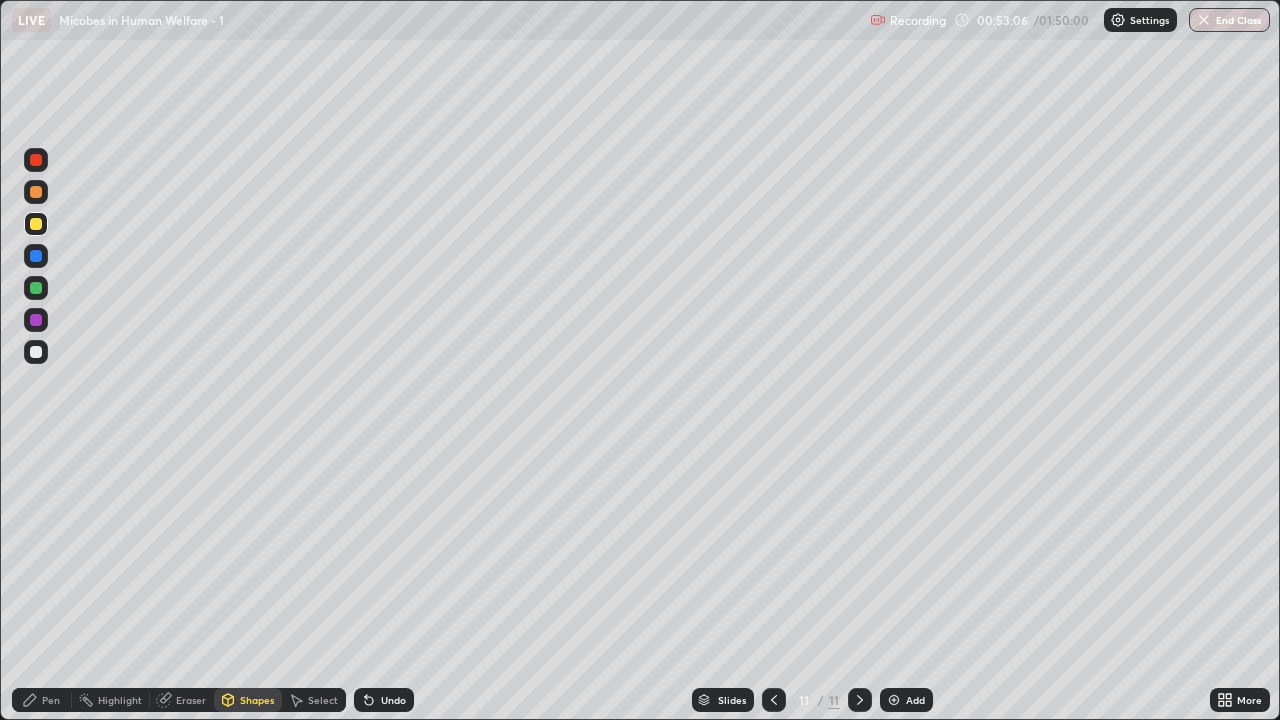 click on "Pen" at bounding box center [51, 700] 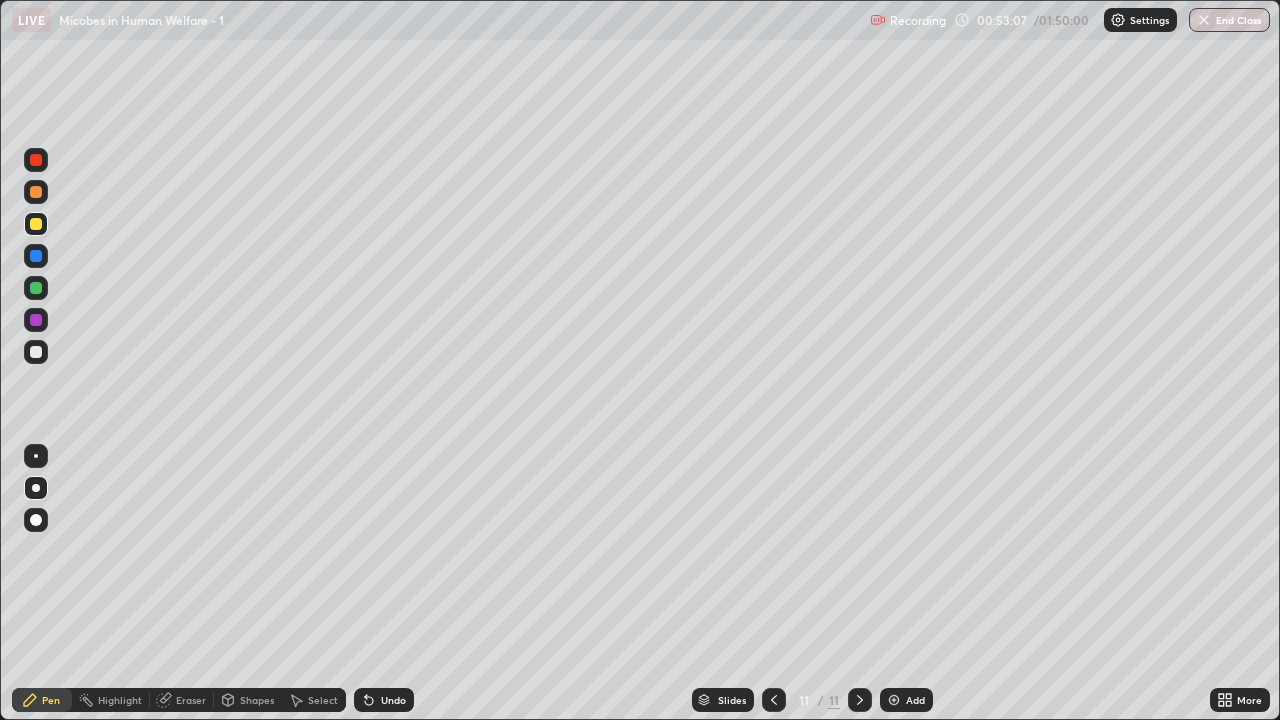 click at bounding box center [36, 288] 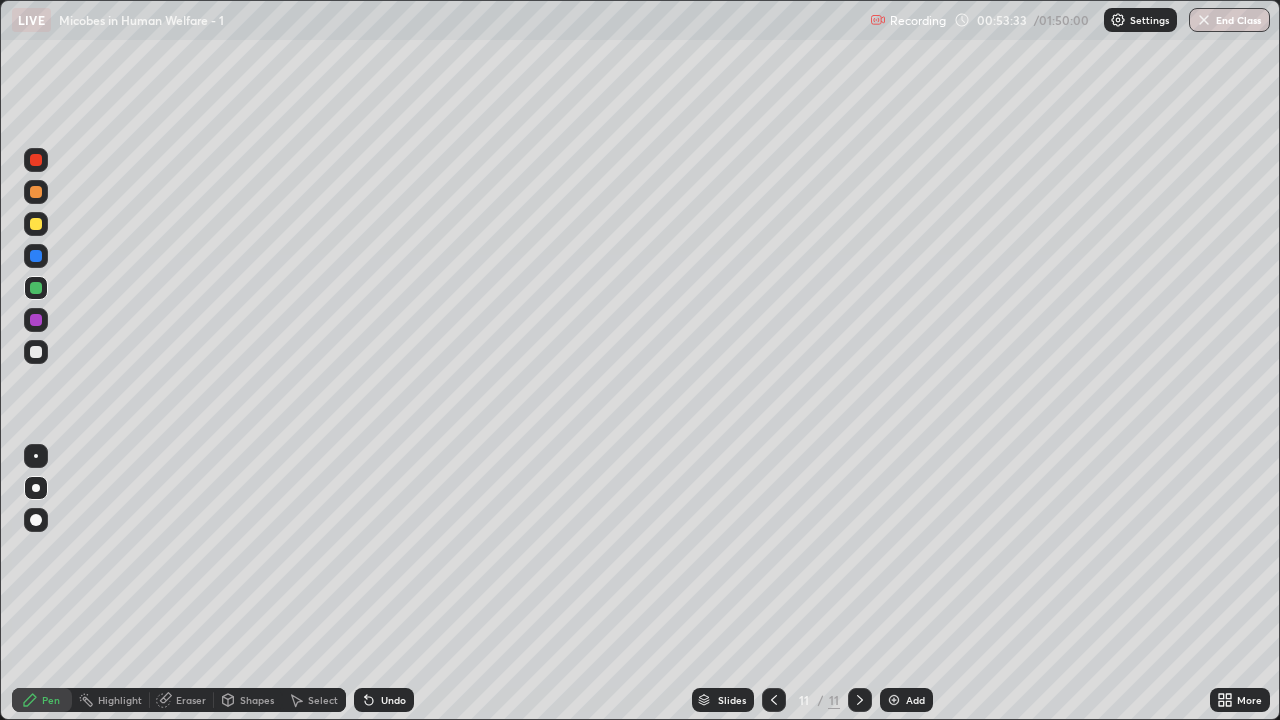 click at bounding box center (36, 352) 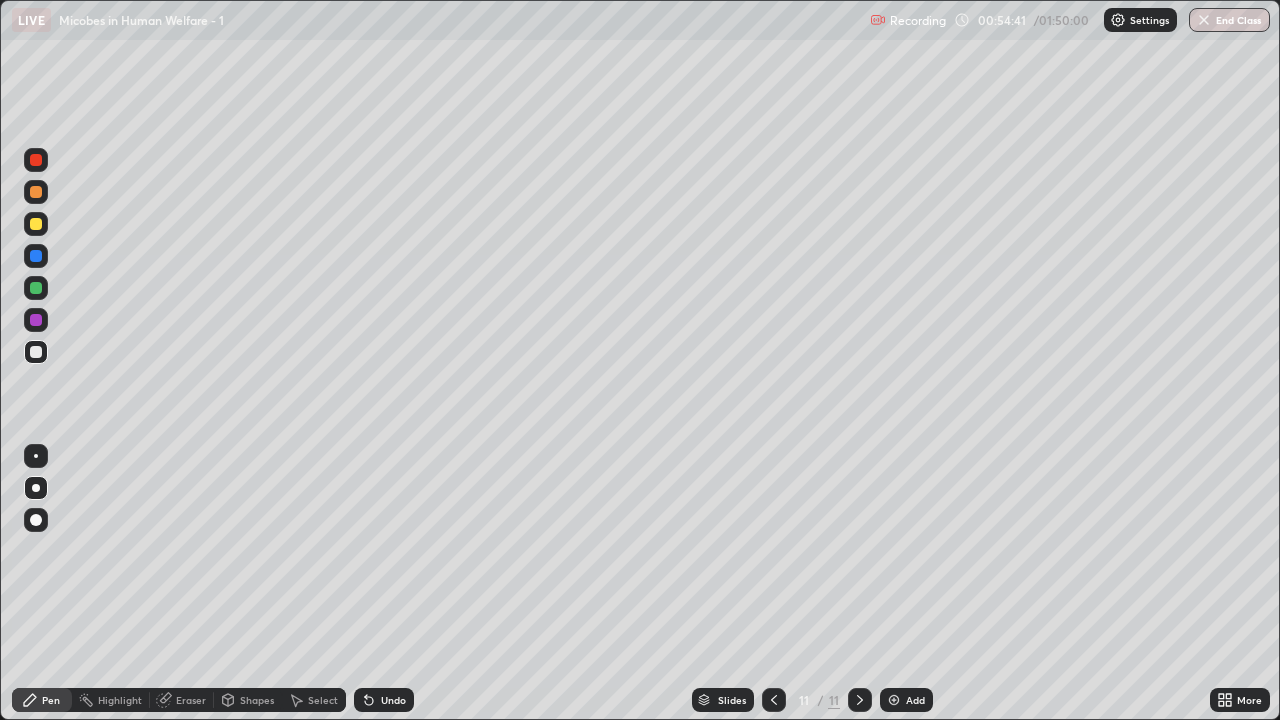 click at bounding box center (36, 224) 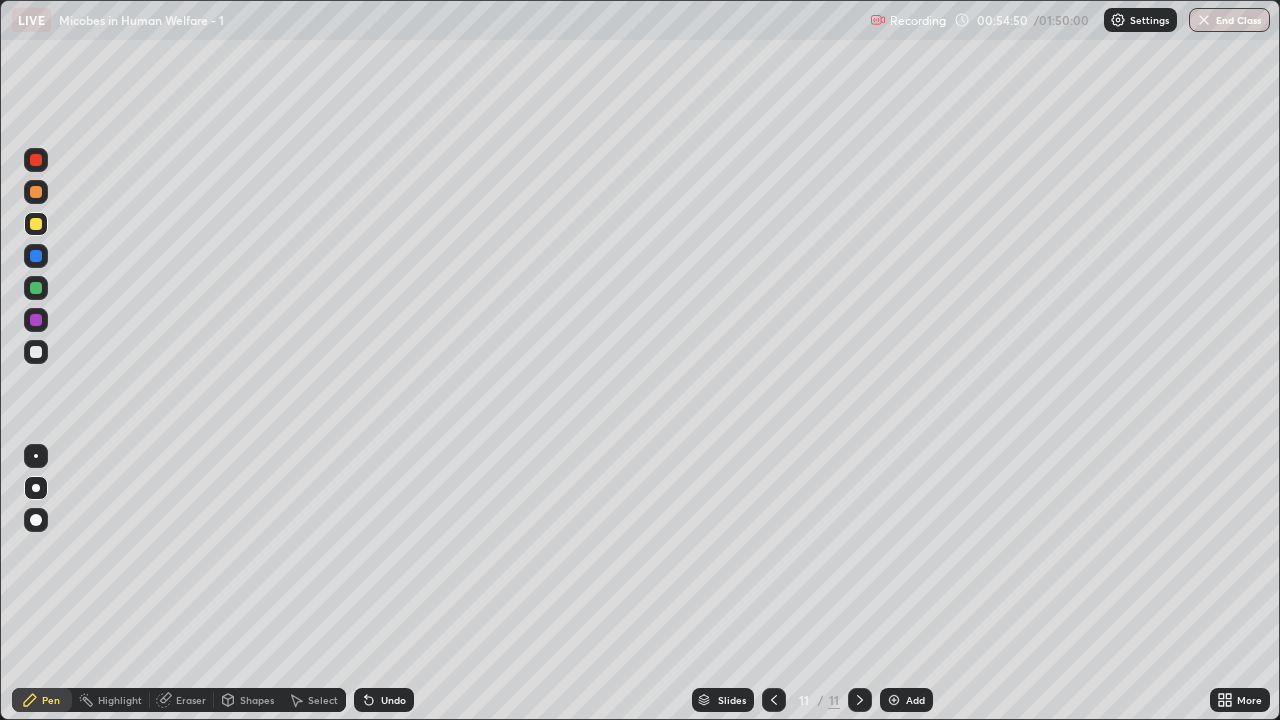 click 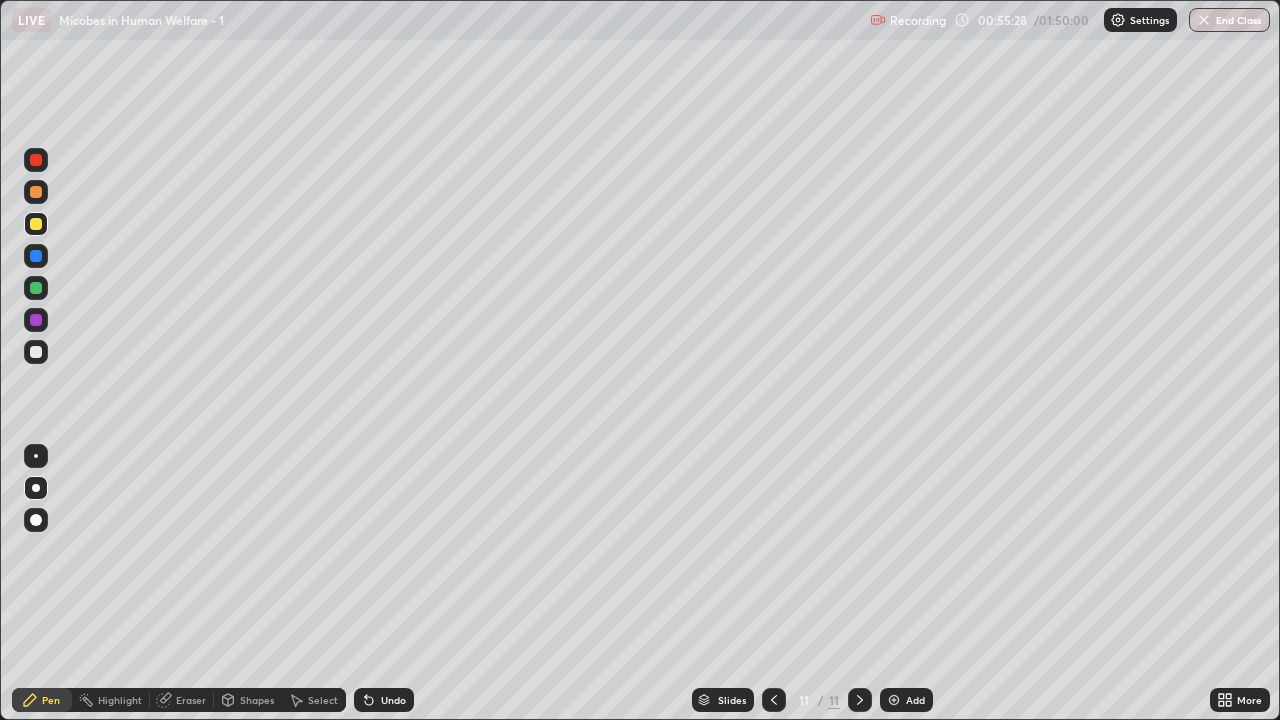 click on "Undo" at bounding box center [393, 700] 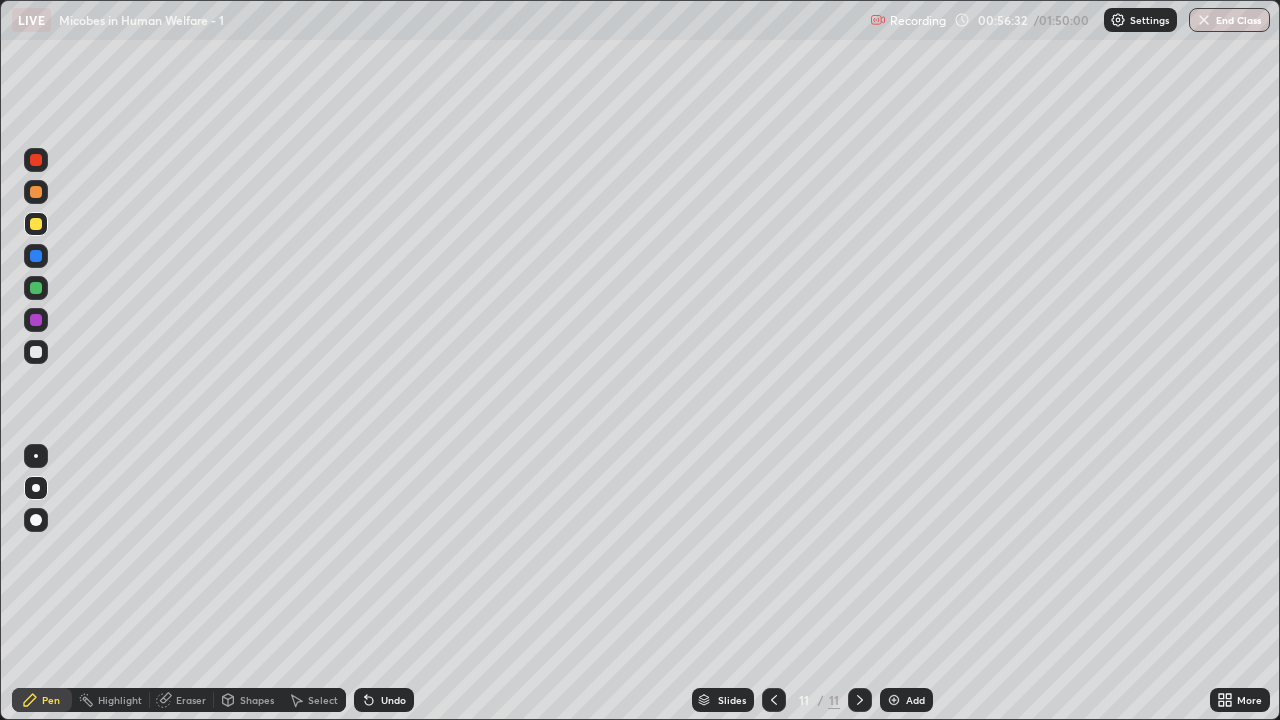 click on "Add" at bounding box center (915, 700) 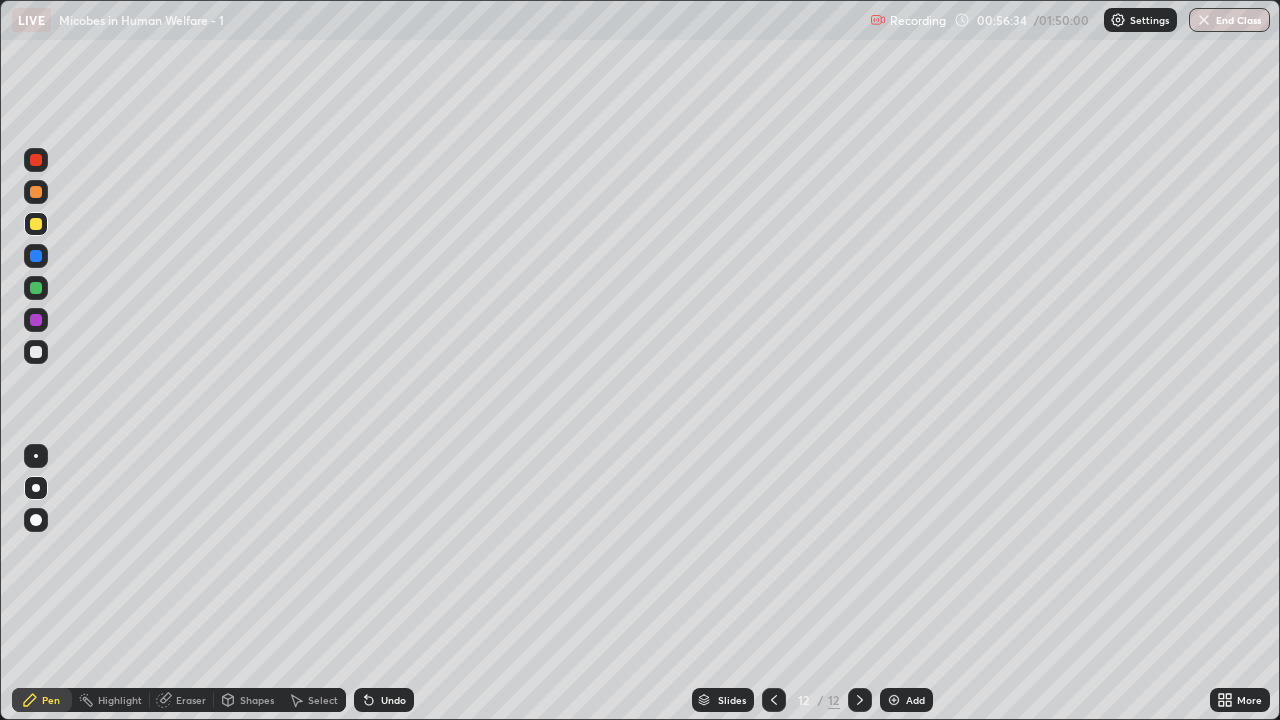 click at bounding box center [36, 520] 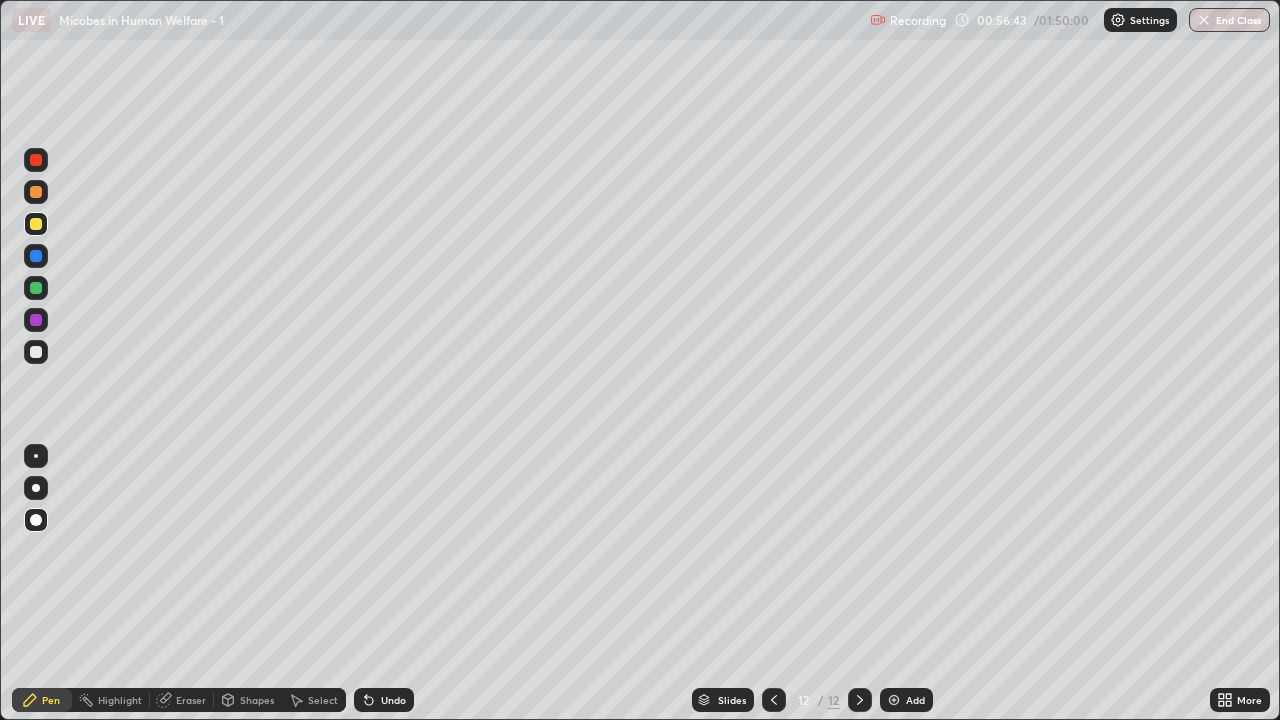 click at bounding box center (36, 488) 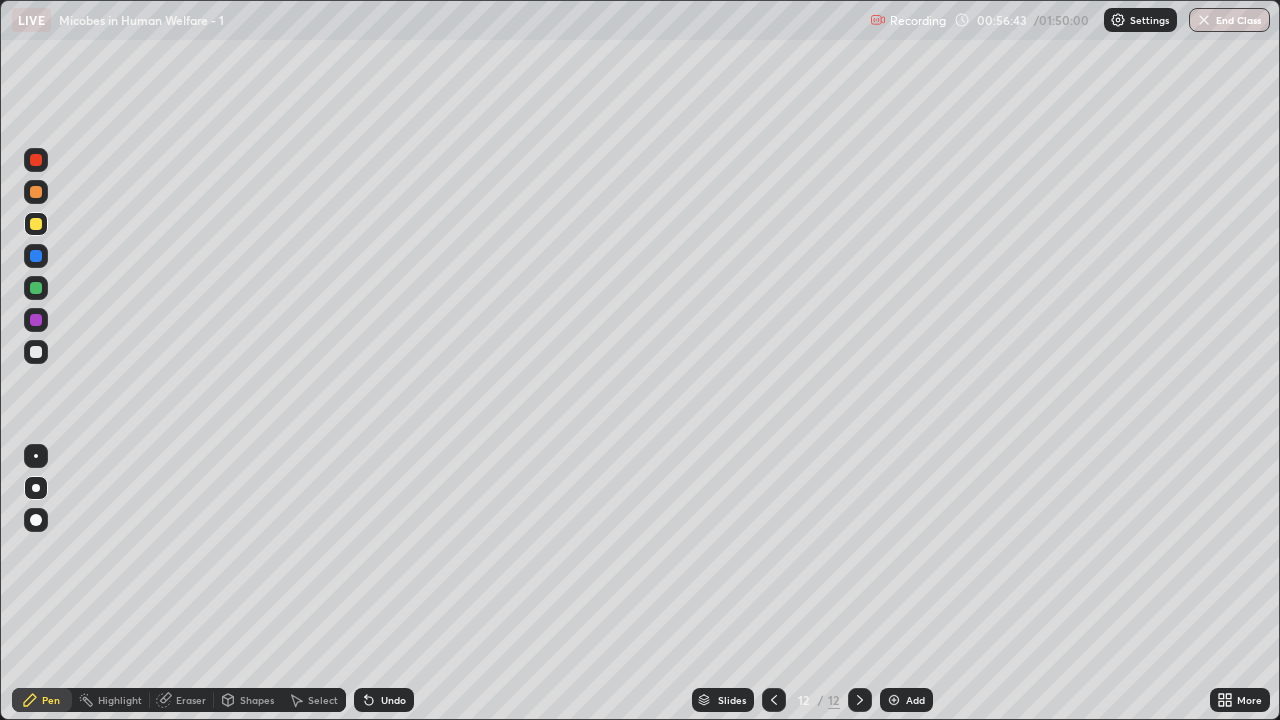 click at bounding box center [36, 288] 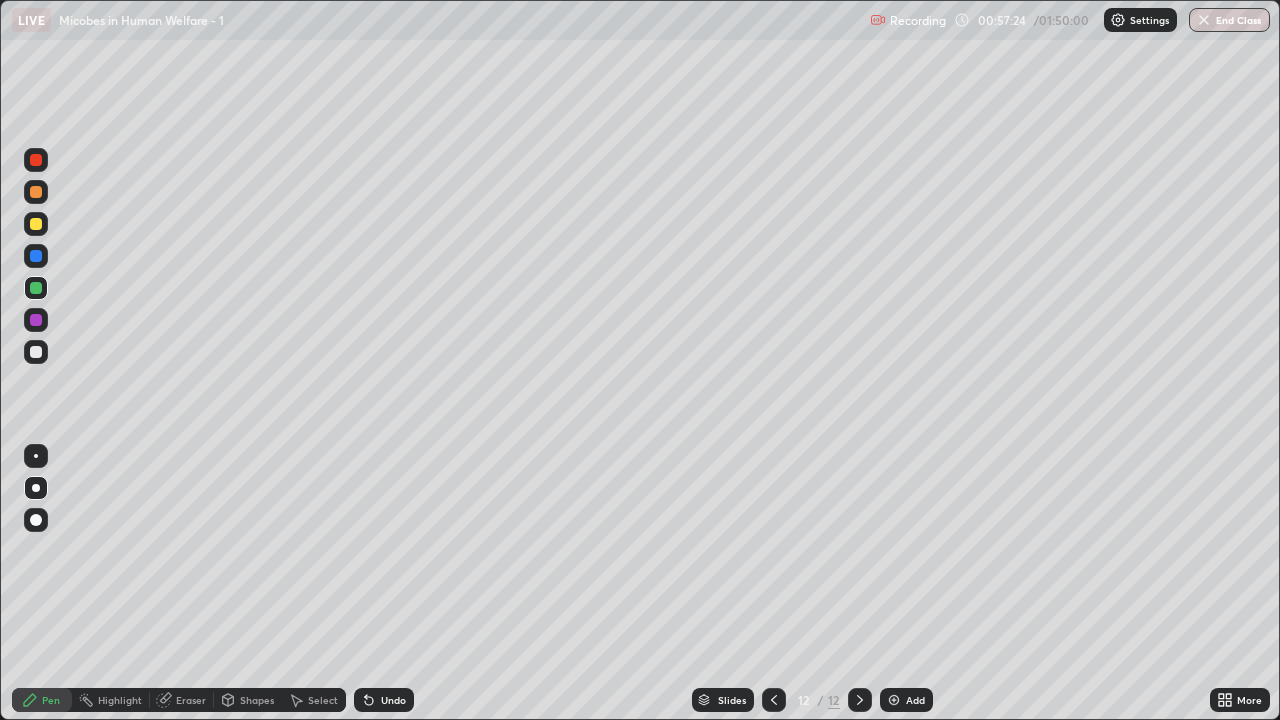 click at bounding box center (36, 352) 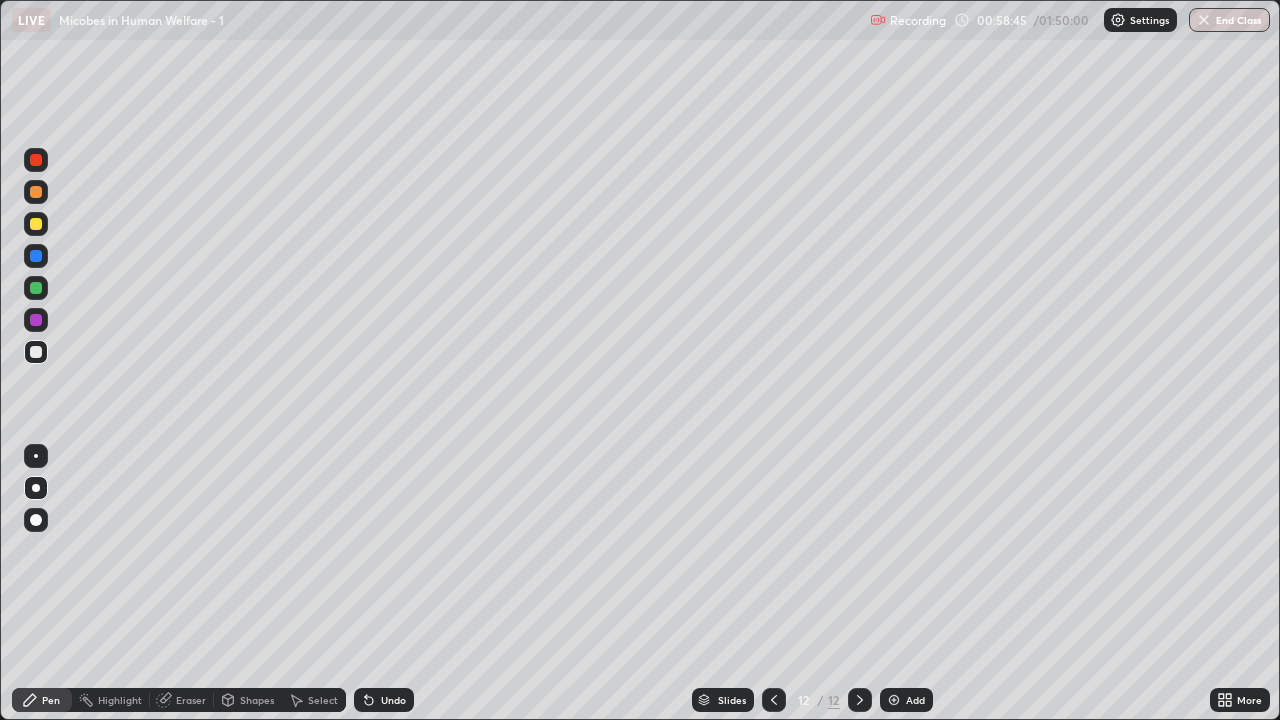 click at bounding box center (36, 288) 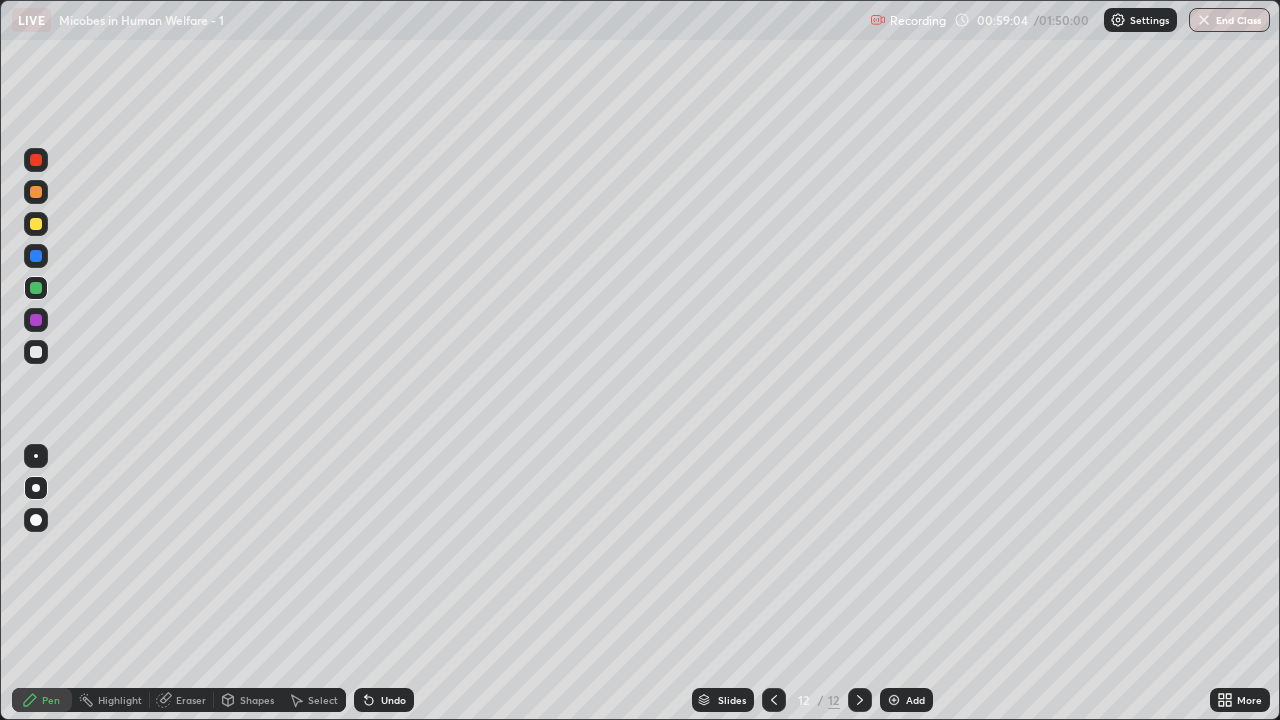click on "Undo" at bounding box center (393, 700) 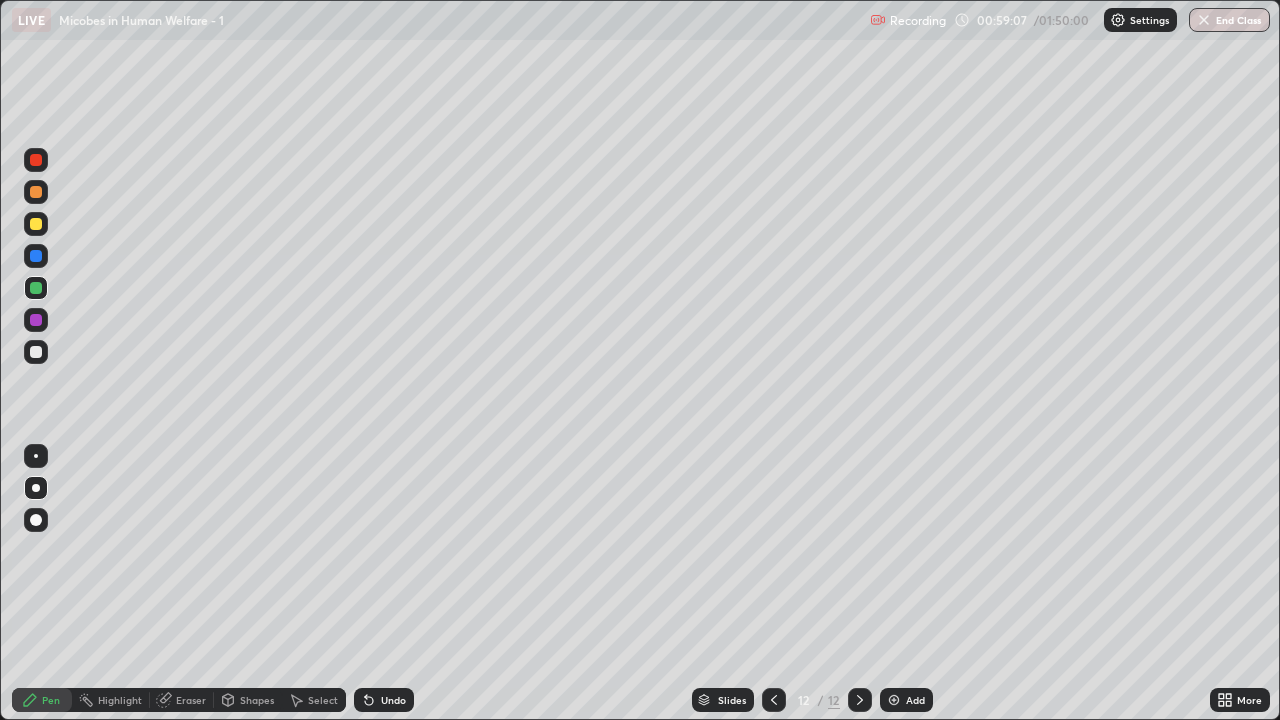 click at bounding box center [36, 352] 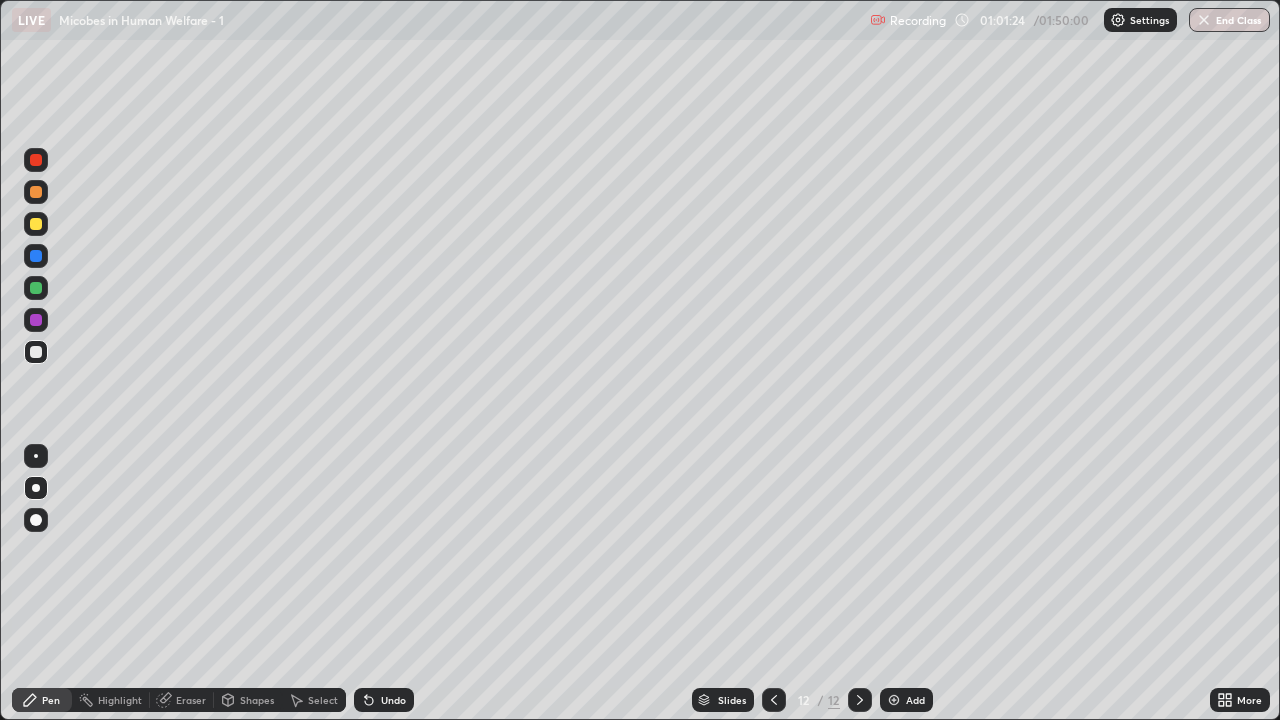 click on "Add" at bounding box center [906, 700] 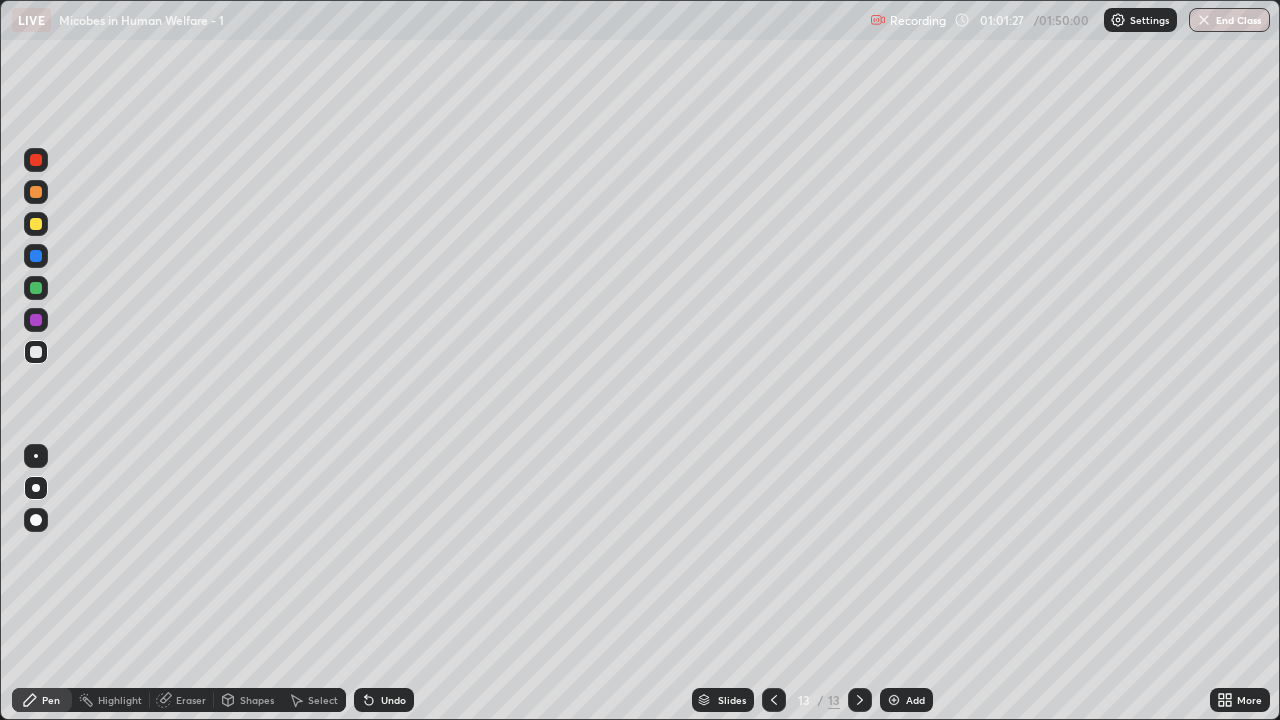 click at bounding box center (36, 224) 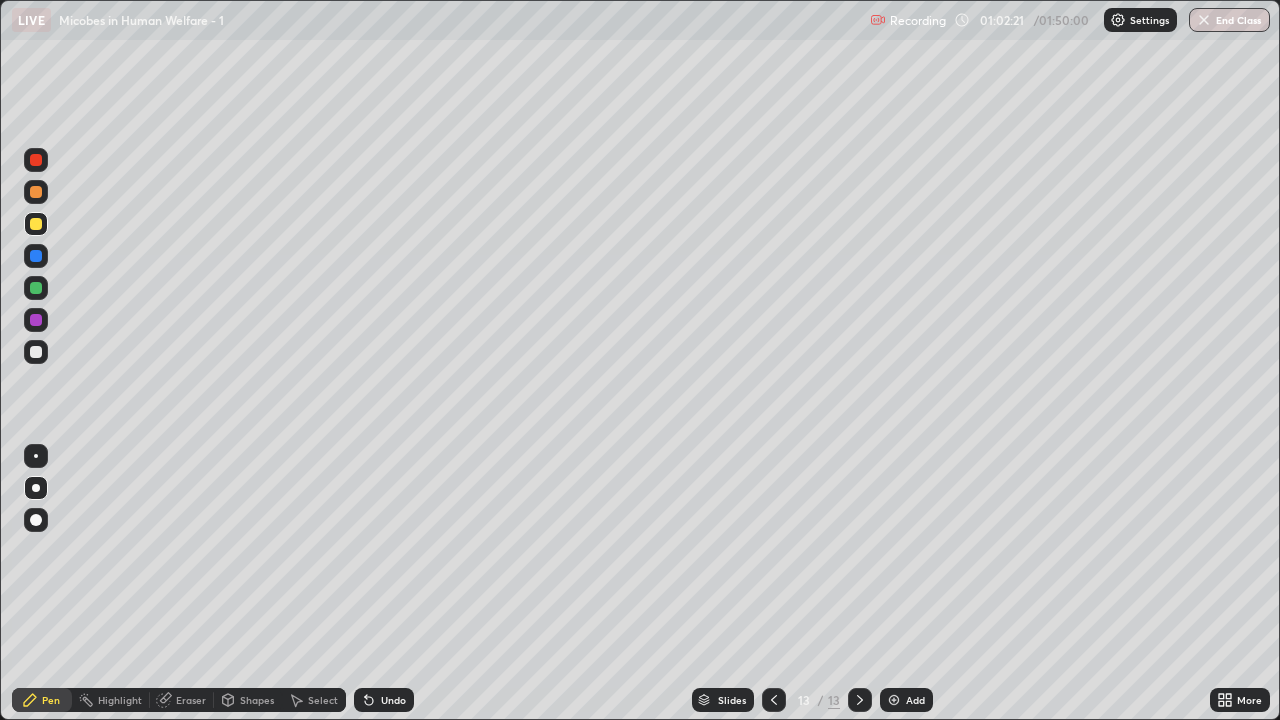 click at bounding box center [36, 352] 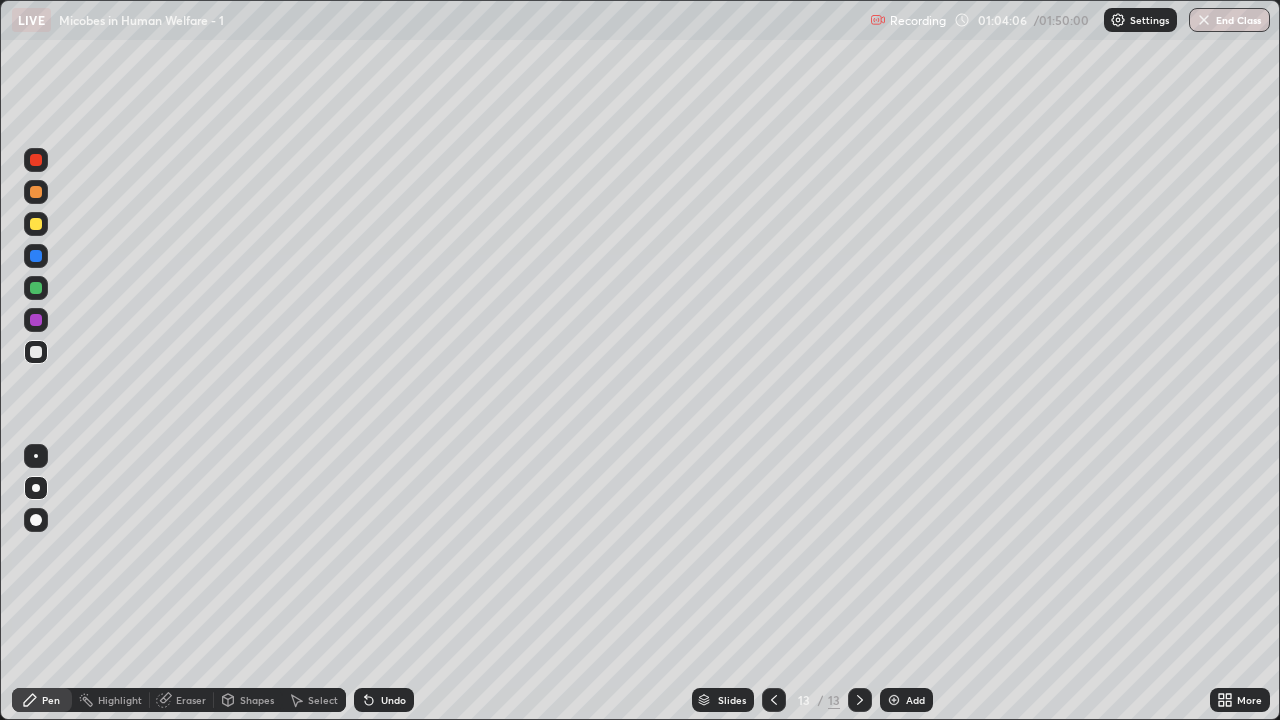 click at bounding box center (894, 700) 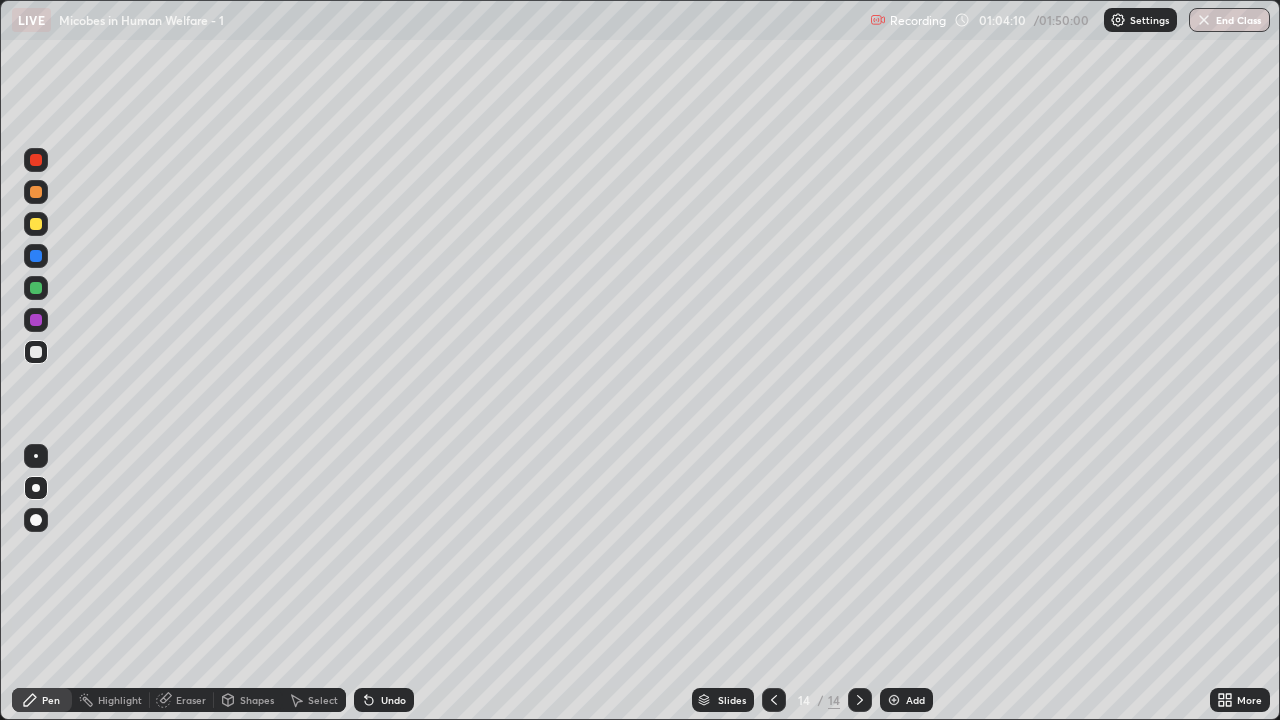 click at bounding box center (36, 224) 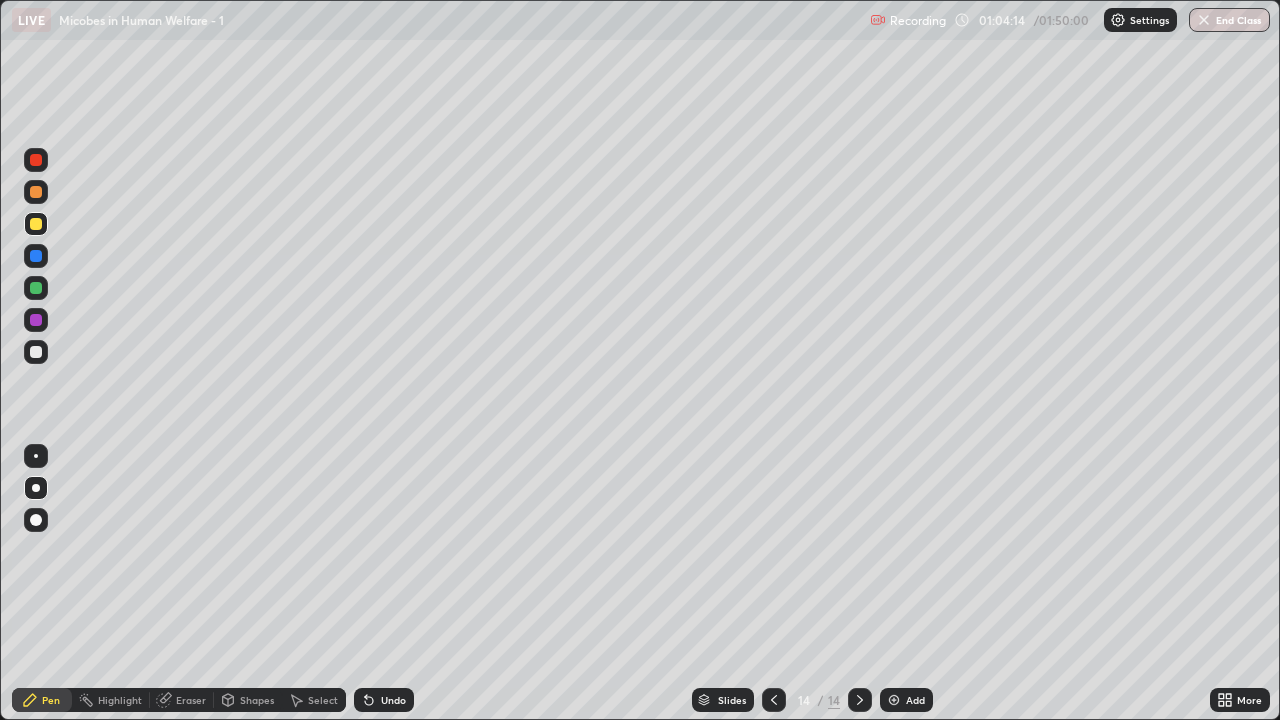 click at bounding box center [36, 256] 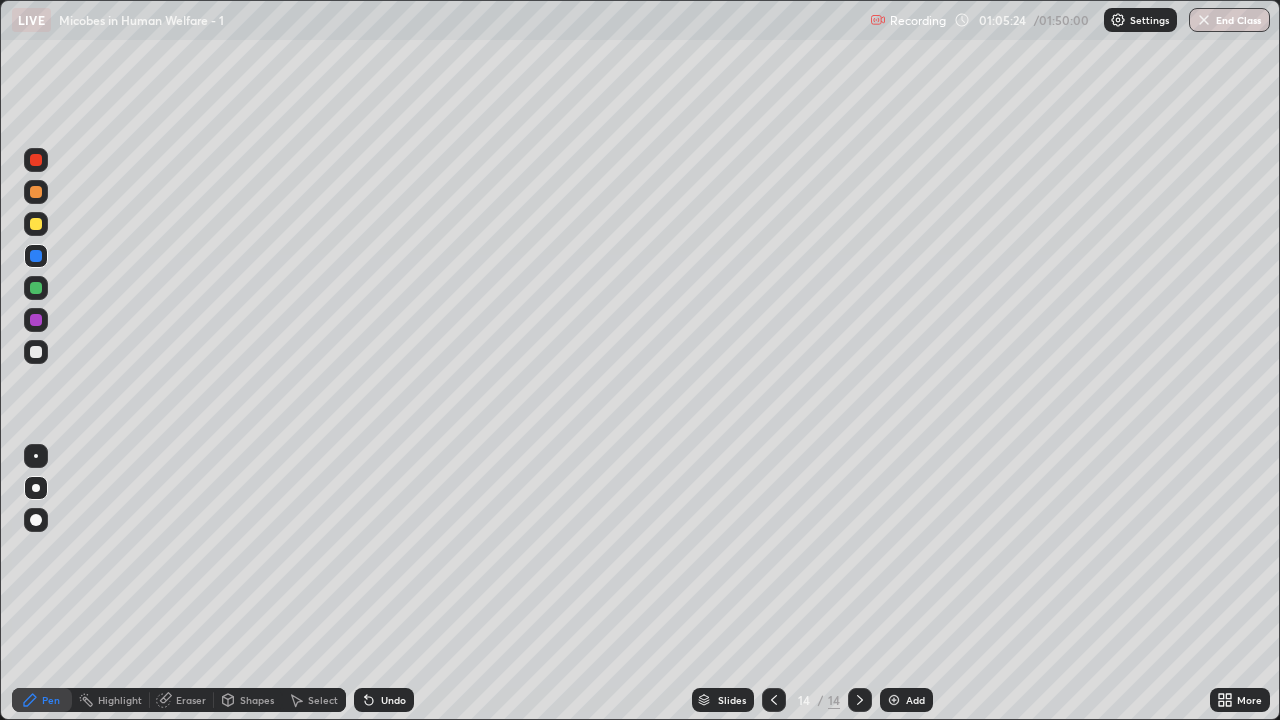 click at bounding box center [36, 224] 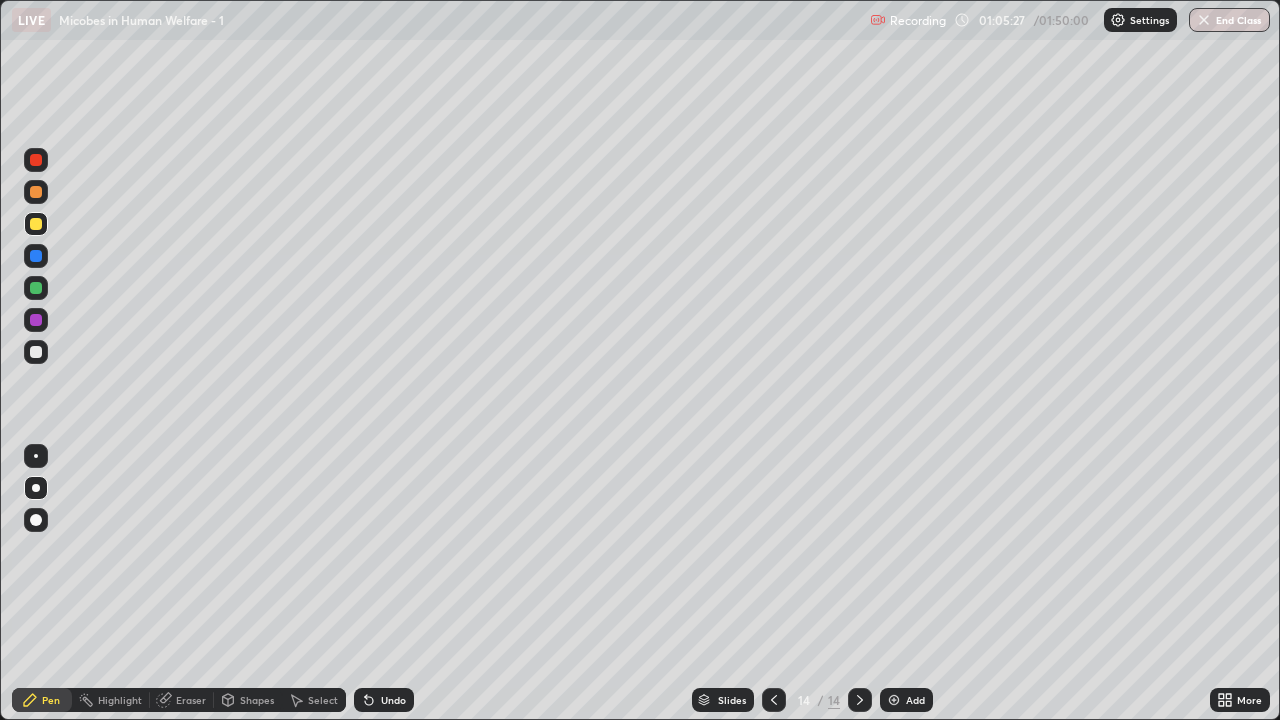 click at bounding box center (36, 352) 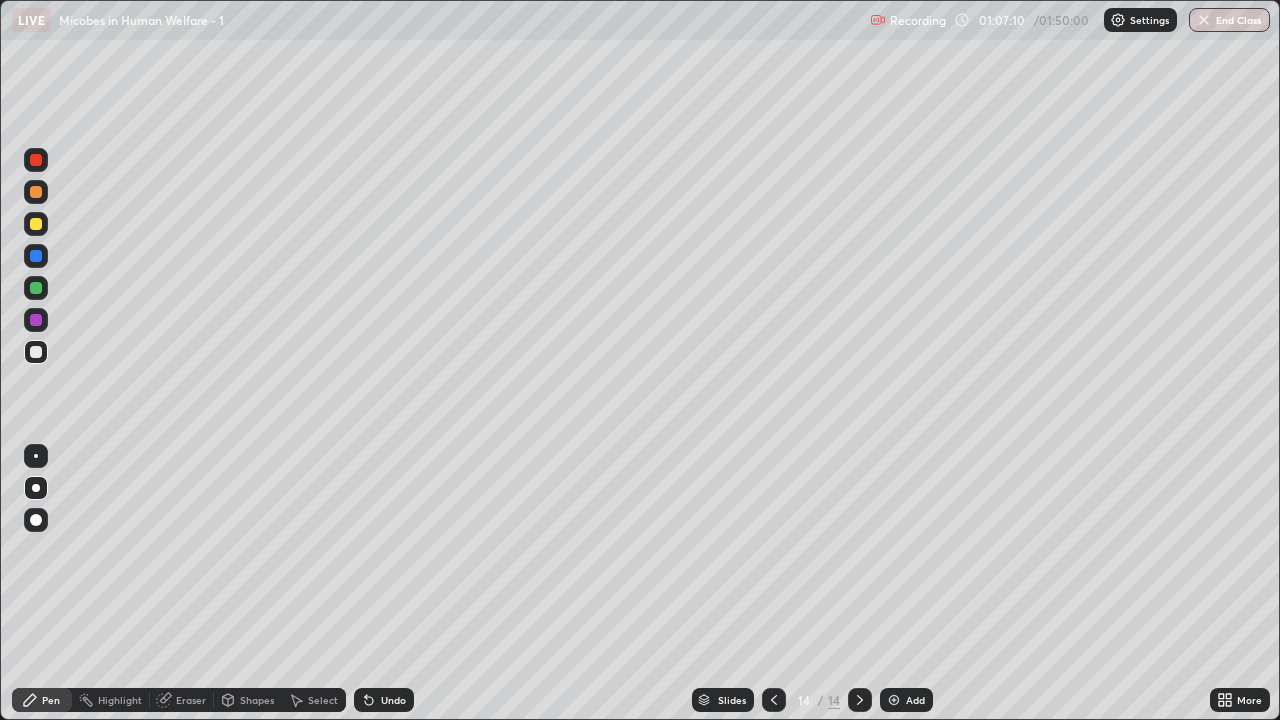 click 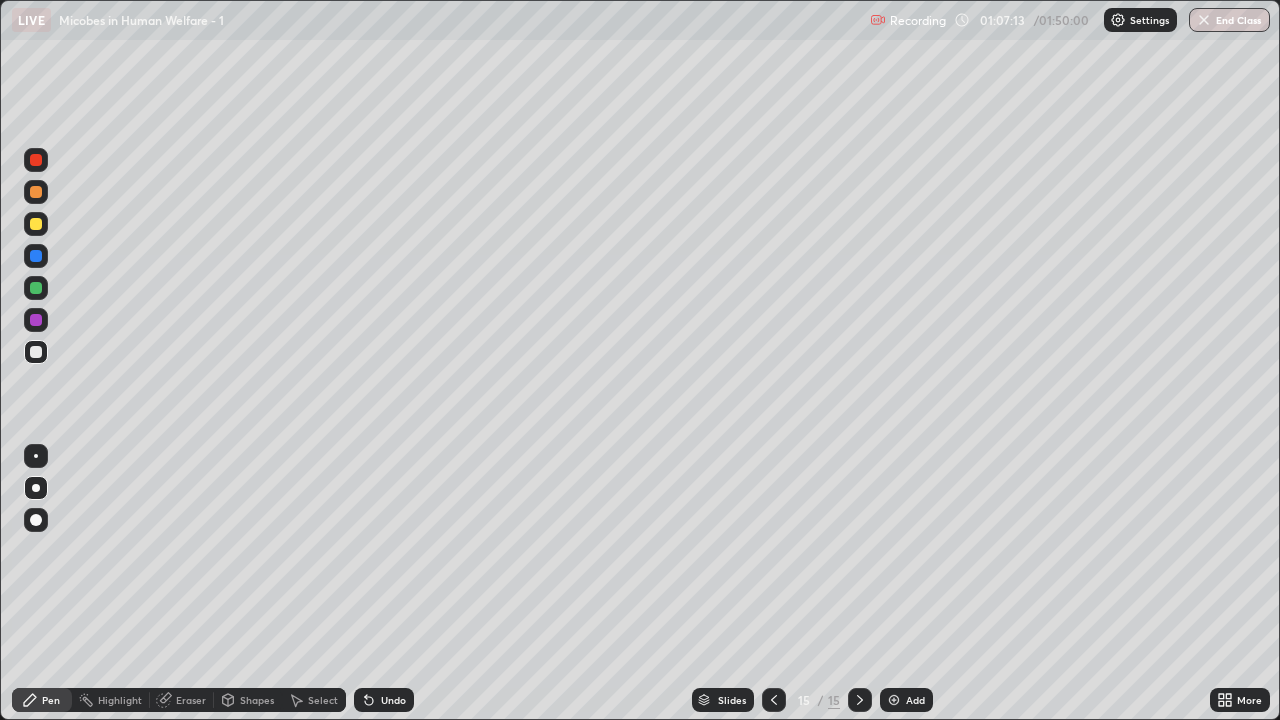 click at bounding box center [36, 224] 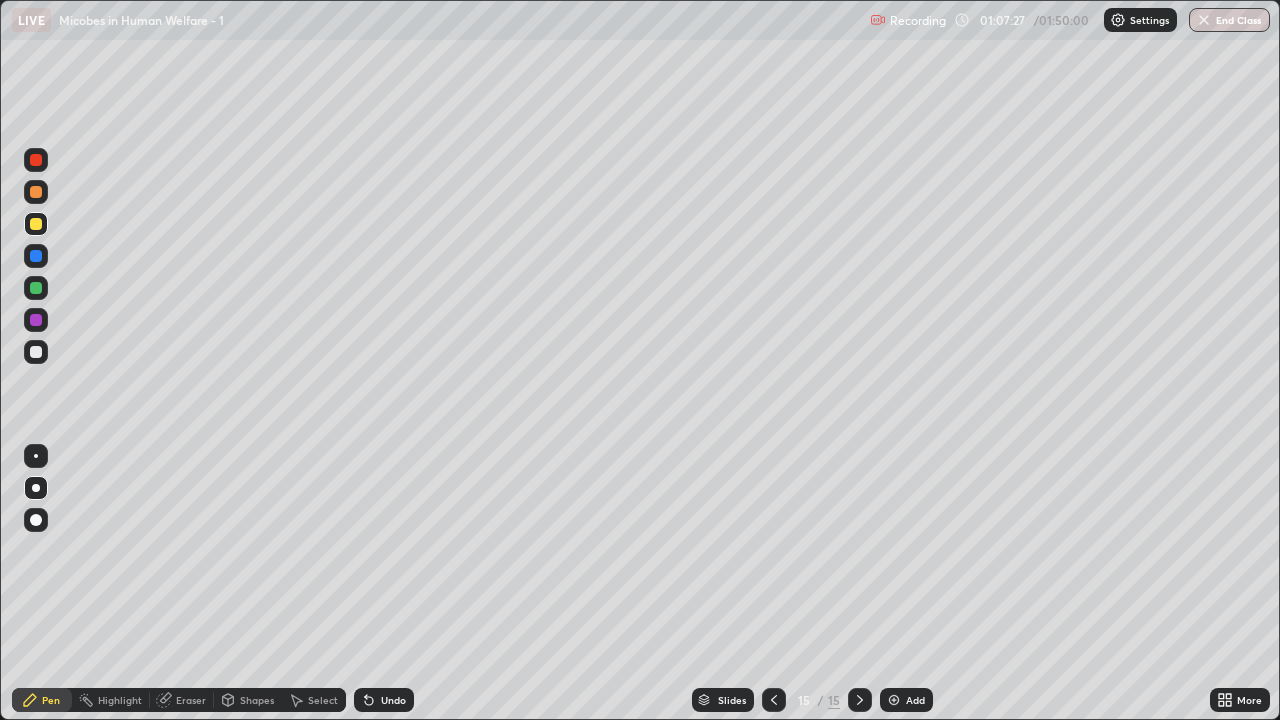 click at bounding box center (36, 352) 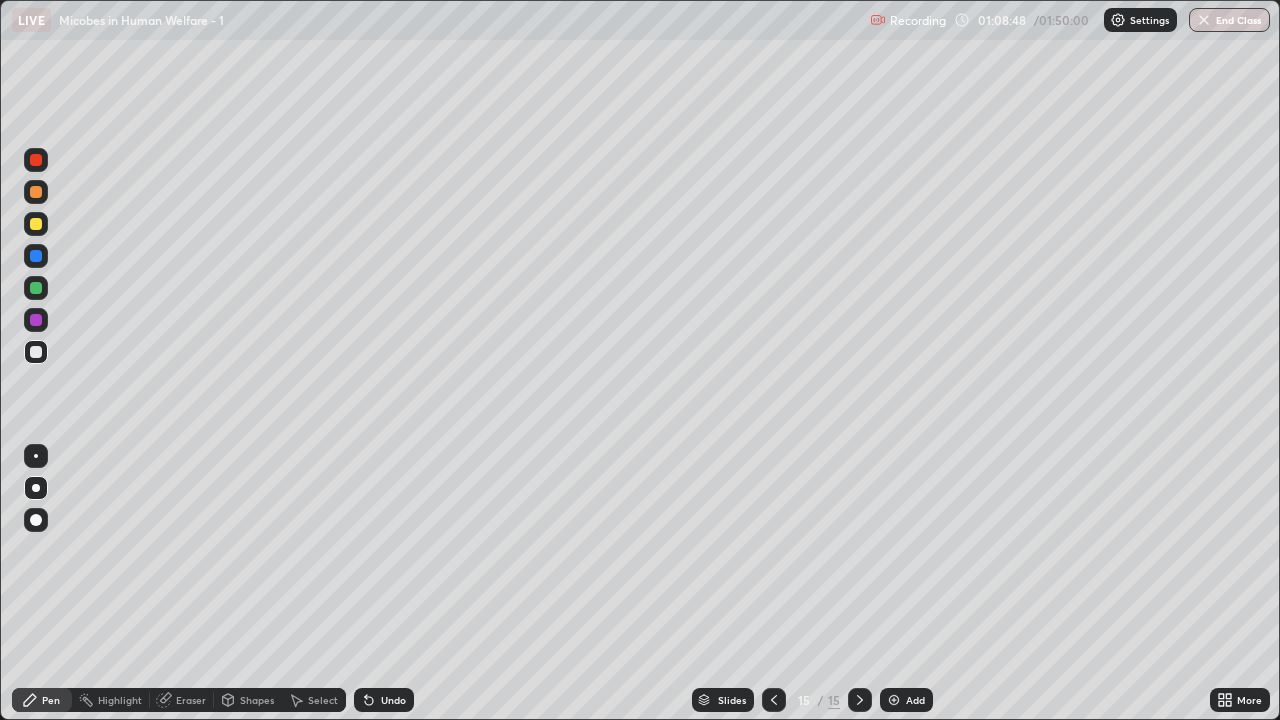 click on "Undo" at bounding box center [393, 700] 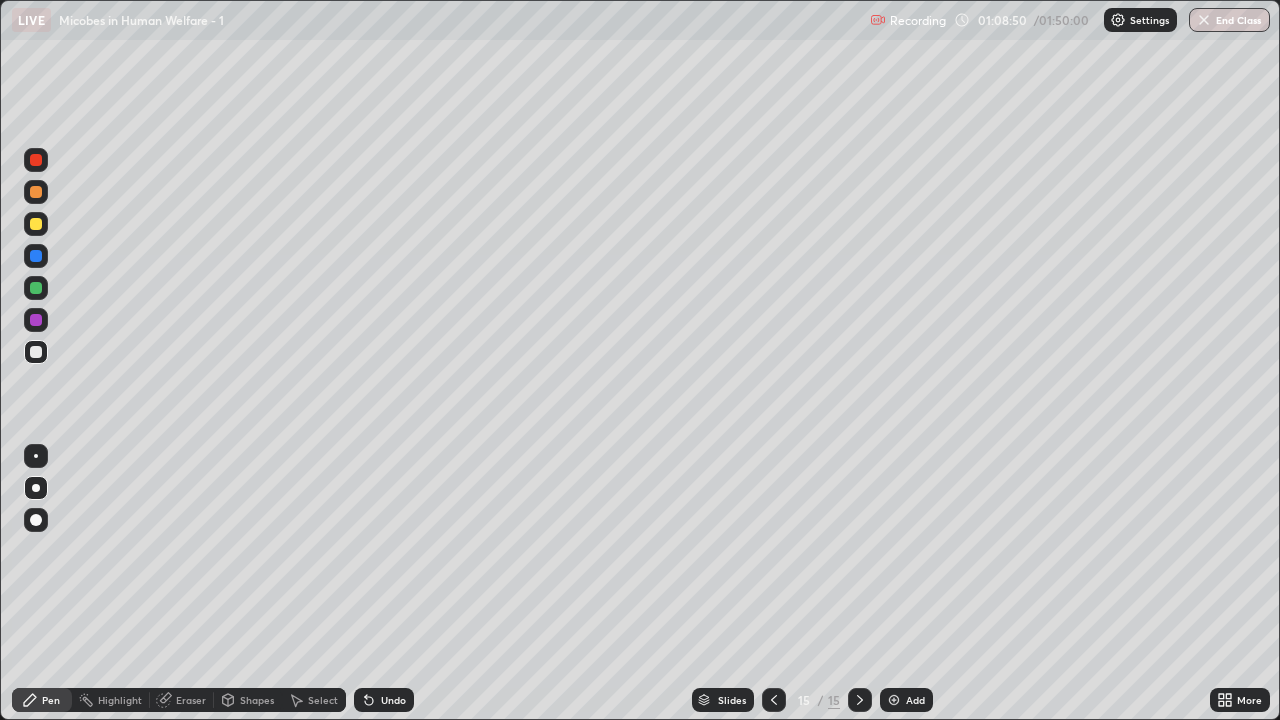 click on "Undo" at bounding box center [393, 700] 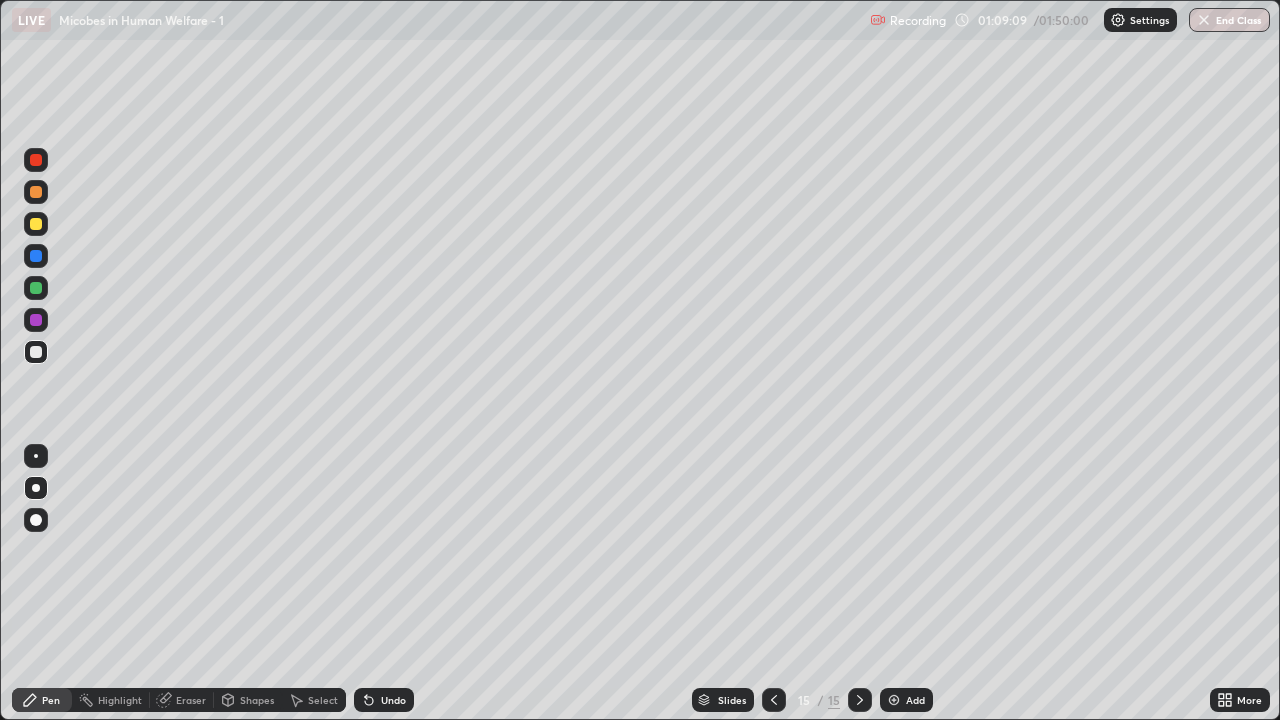 click on "Undo" at bounding box center (384, 700) 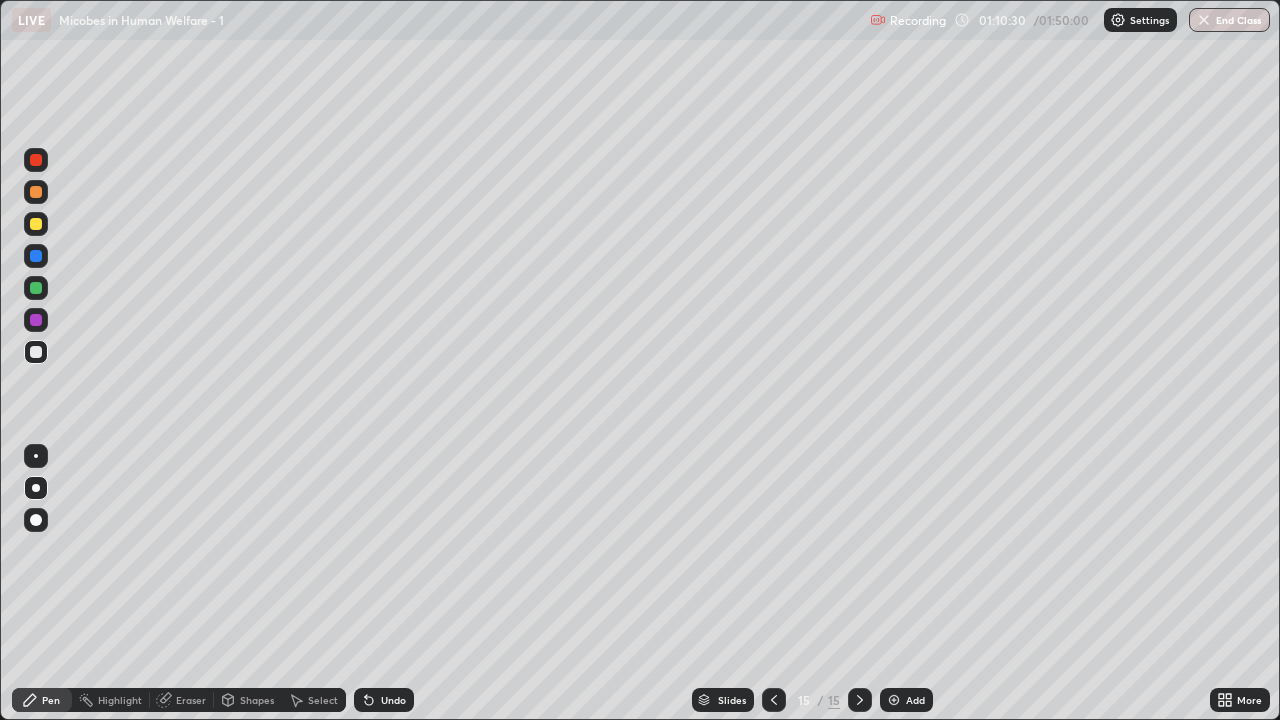 click on "Add" at bounding box center (906, 700) 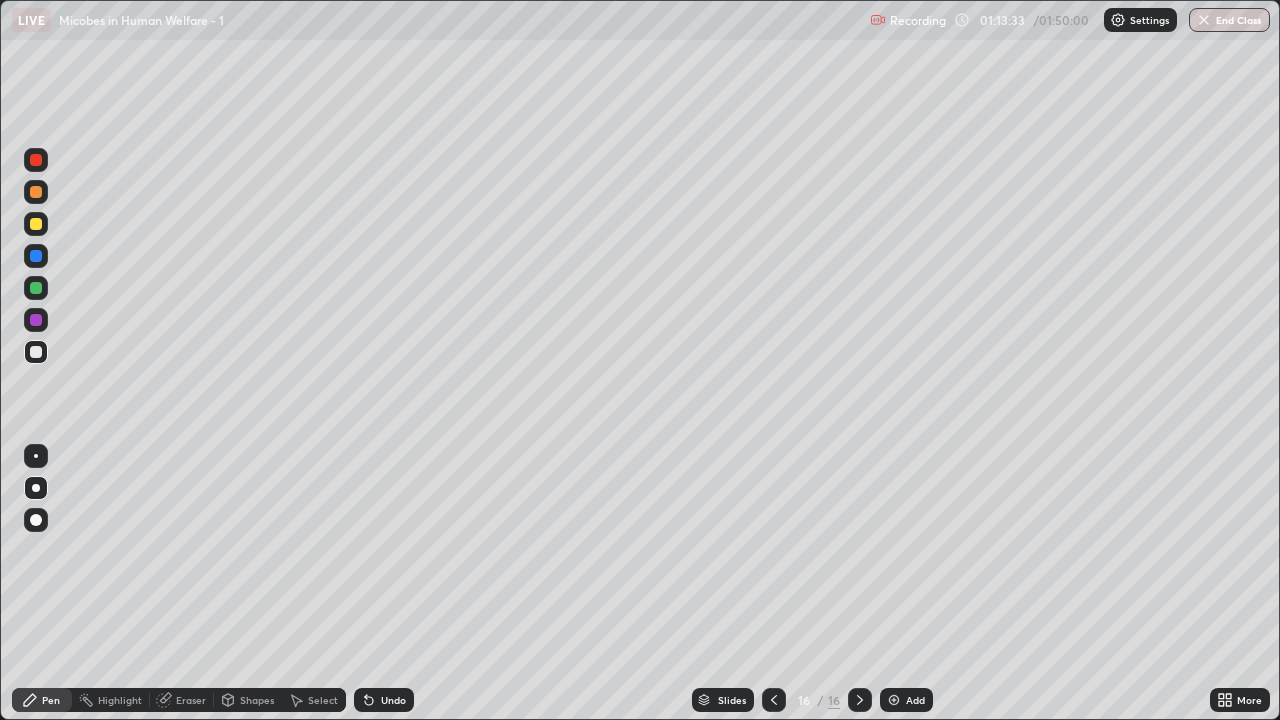 click on "Add" at bounding box center [915, 700] 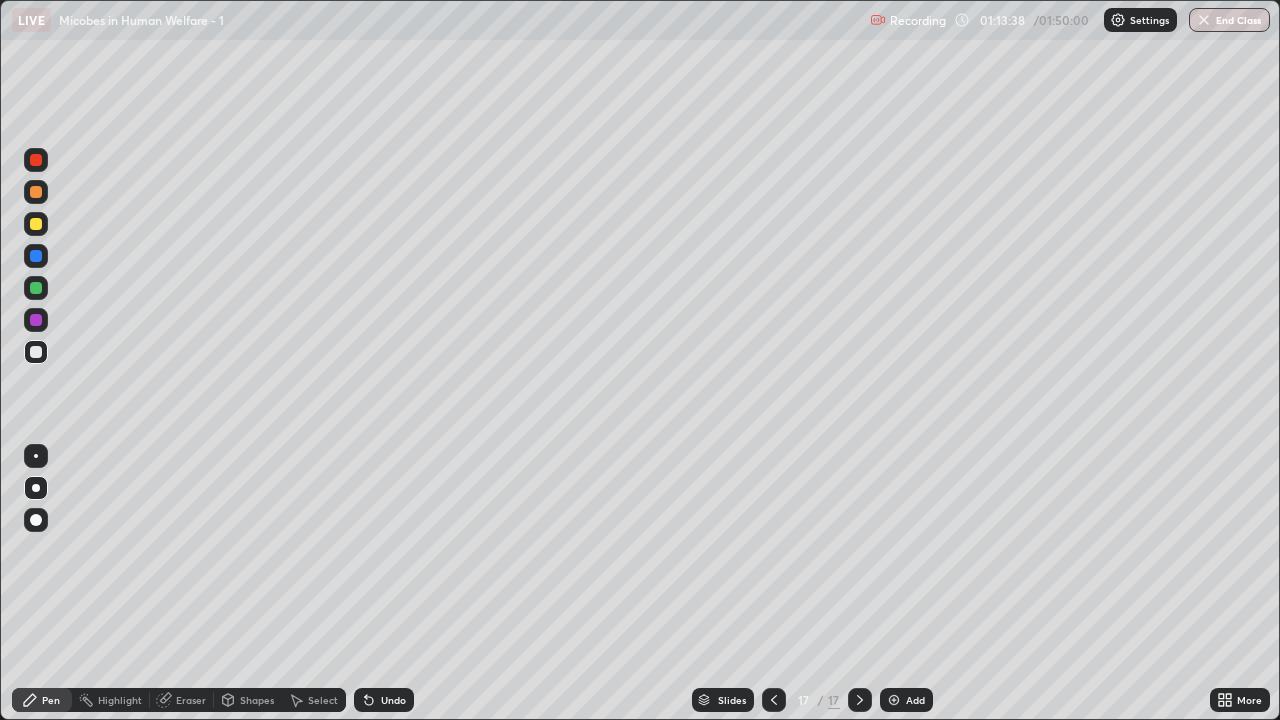 click 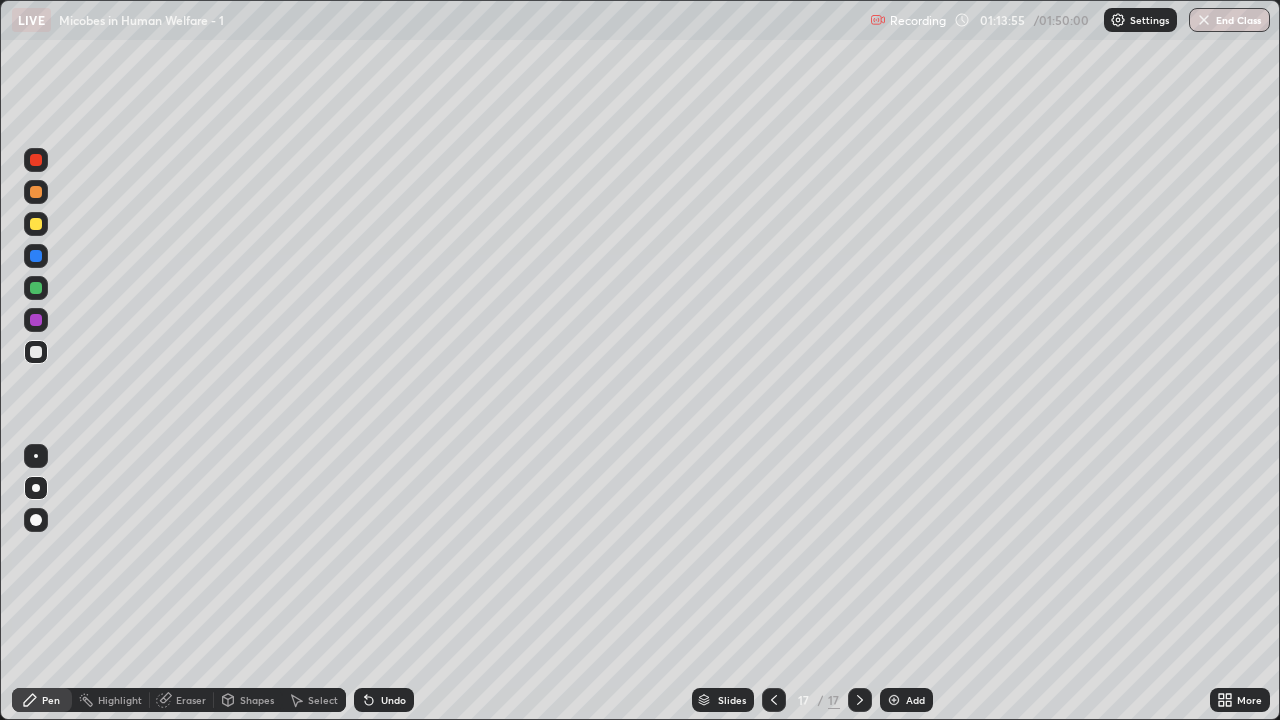 click on "Undo" at bounding box center [393, 700] 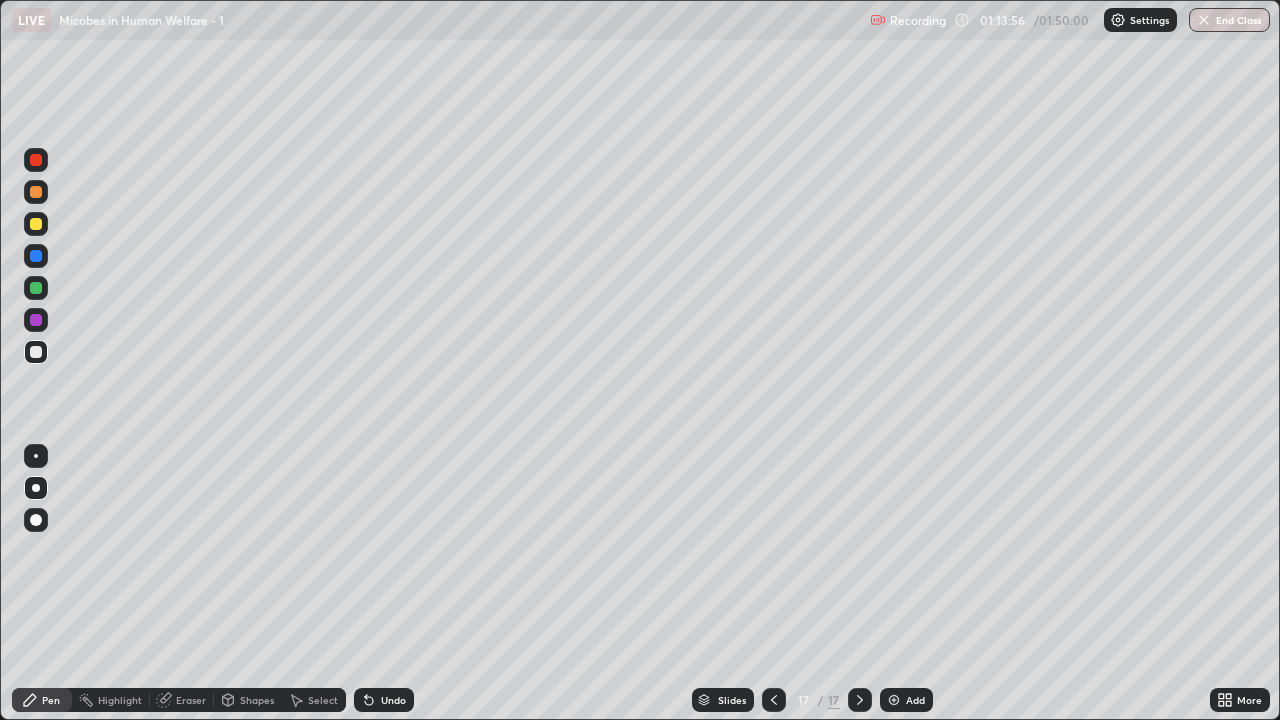click on "Undo" at bounding box center [393, 700] 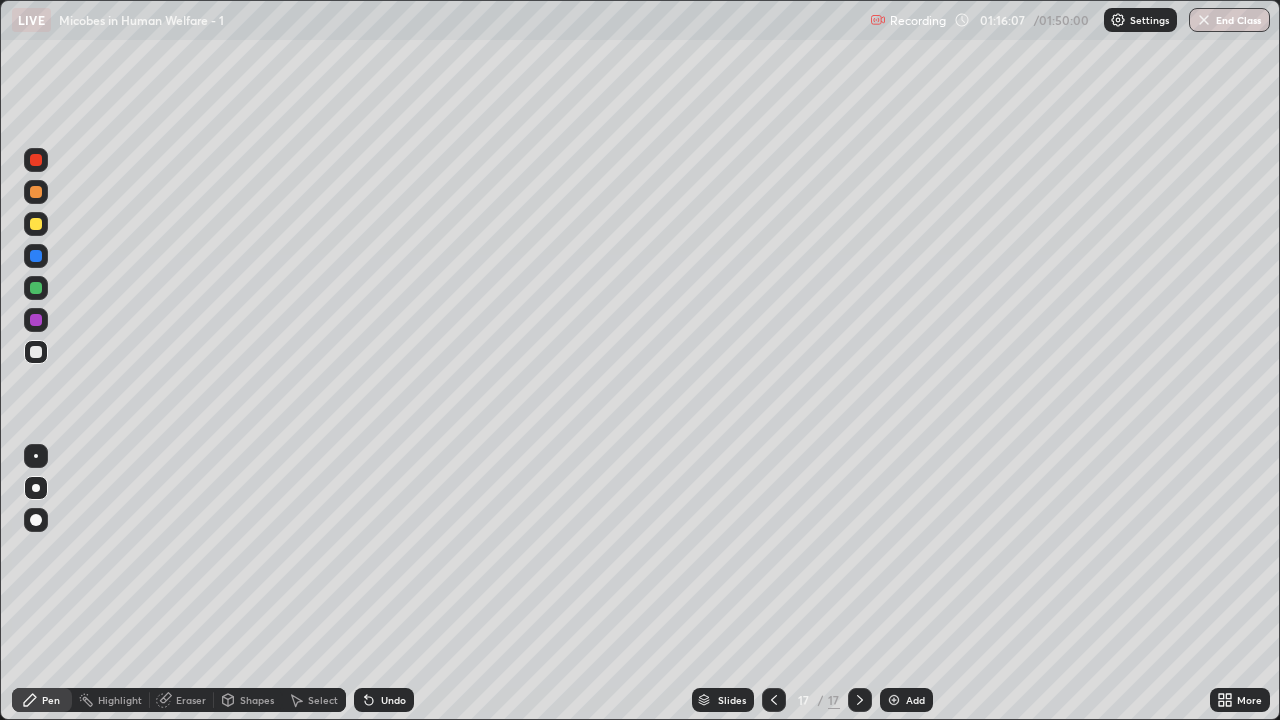 click on "Undo" at bounding box center (393, 700) 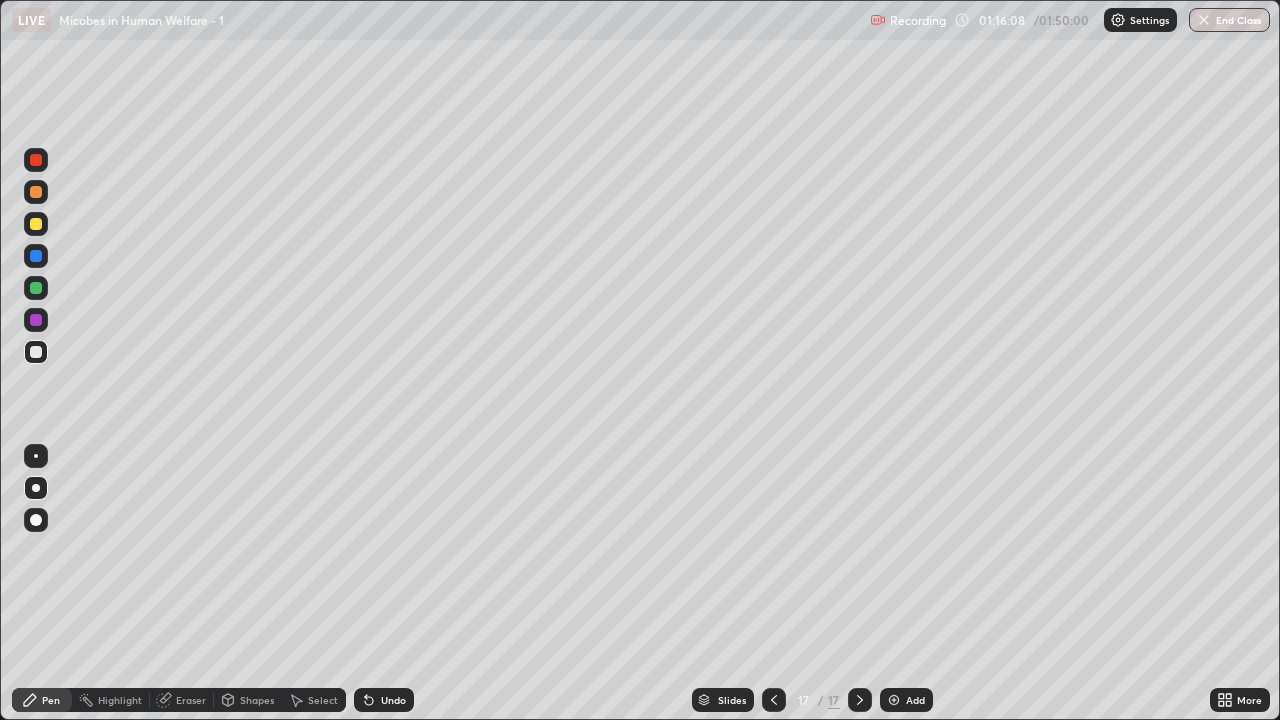 click on "Undo" at bounding box center (393, 700) 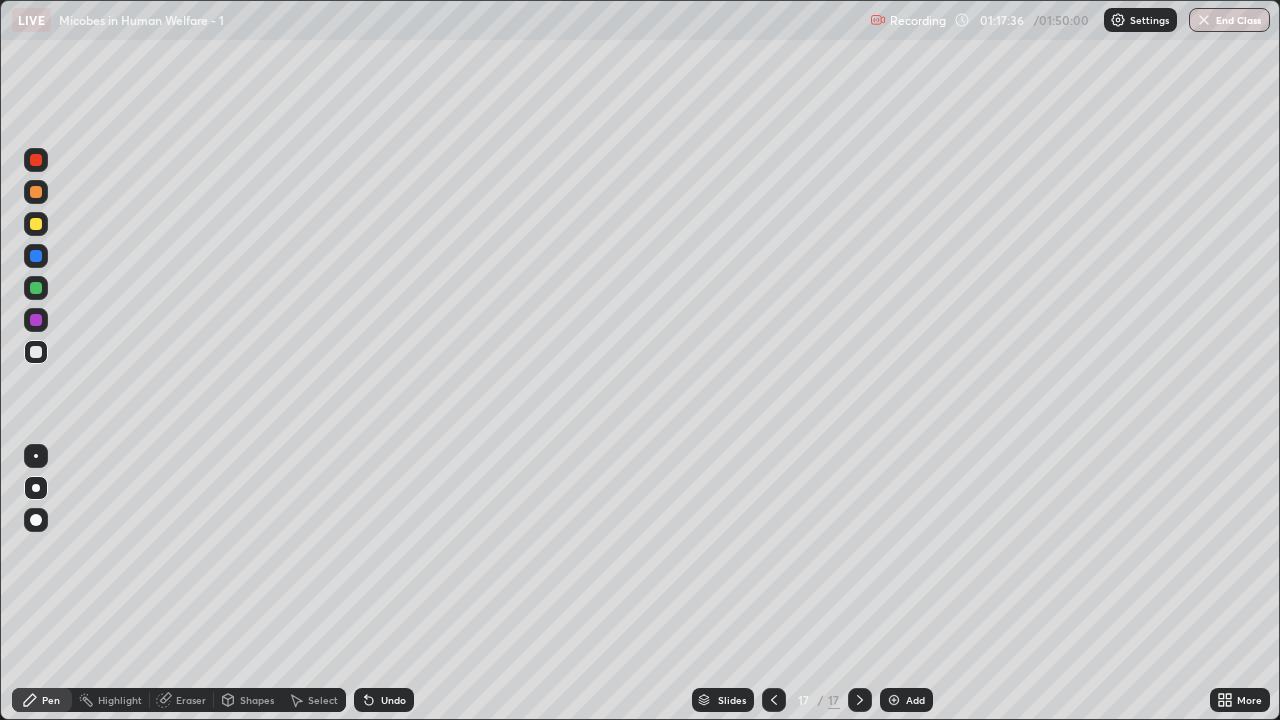 click on "More" at bounding box center [1240, 700] 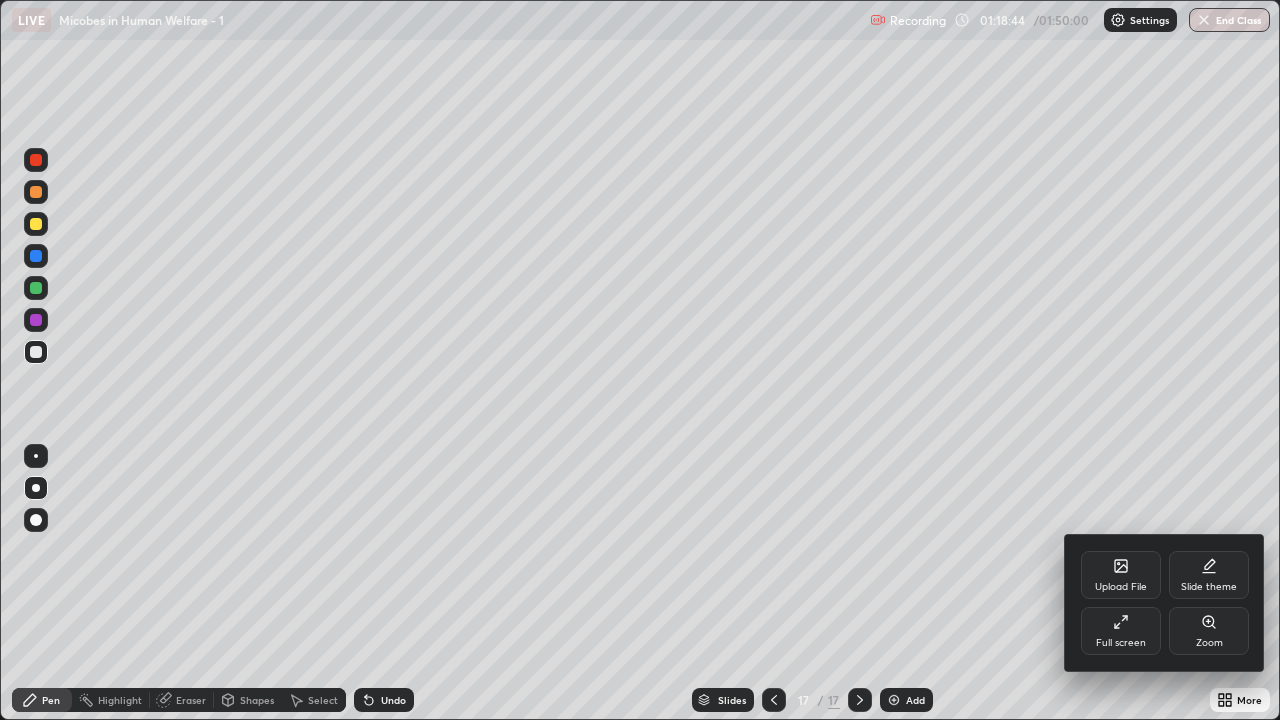 click on "Full screen" at bounding box center [1121, 643] 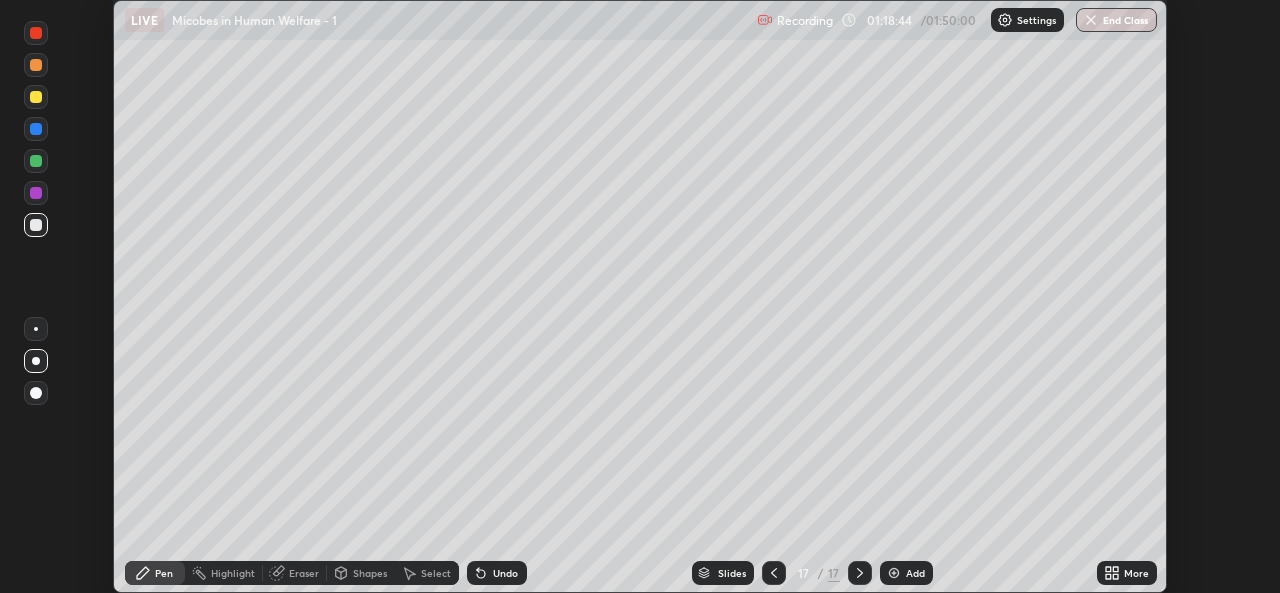 scroll, scrollTop: 593, scrollLeft: 1280, axis: both 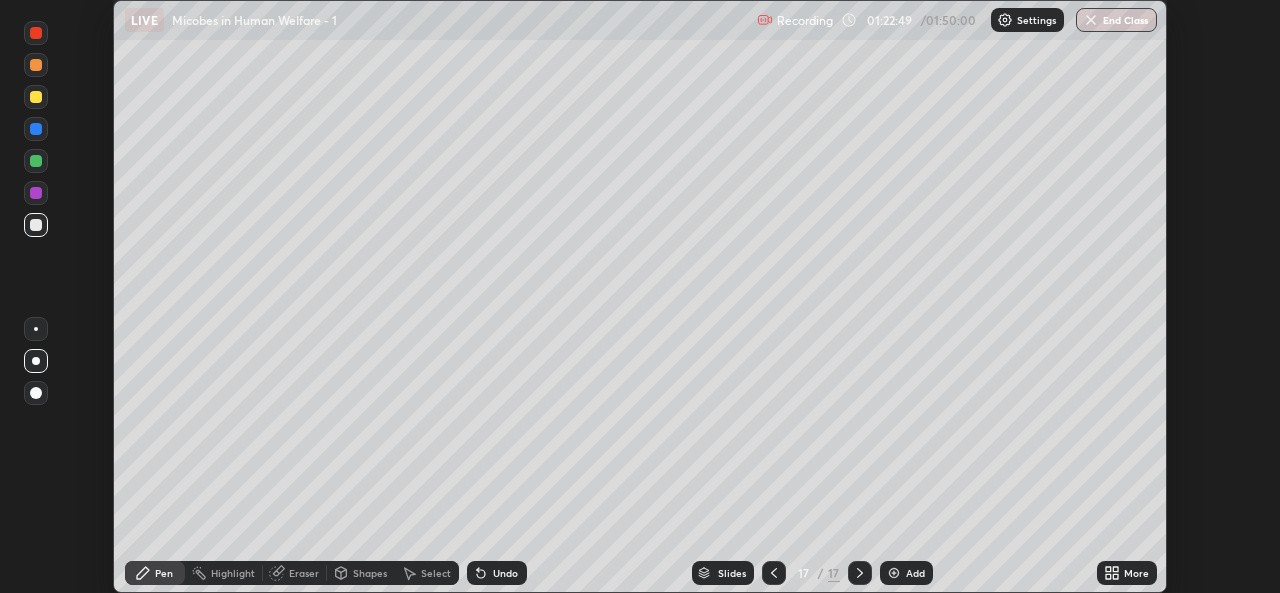 click 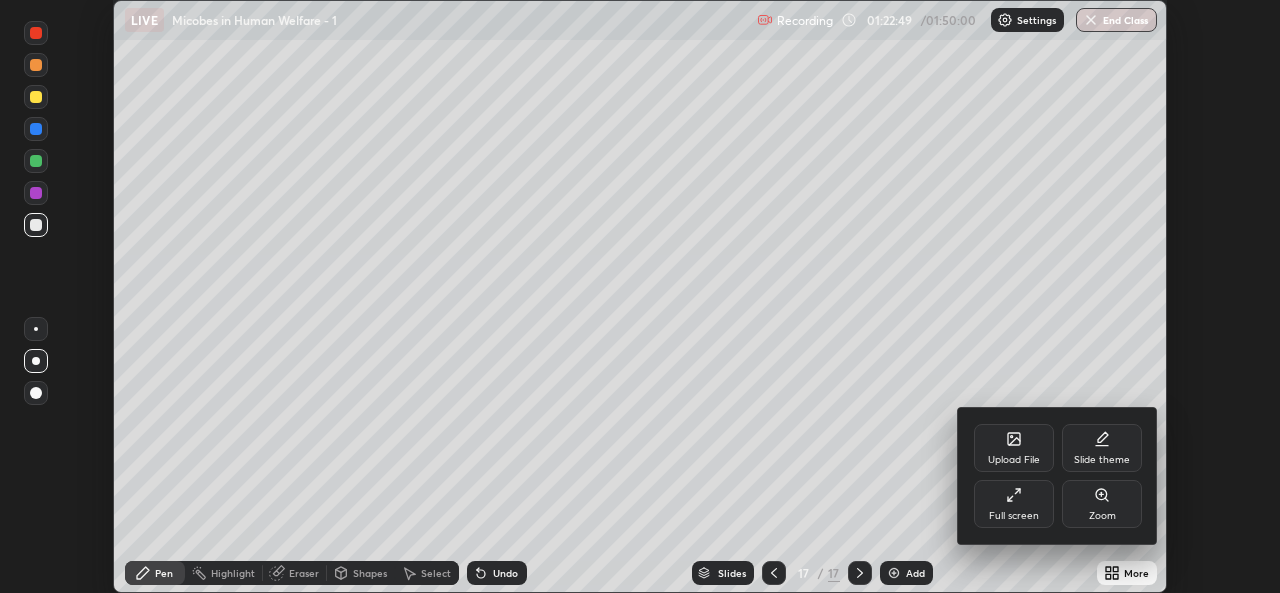 click on "Full screen" at bounding box center (1014, 504) 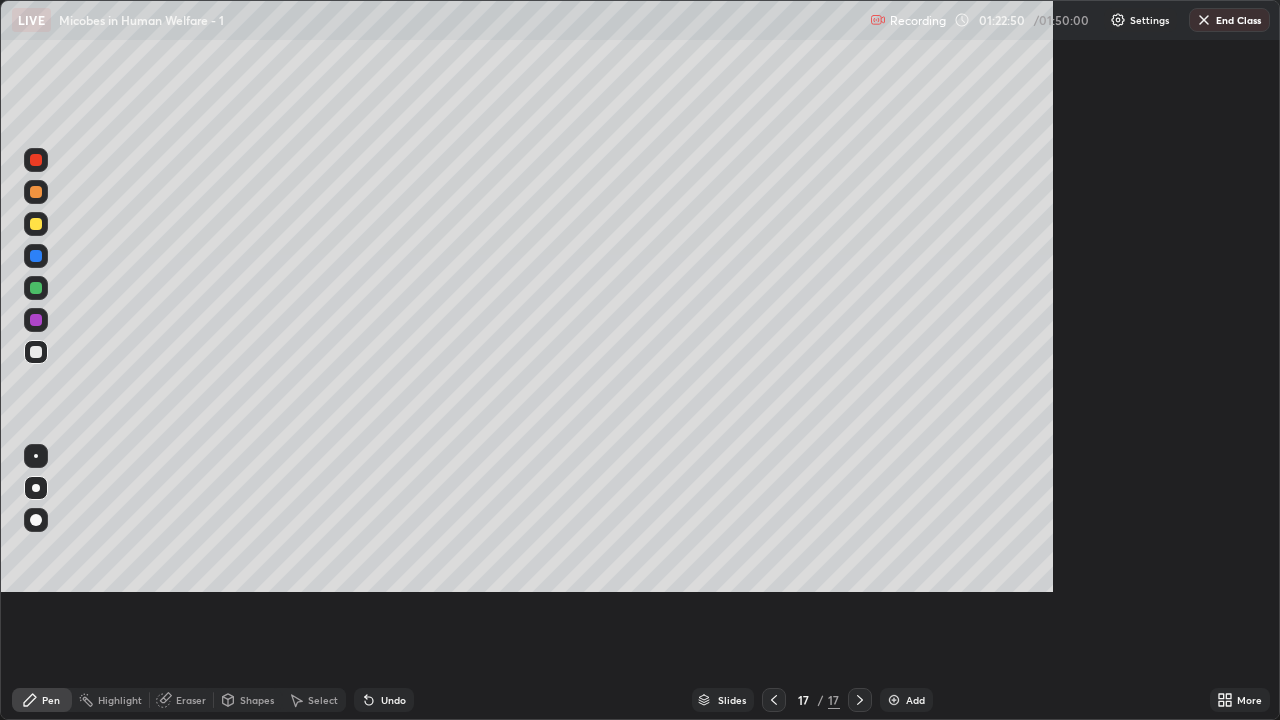 scroll, scrollTop: 99280, scrollLeft: 98720, axis: both 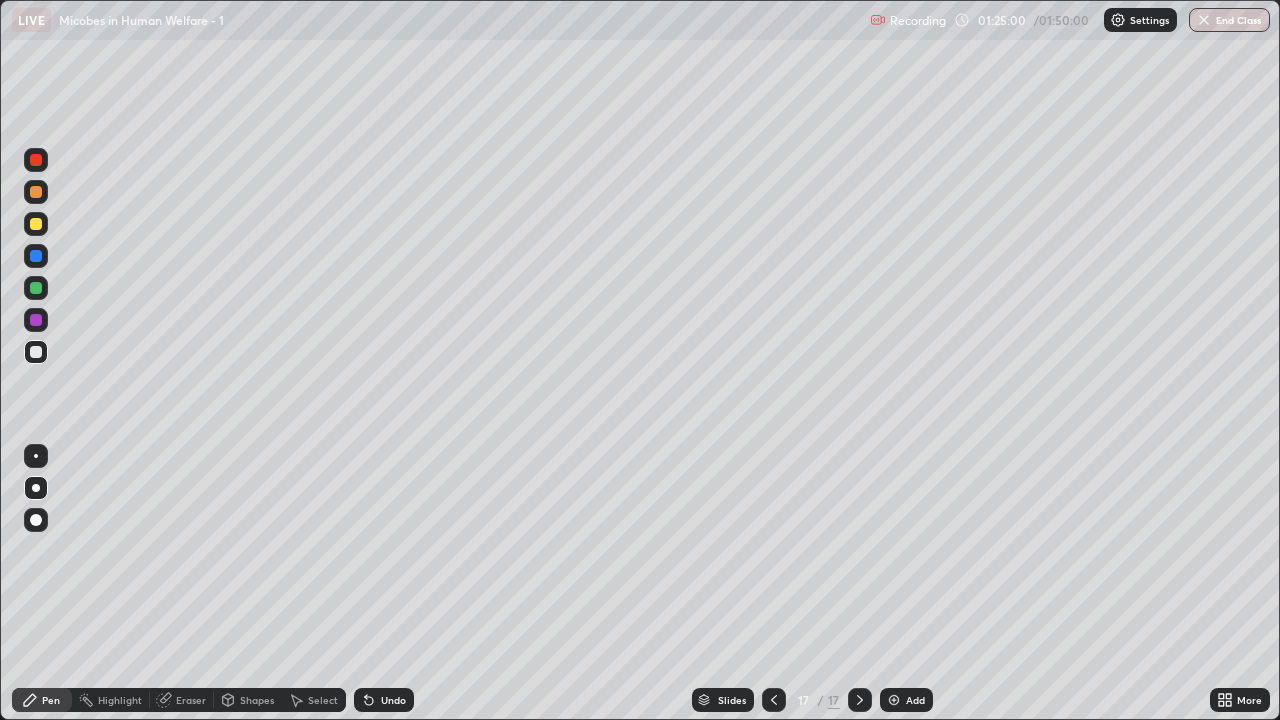 click at bounding box center [894, 700] 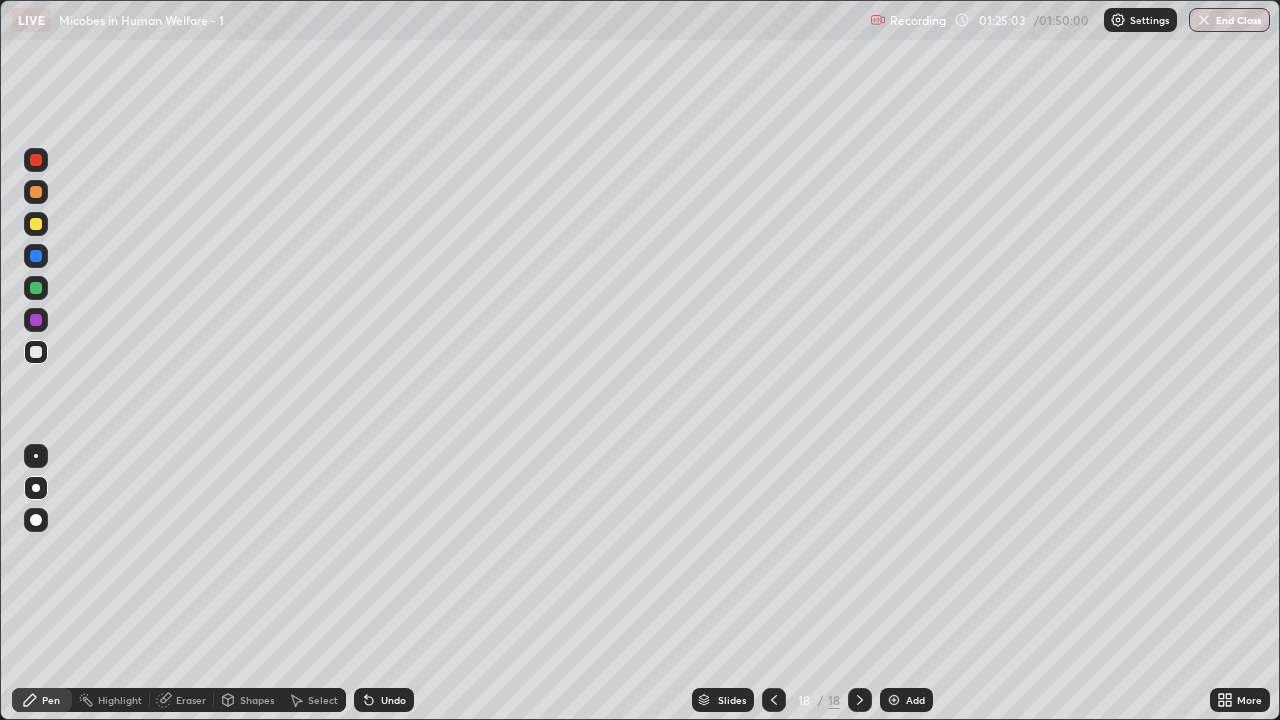 click at bounding box center (36, 224) 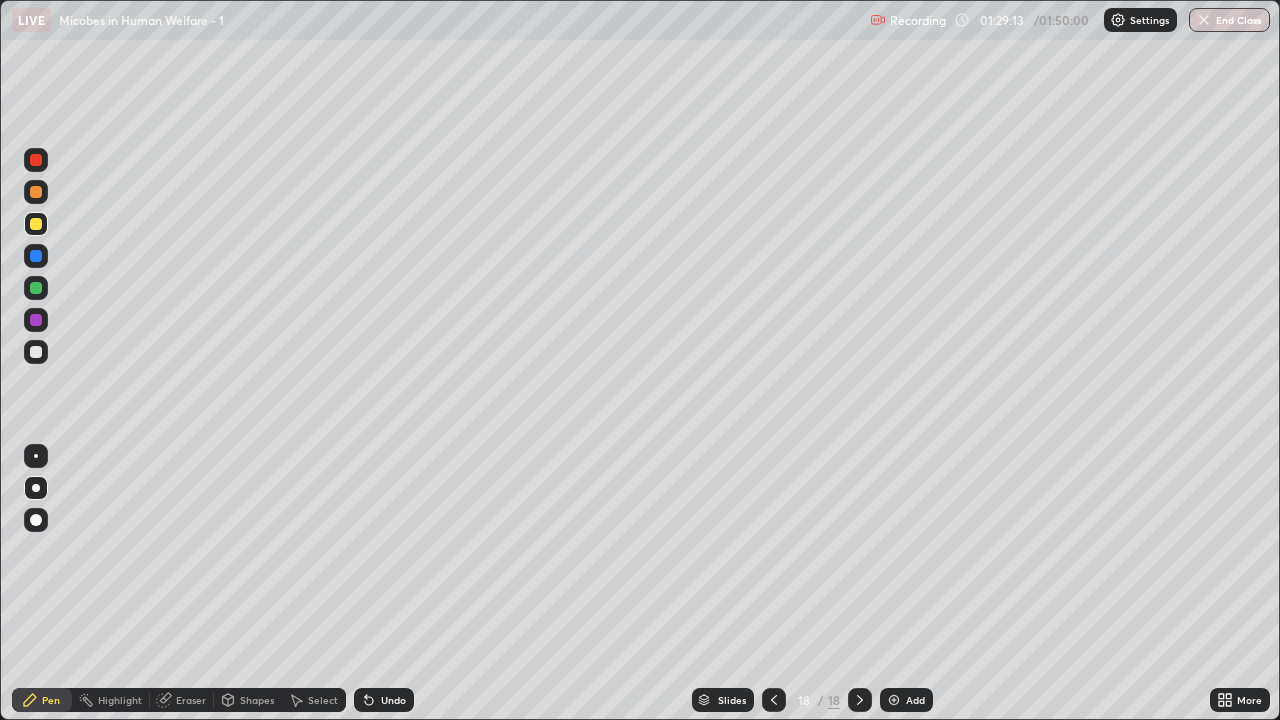 click on "Add" at bounding box center [906, 700] 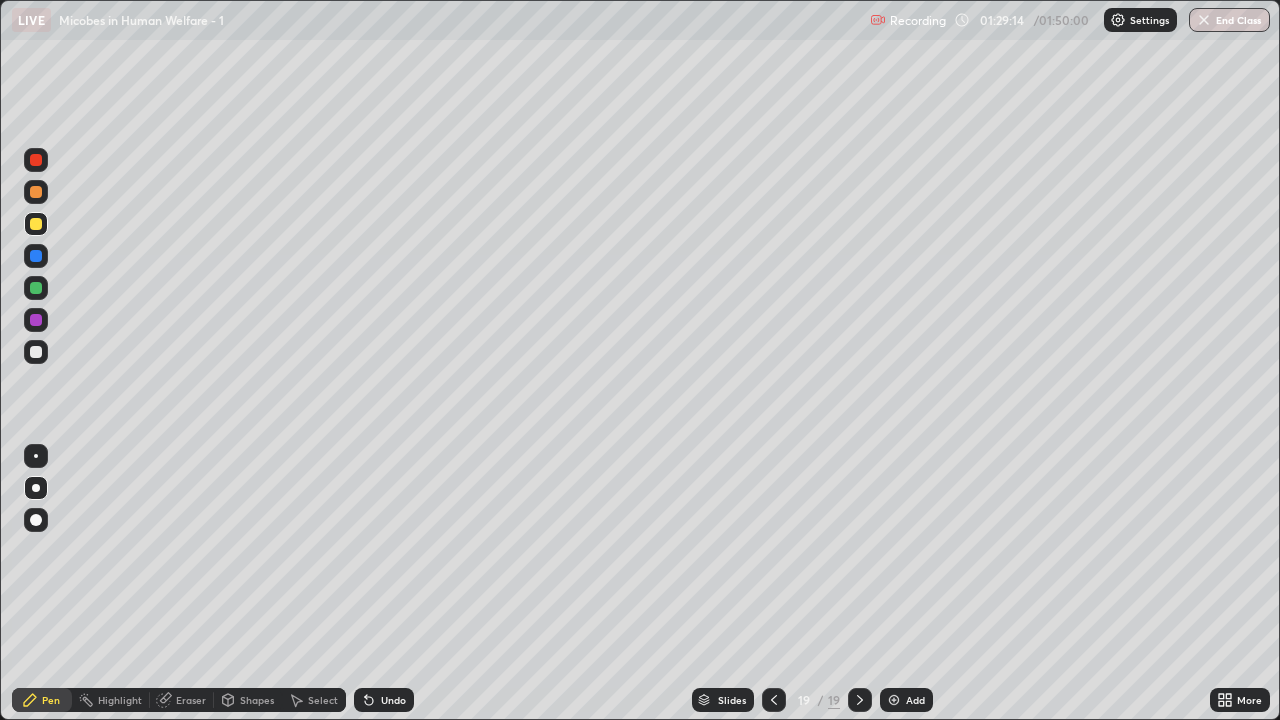 click on "Shapes" at bounding box center [257, 700] 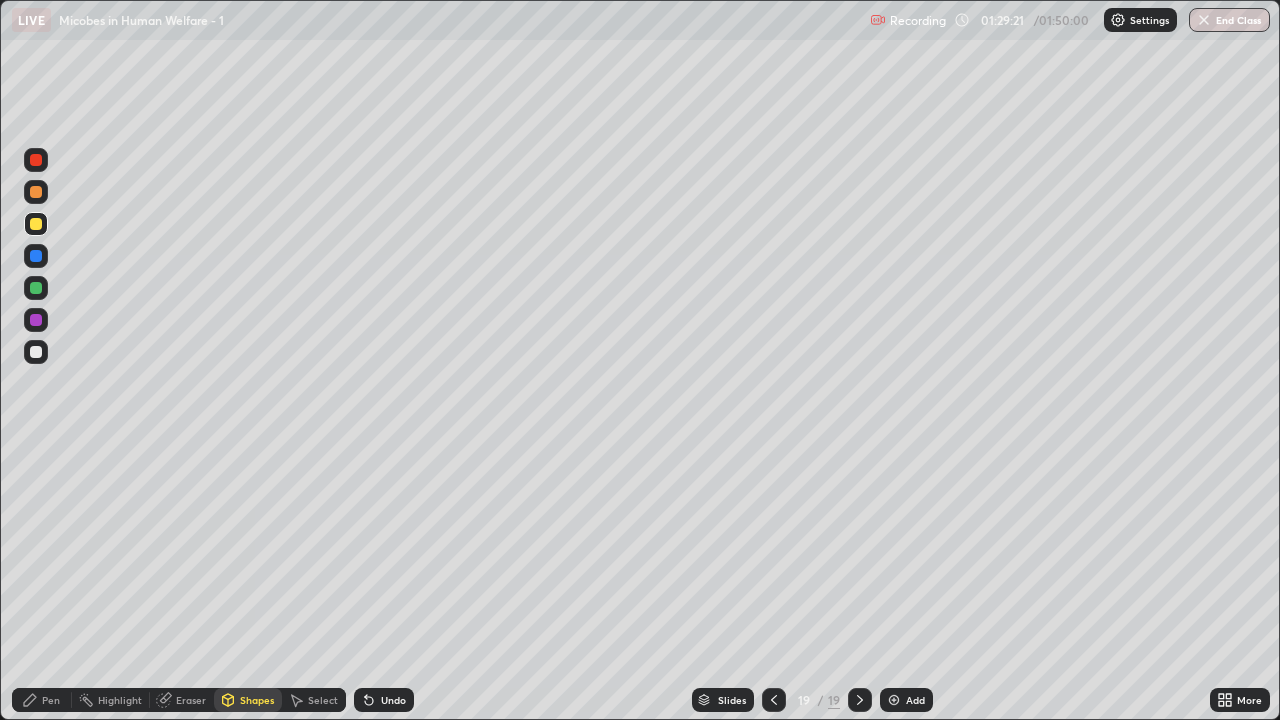 click on "Pen" at bounding box center [42, 700] 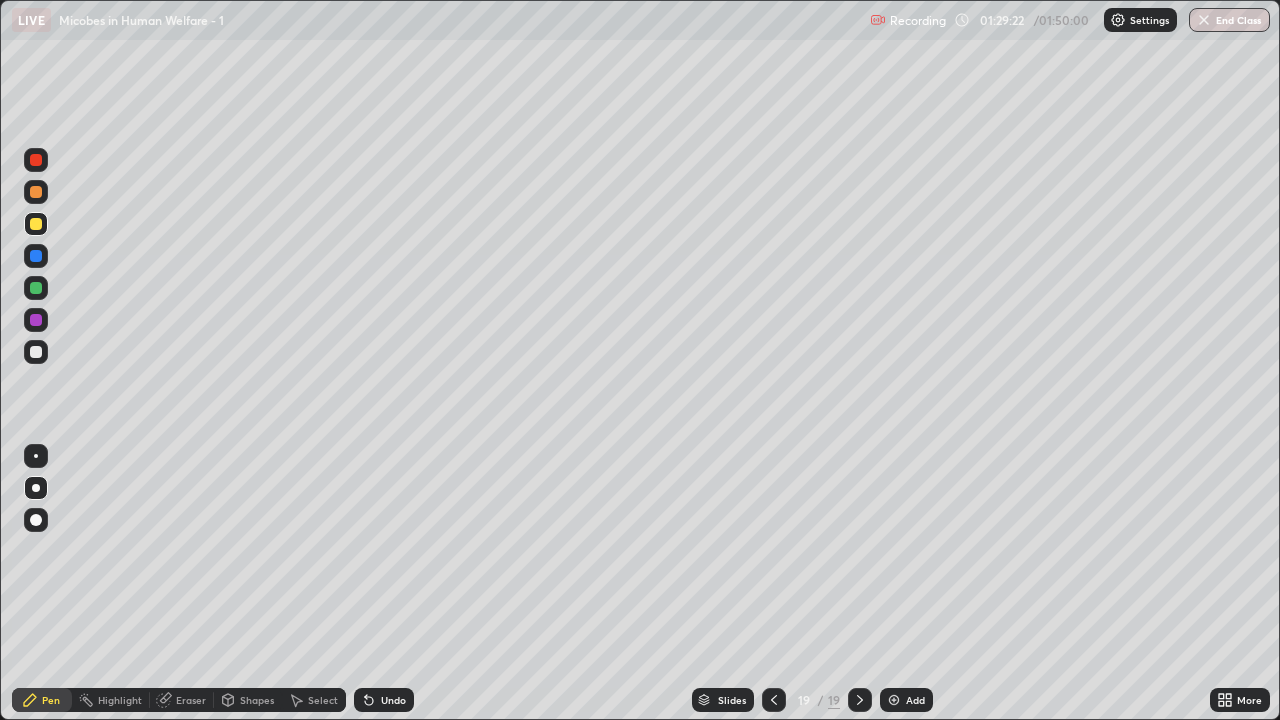 click at bounding box center [36, 352] 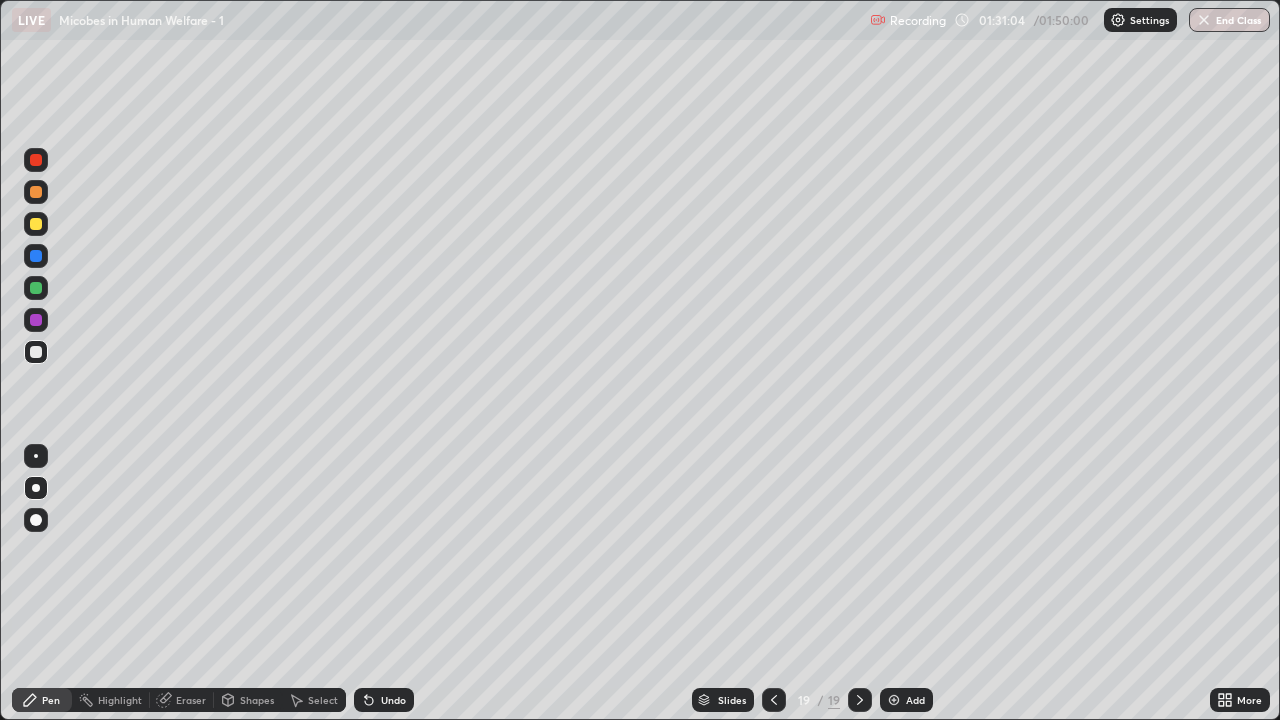 click at bounding box center [36, 224] 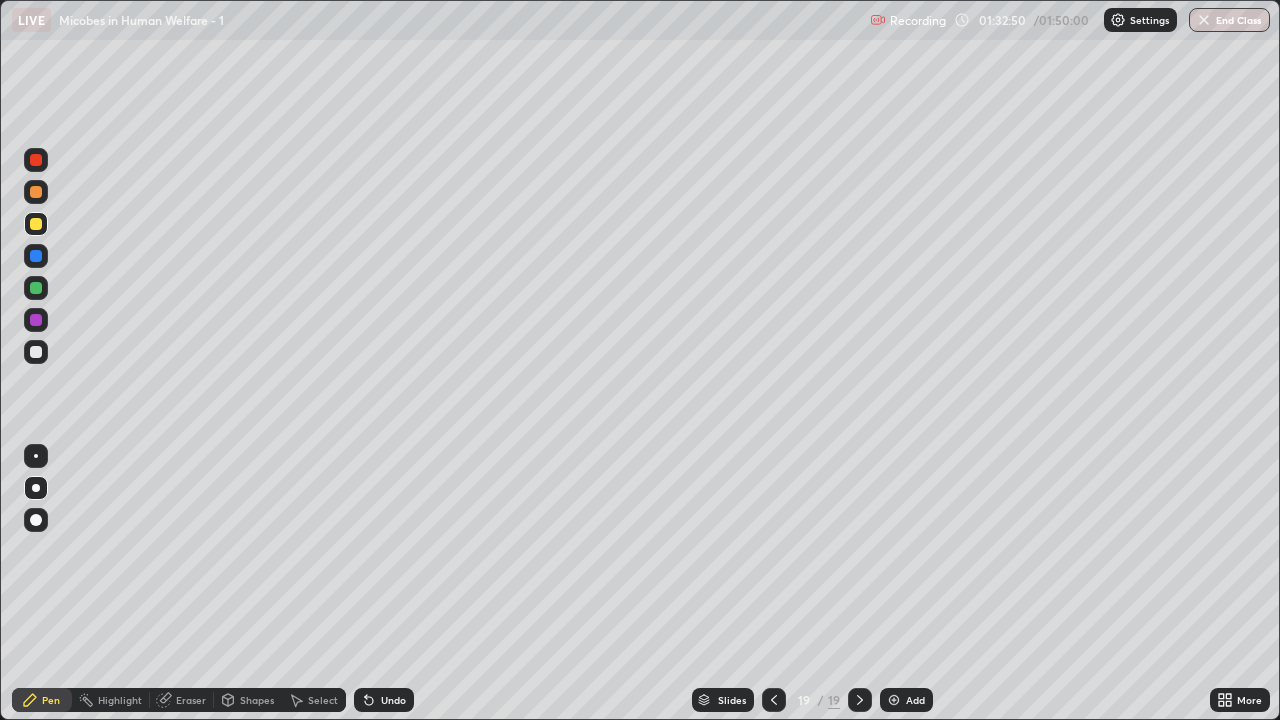 click at bounding box center (36, 352) 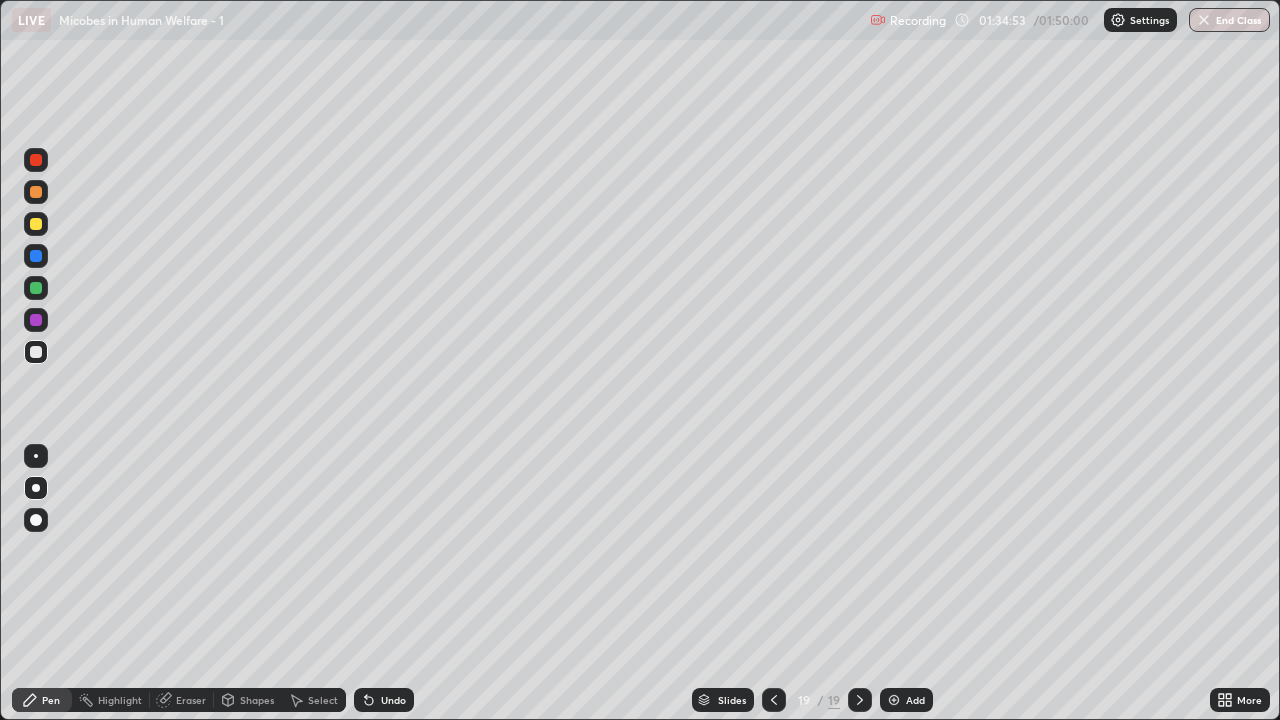 click on "Add" at bounding box center [906, 700] 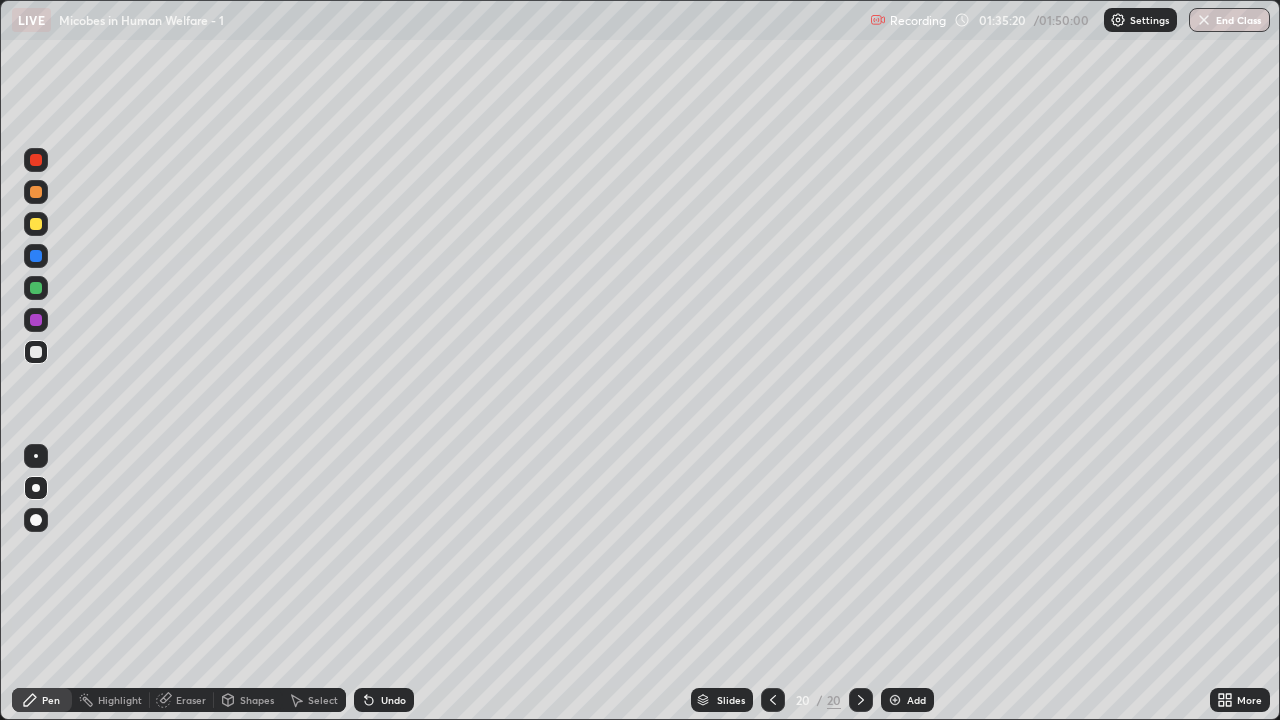 click at bounding box center [36, 192] 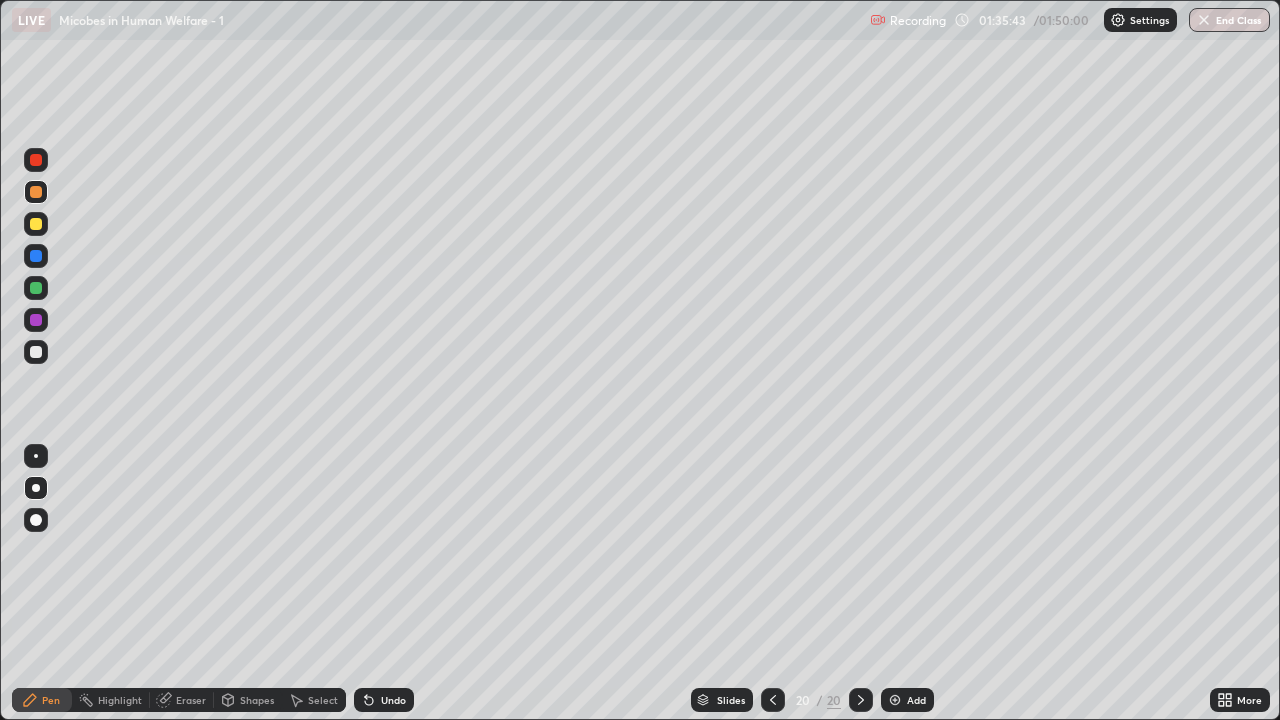 click 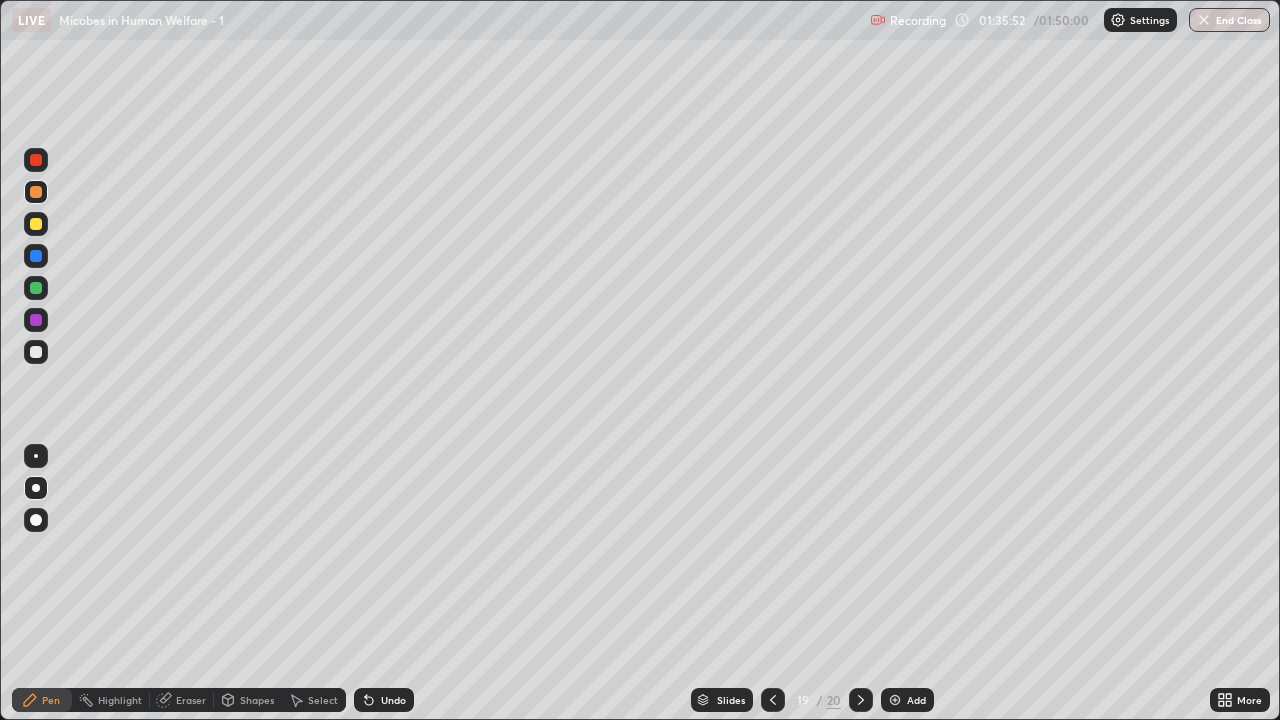 click 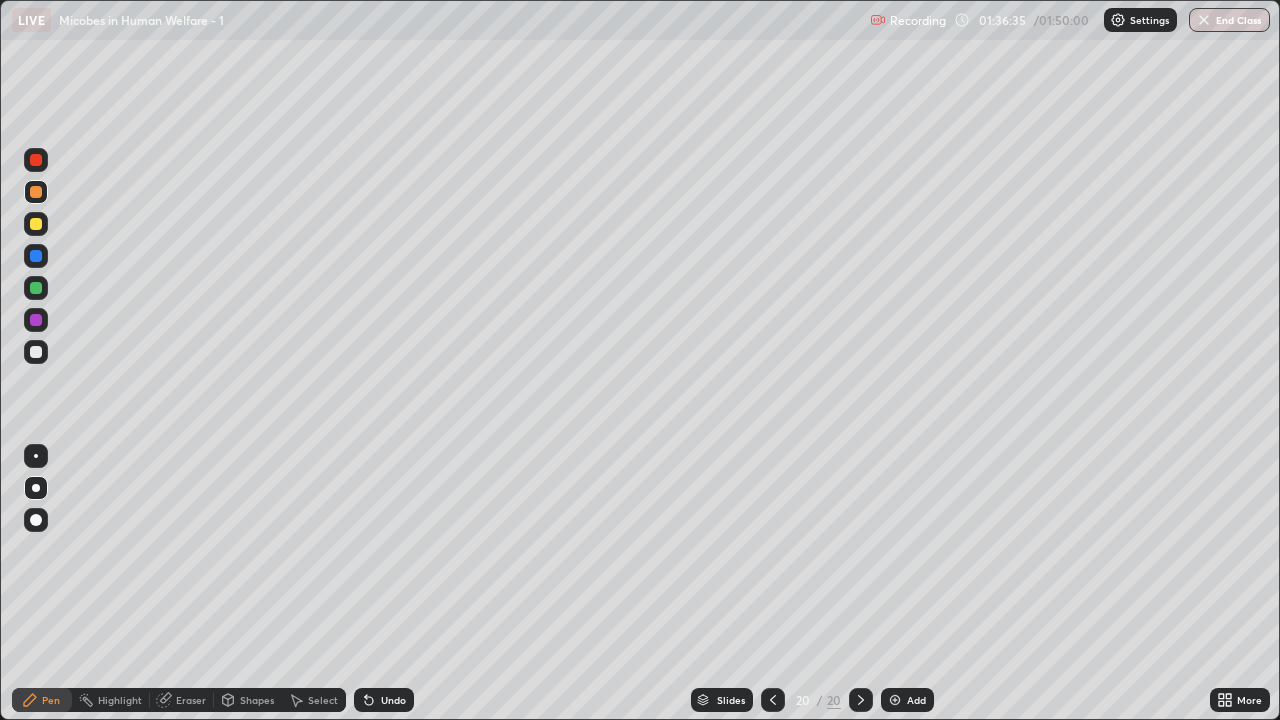 click at bounding box center (36, 352) 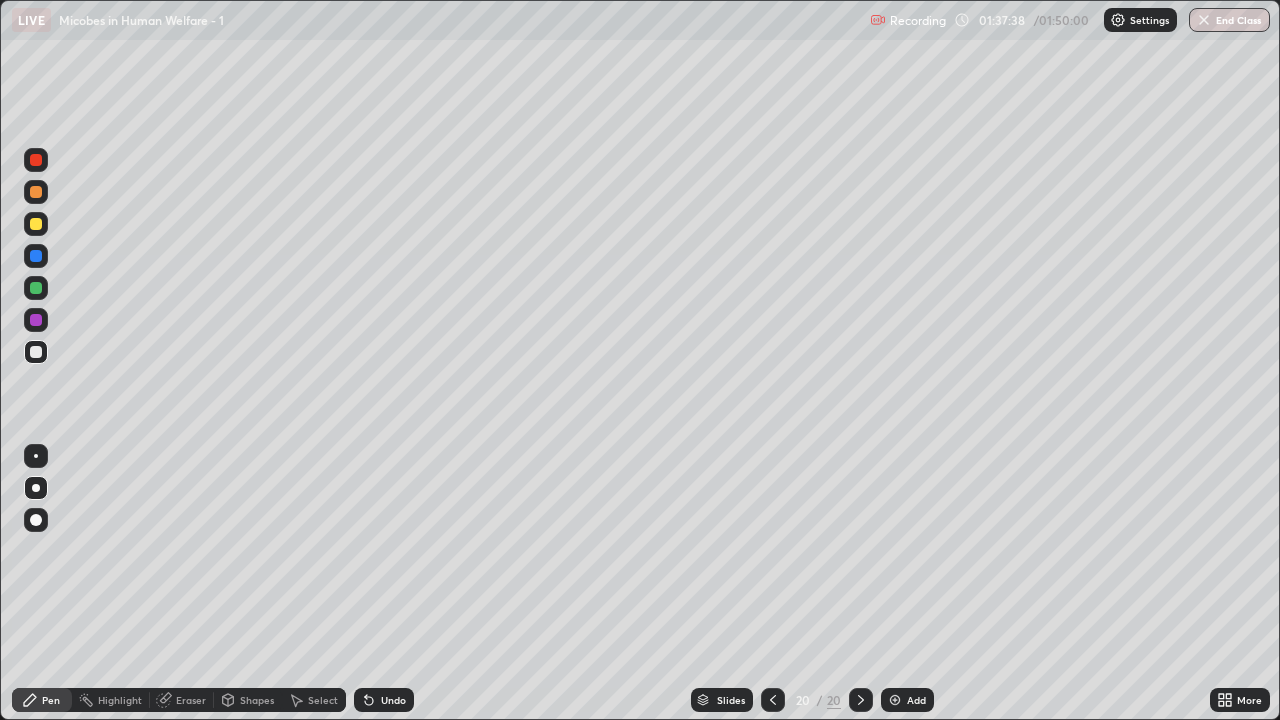 click on "Undo" at bounding box center [384, 700] 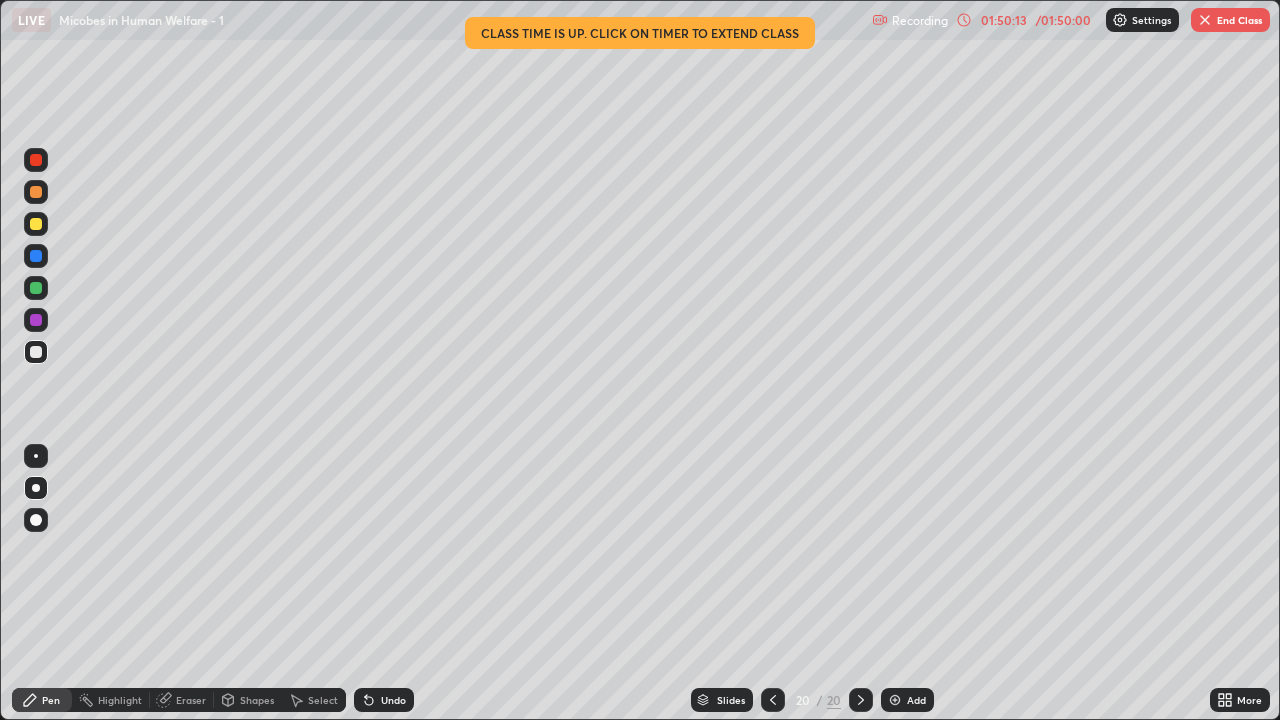 click on "End Class" at bounding box center (1230, 20) 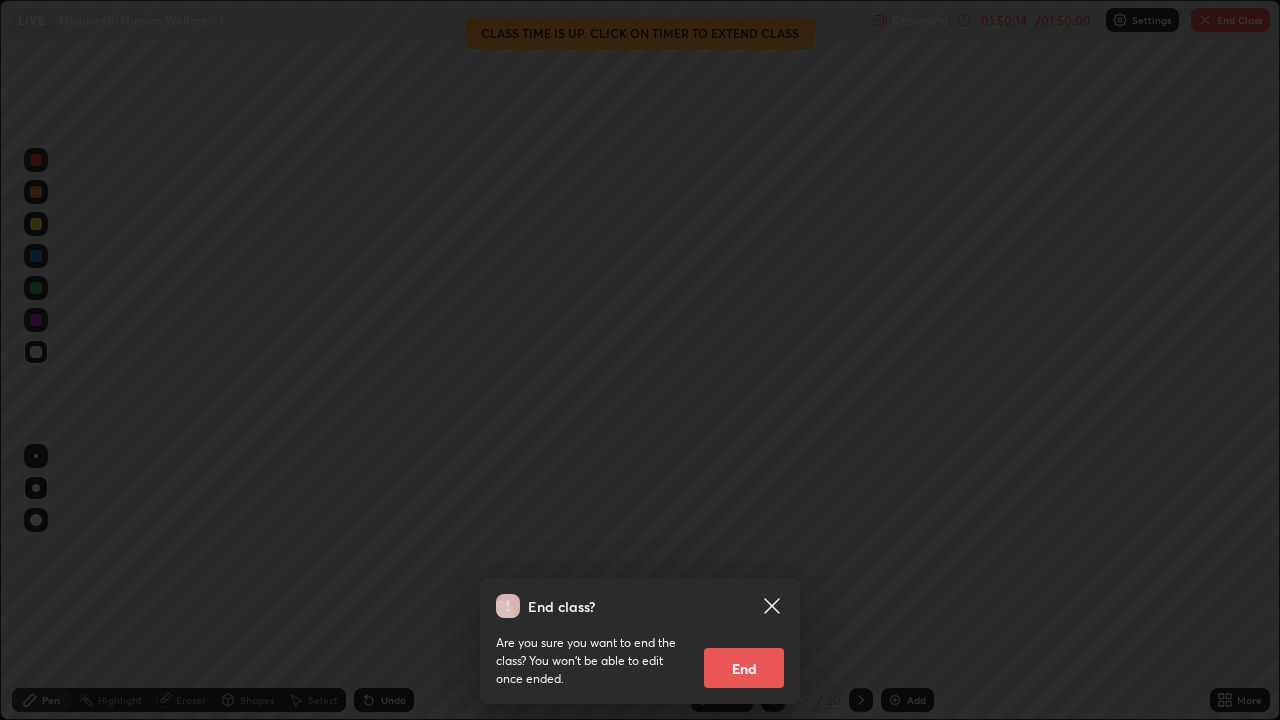 click on "End" at bounding box center [744, 668] 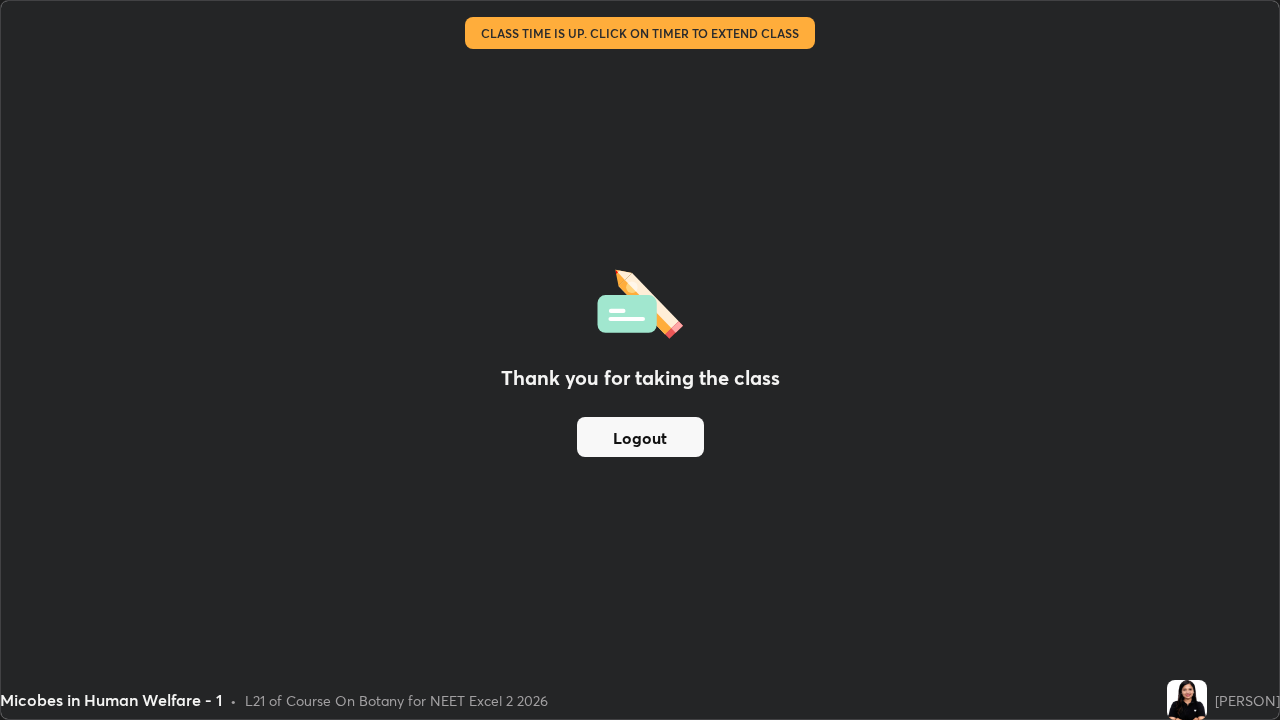 click on "Logout" at bounding box center [640, 437] 